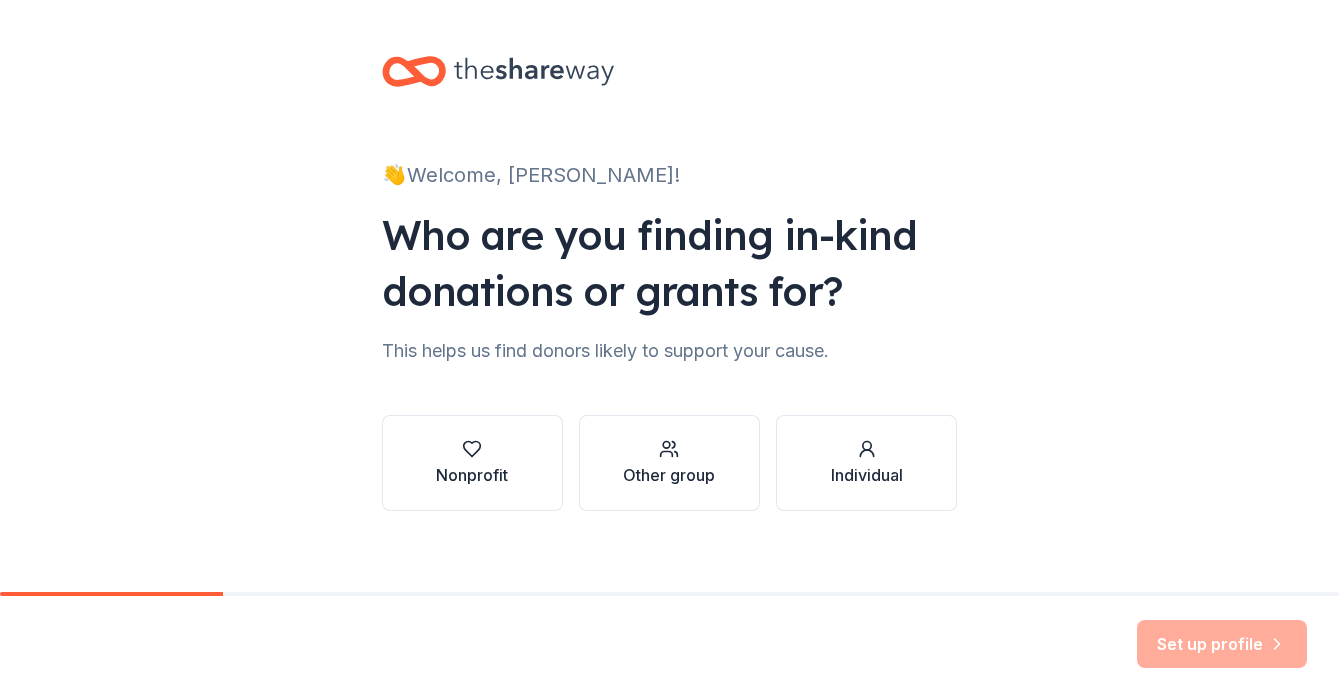 scroll, scrollTop: 0, scrollLeft: 0, axis: both 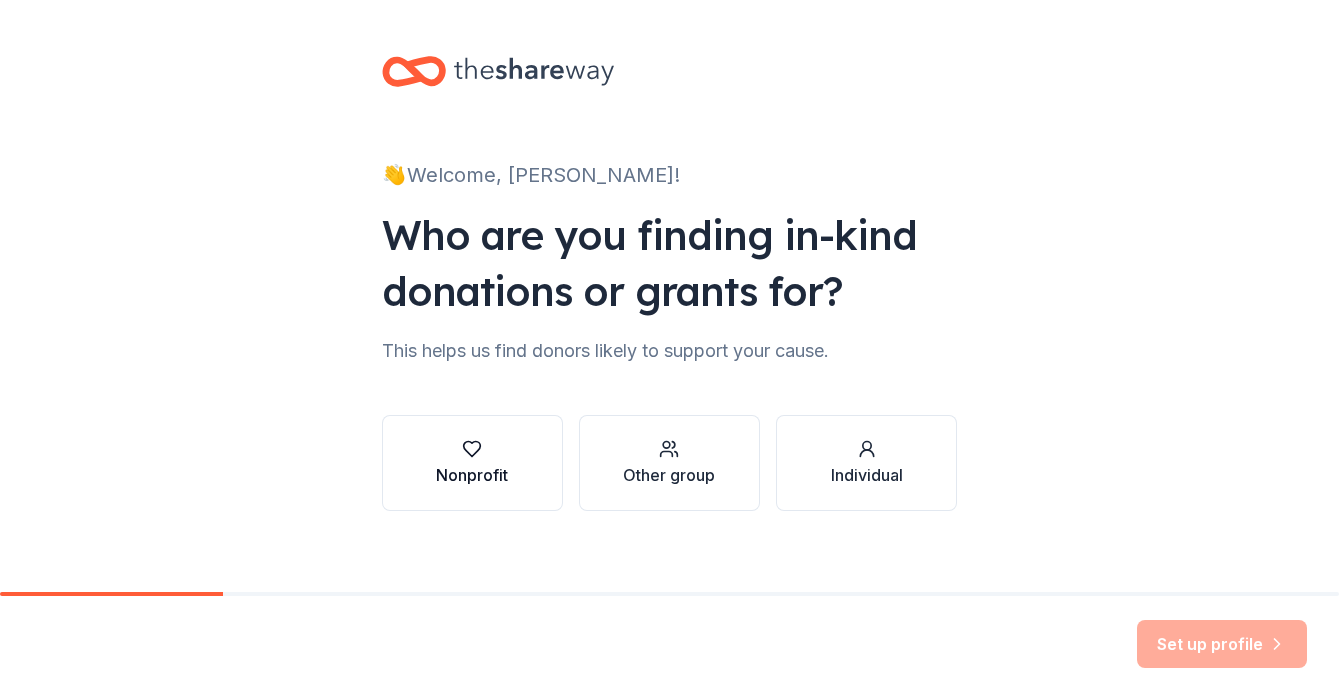 click 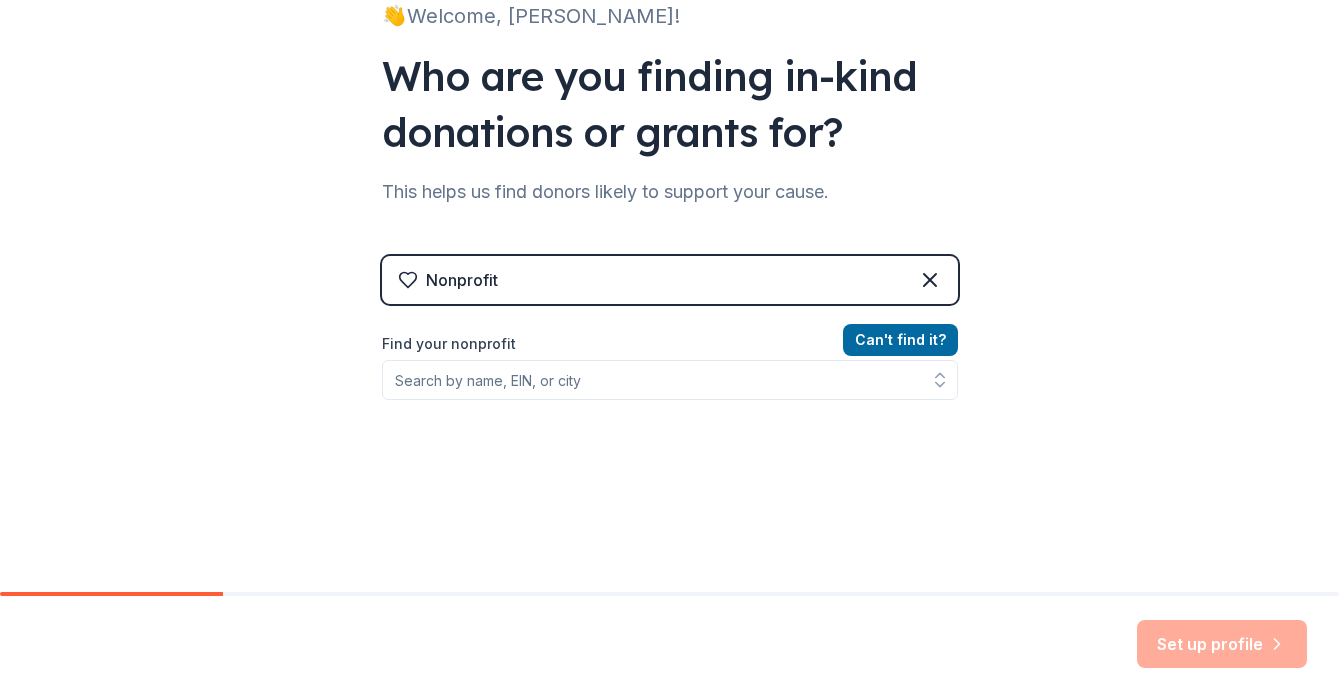 scroll, scrollTop: 228, scrollLeft: 0, axis: vertical 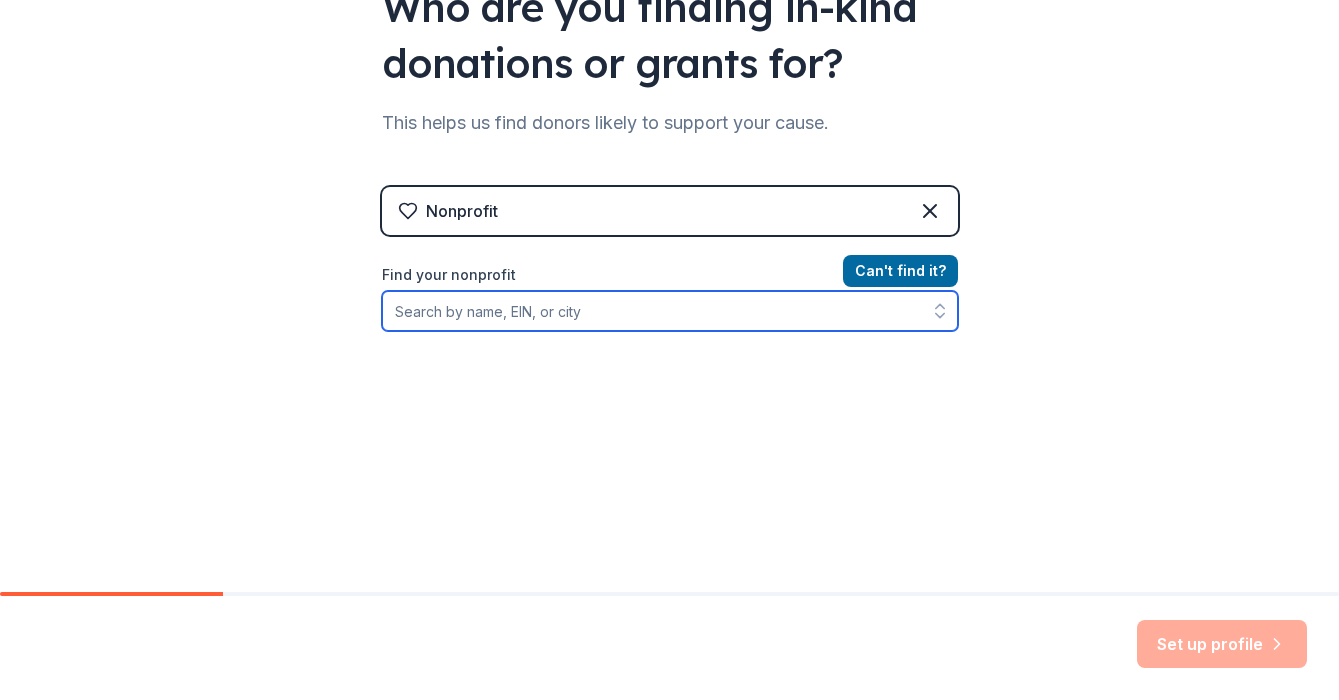 click on "Find your nonprofit" at bounding box center [670, 311] 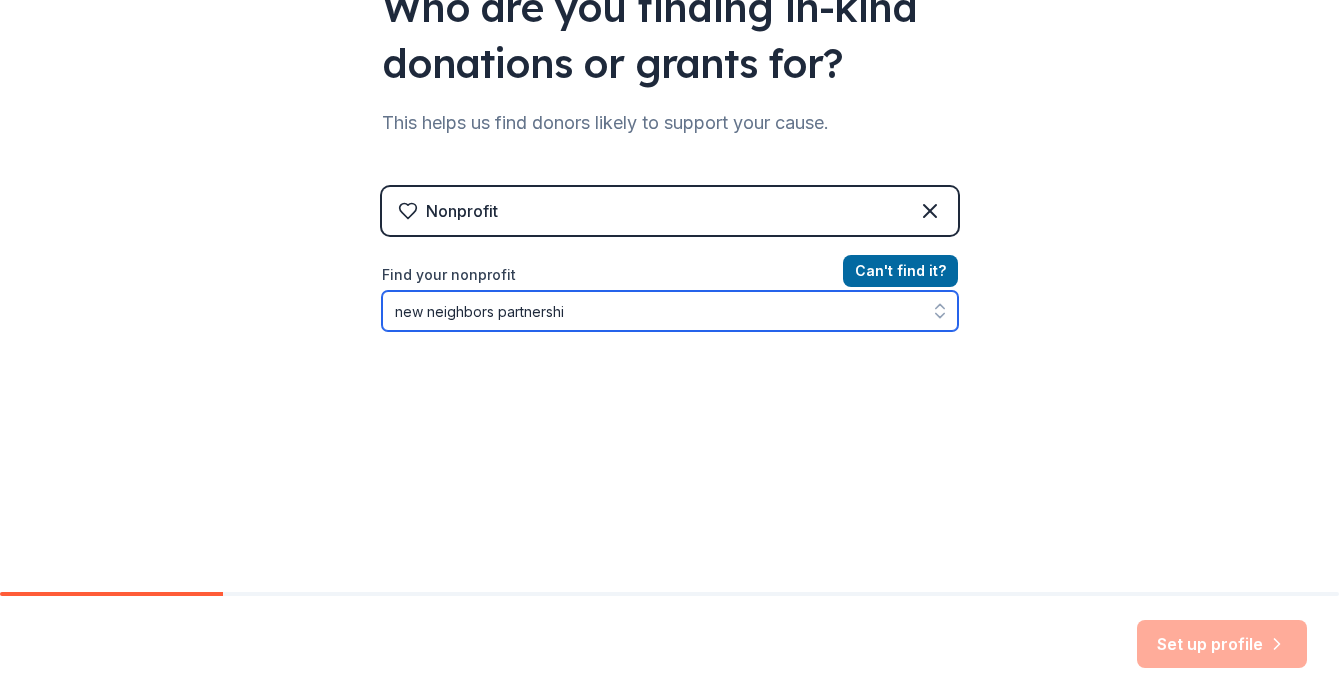 type on "new neighbors partnership" 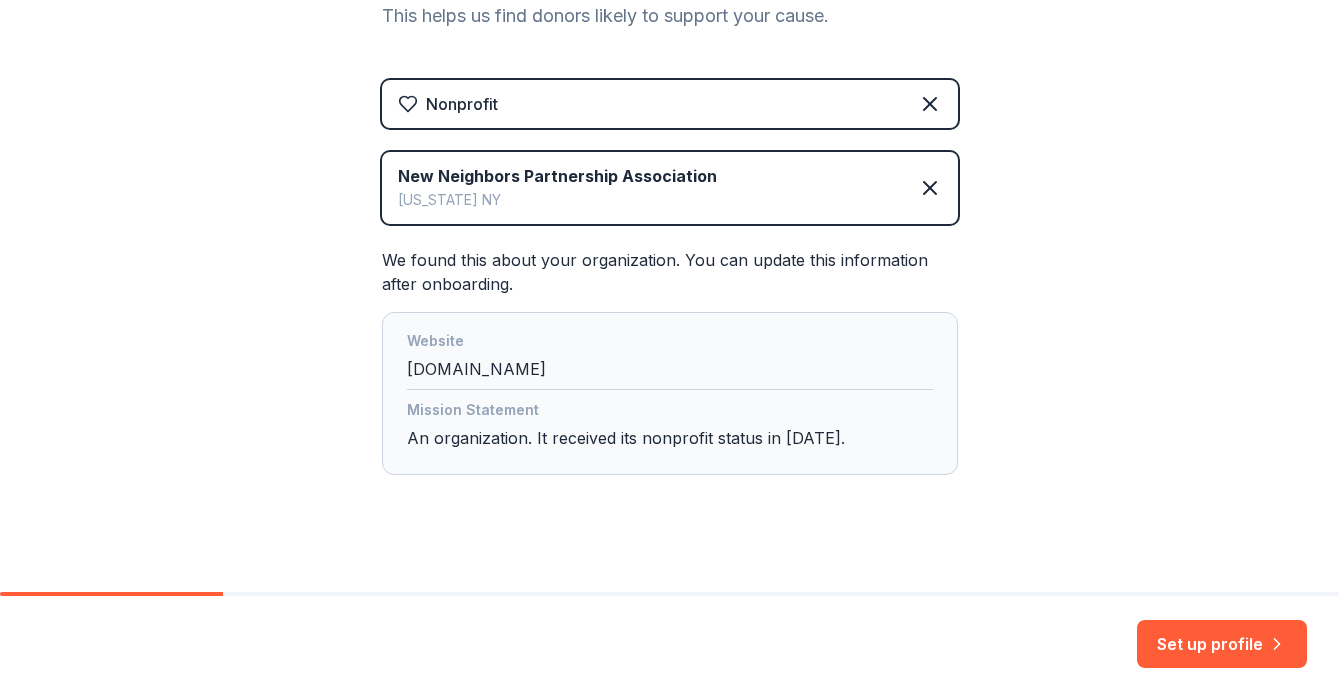 scroll, scrollTop: 354, scrollLeft: 0, axis: vertical 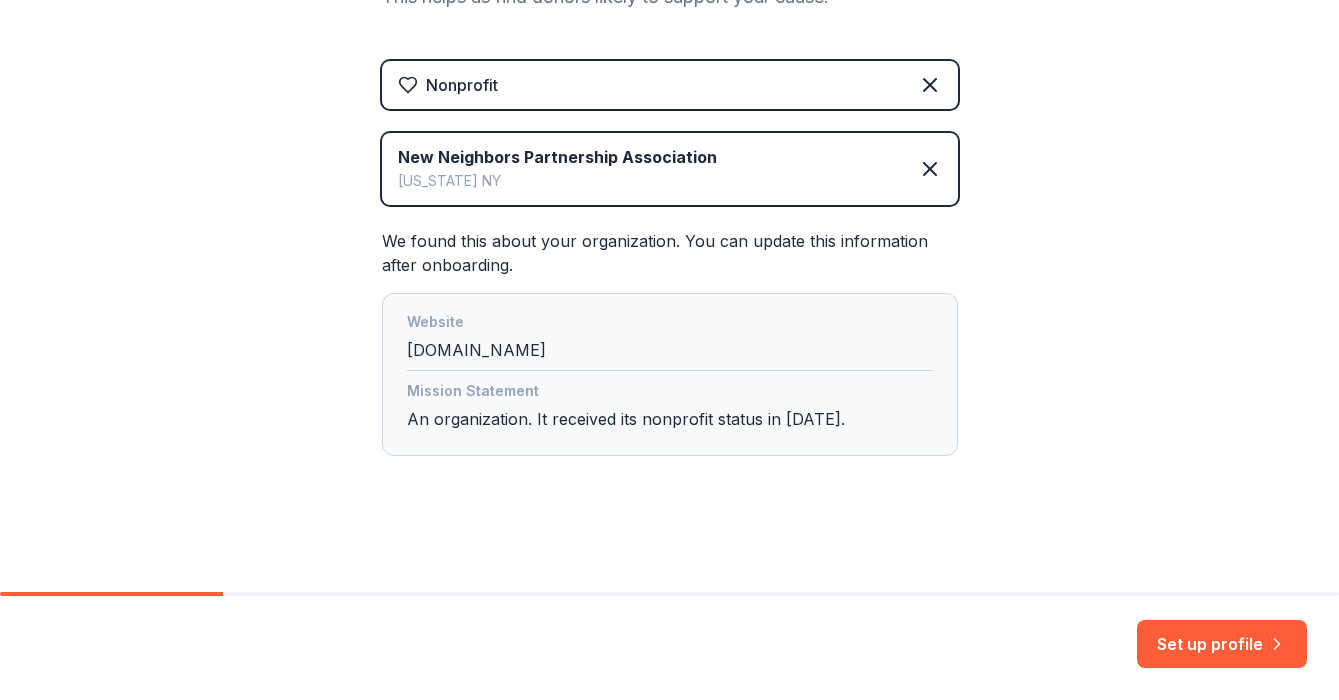click on "Mission Statement An organization. It received its nonprofit status in 2021." at bounding box center [670, 409] 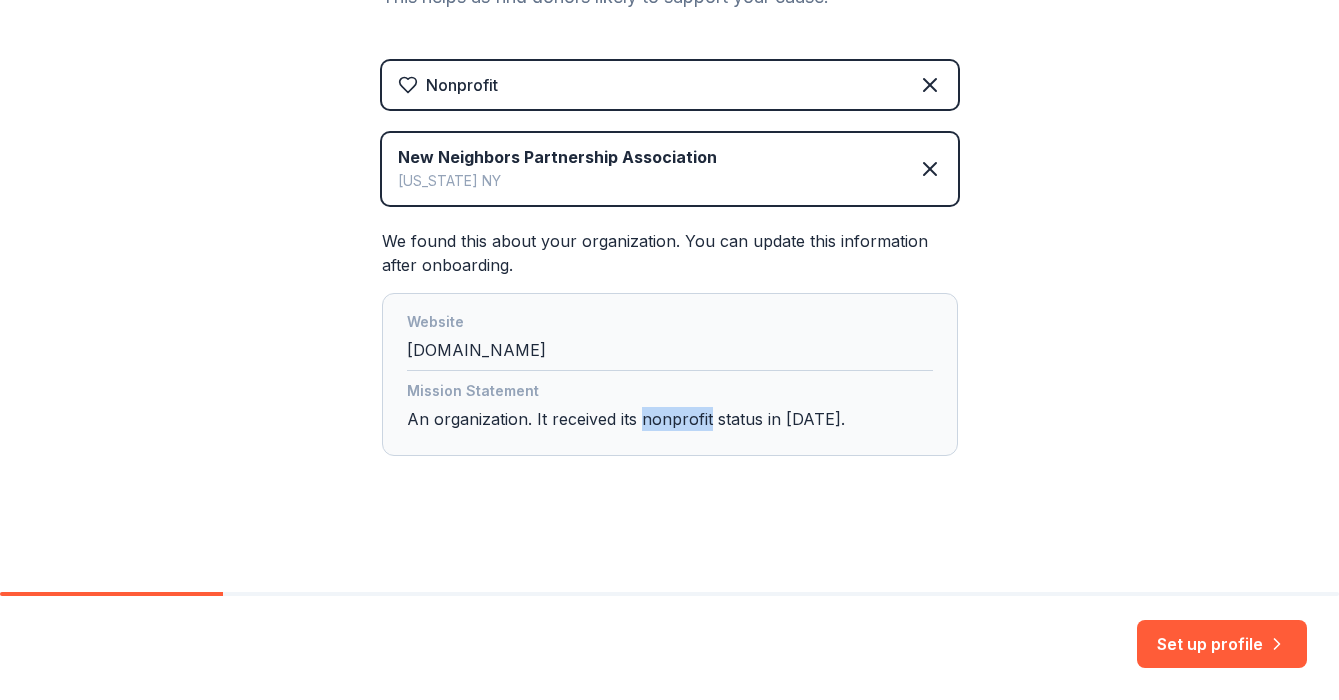 click on "Mission Statement An organization. It received its nonprofit status in 2021." at bounding box center (670, 409) 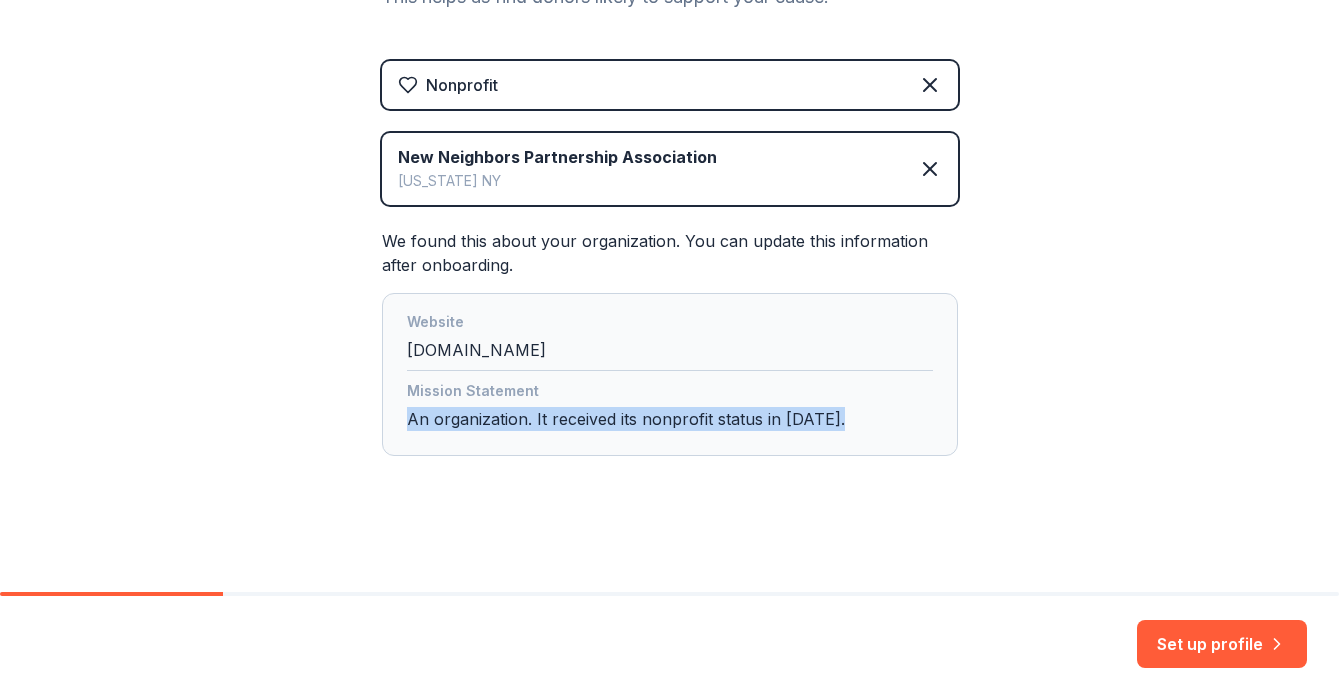 click on "Mission Statement An organization. It received its nonprofit status in 2021." at bounding box center (670, 409) 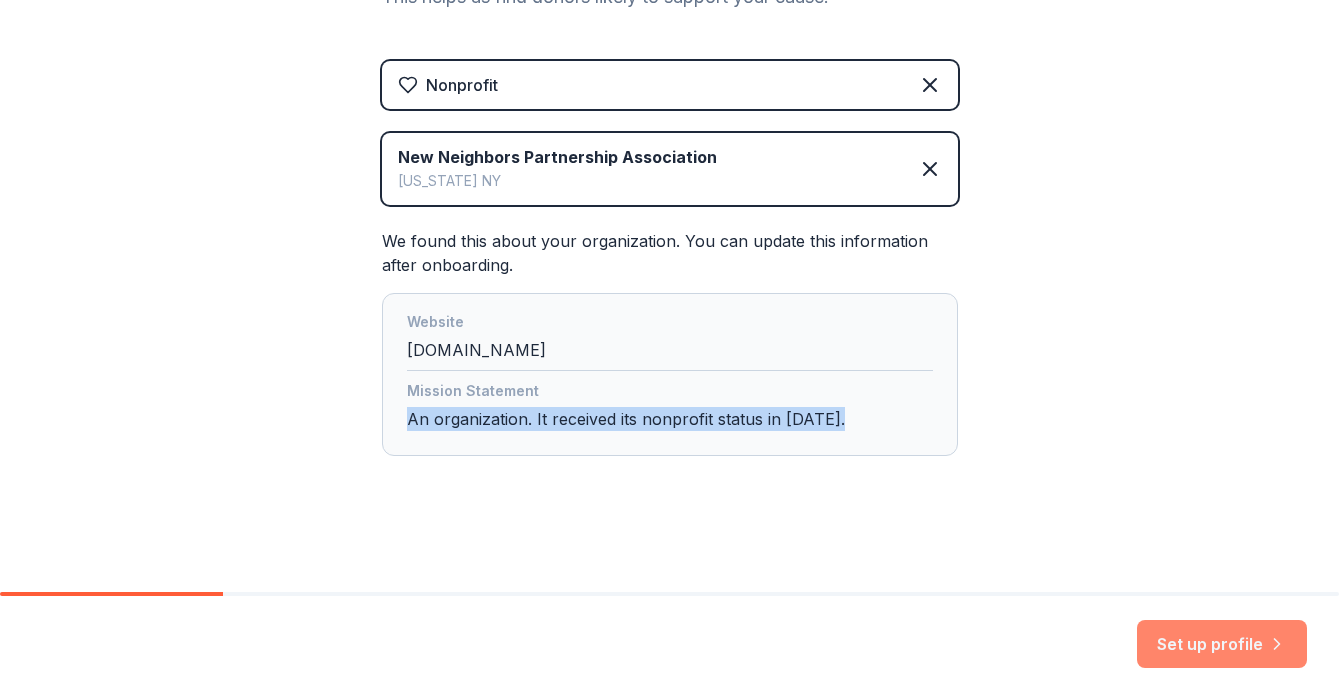 click on "Set up profile" at bounding box center [1222, 644] 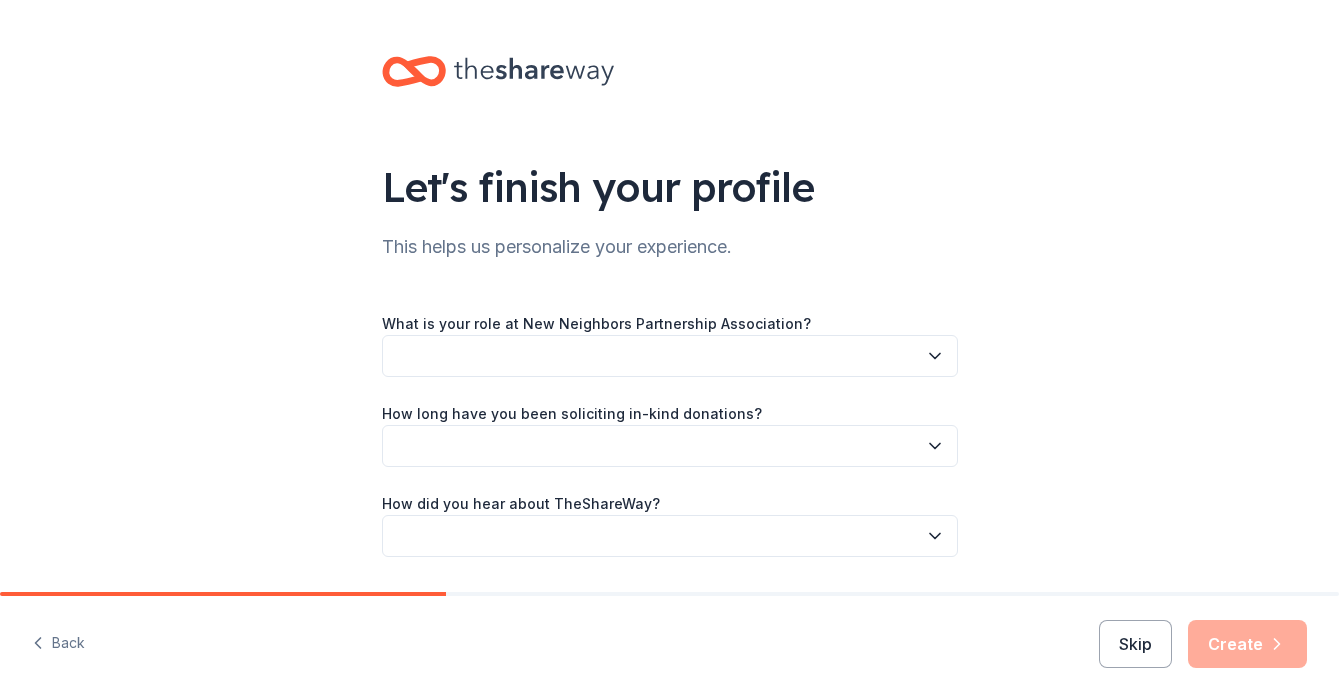 click at bounding box center [670, 356] 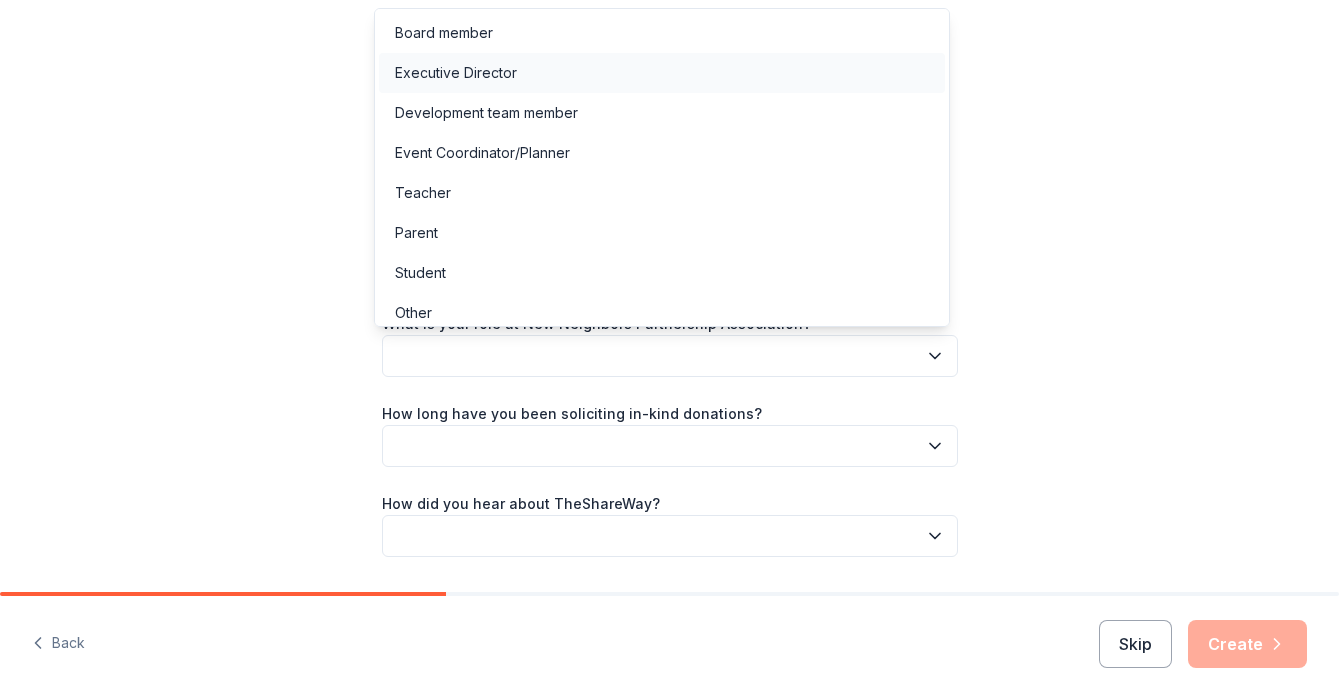 click on "Executive Director" at bounding box center (456, 73) 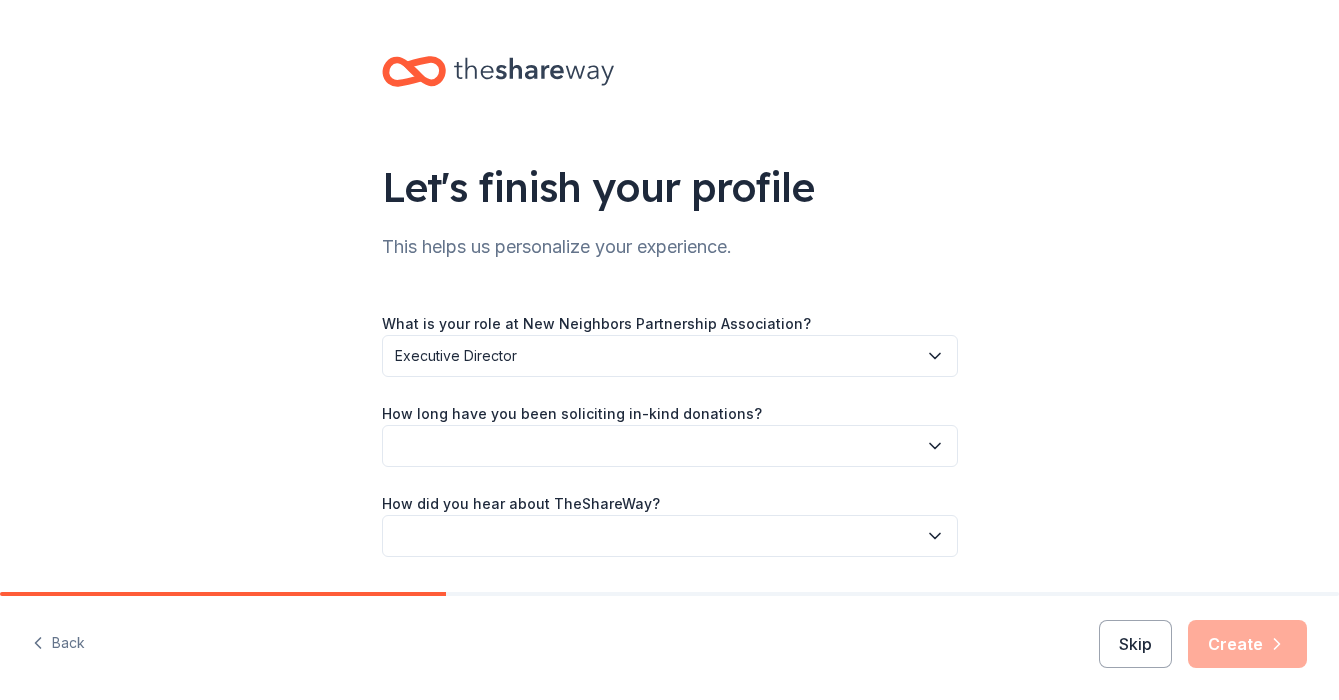 click at bounding box center (670, 446) 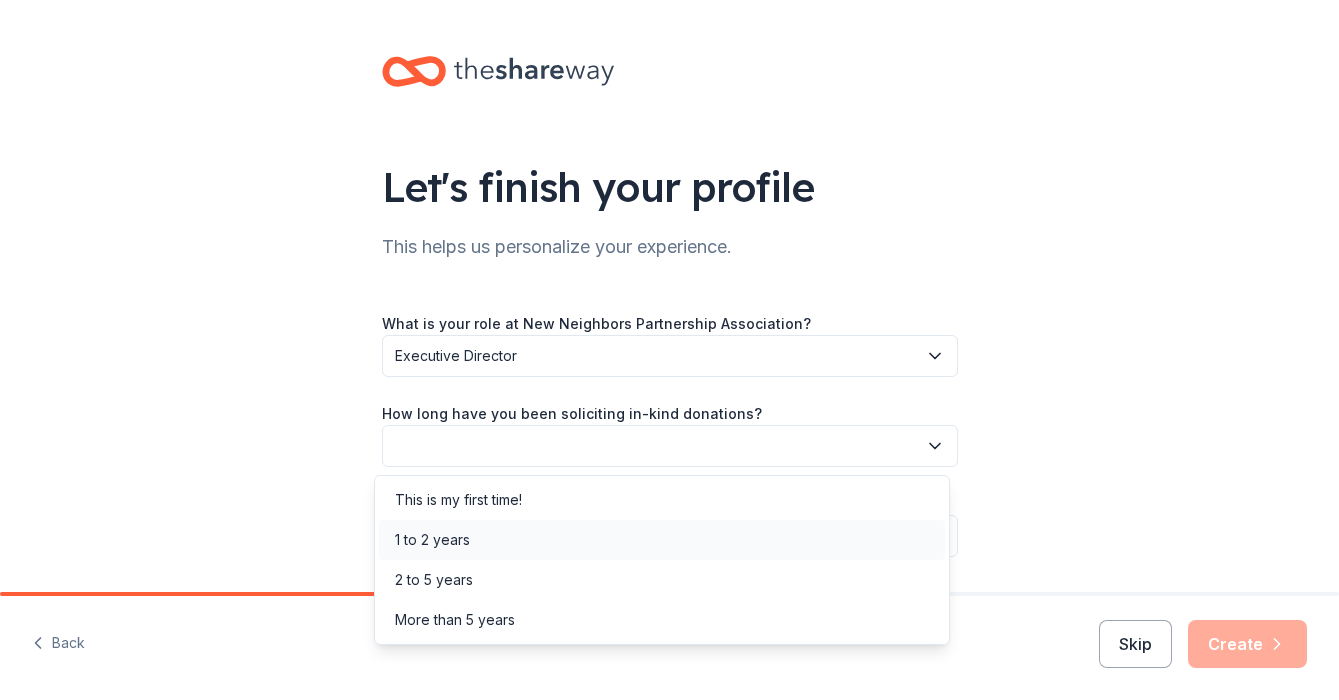 click on "1 to 2 years" at bounding box center [432, 540] 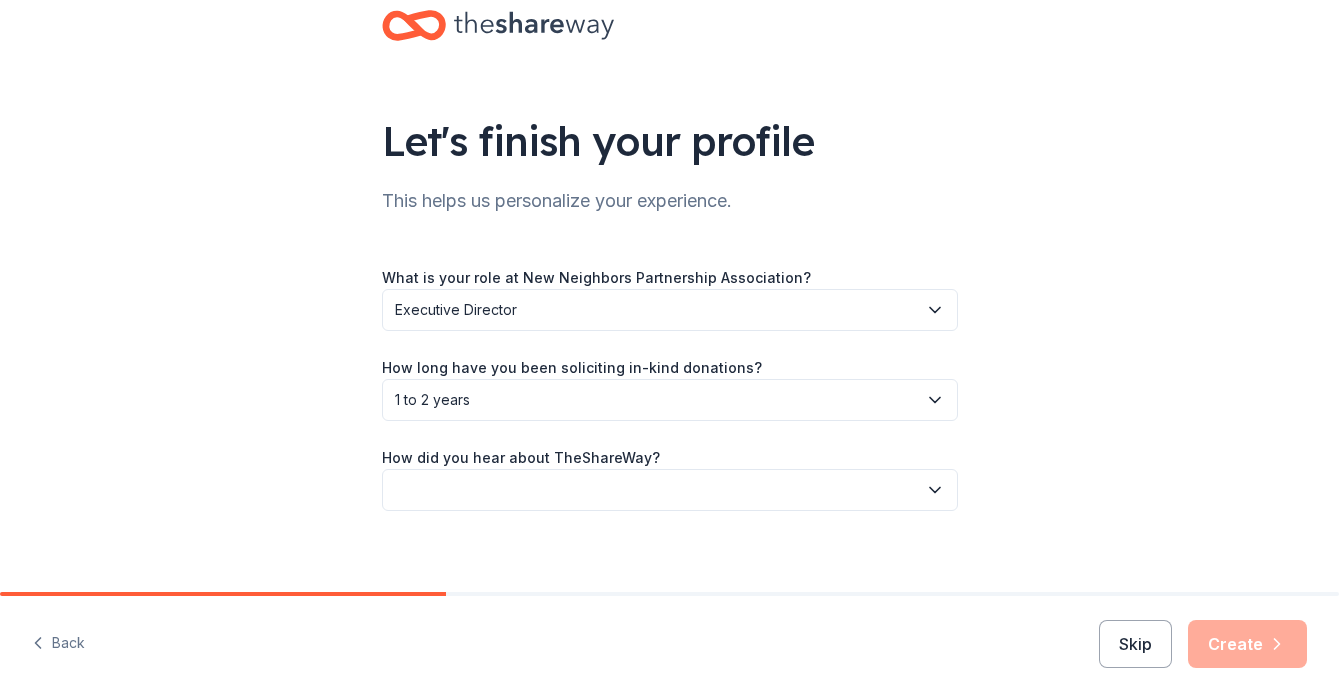 scroll, scrollTop: 61, scrollLeft: 0, axis: vertical 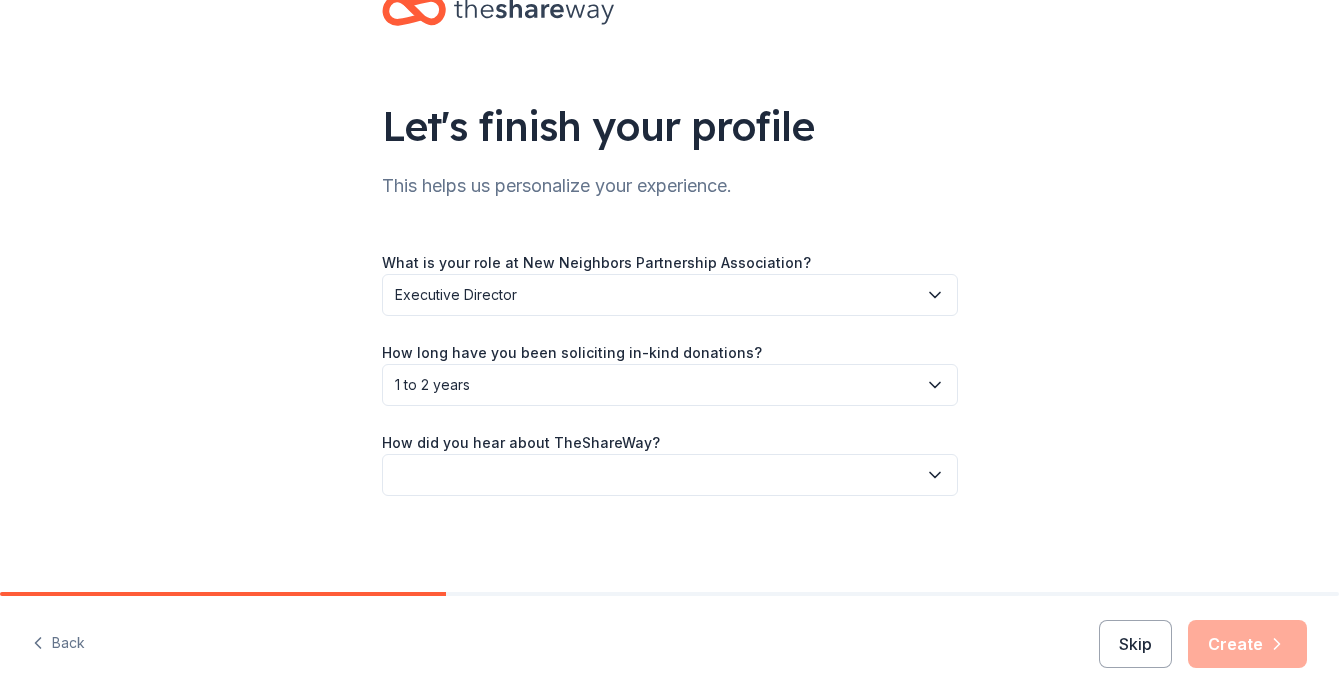 click at bounding box center [670, 475] 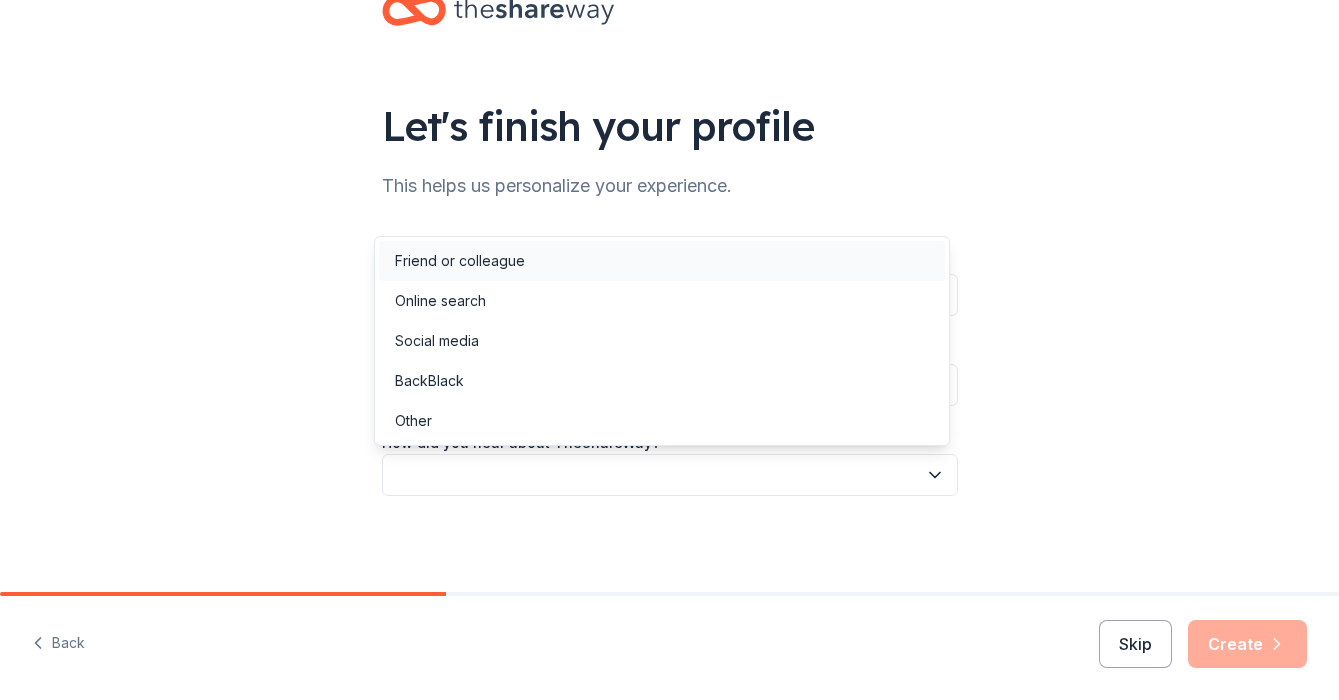 click on "Friend or colleague" at bounding box center [460, 261] 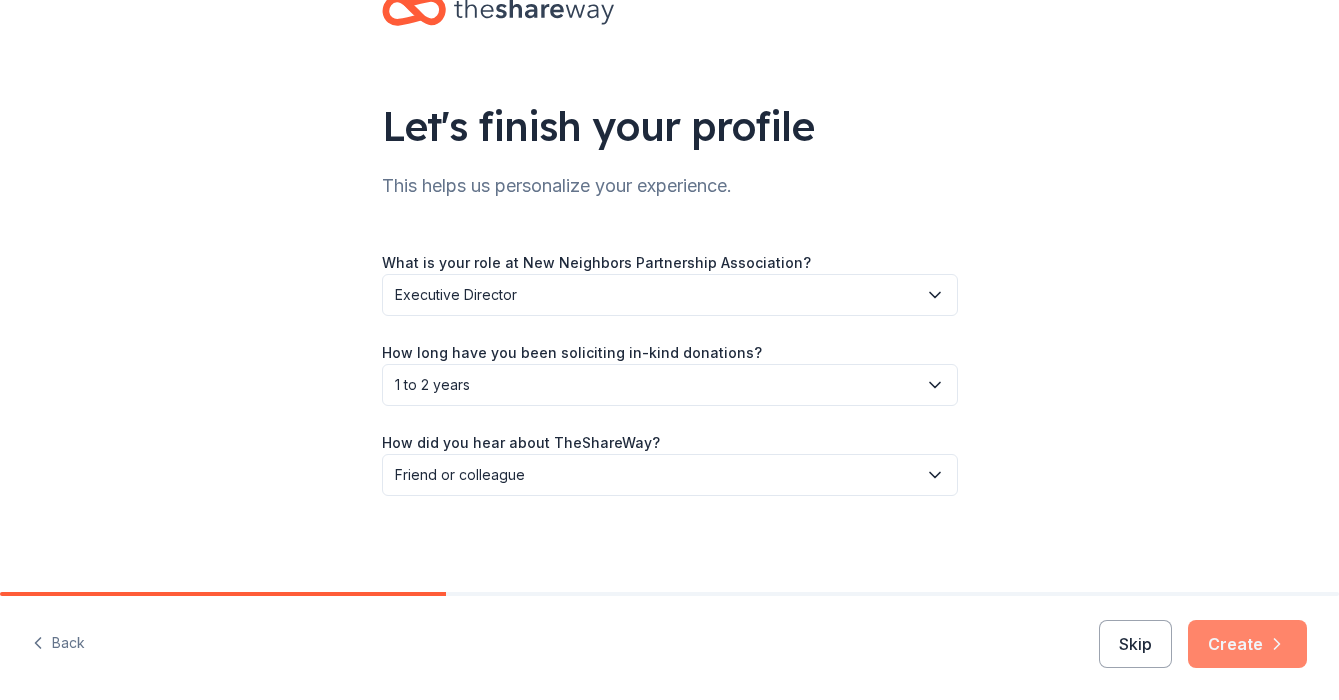 click on "Create" at bounding box center [1247, 644] 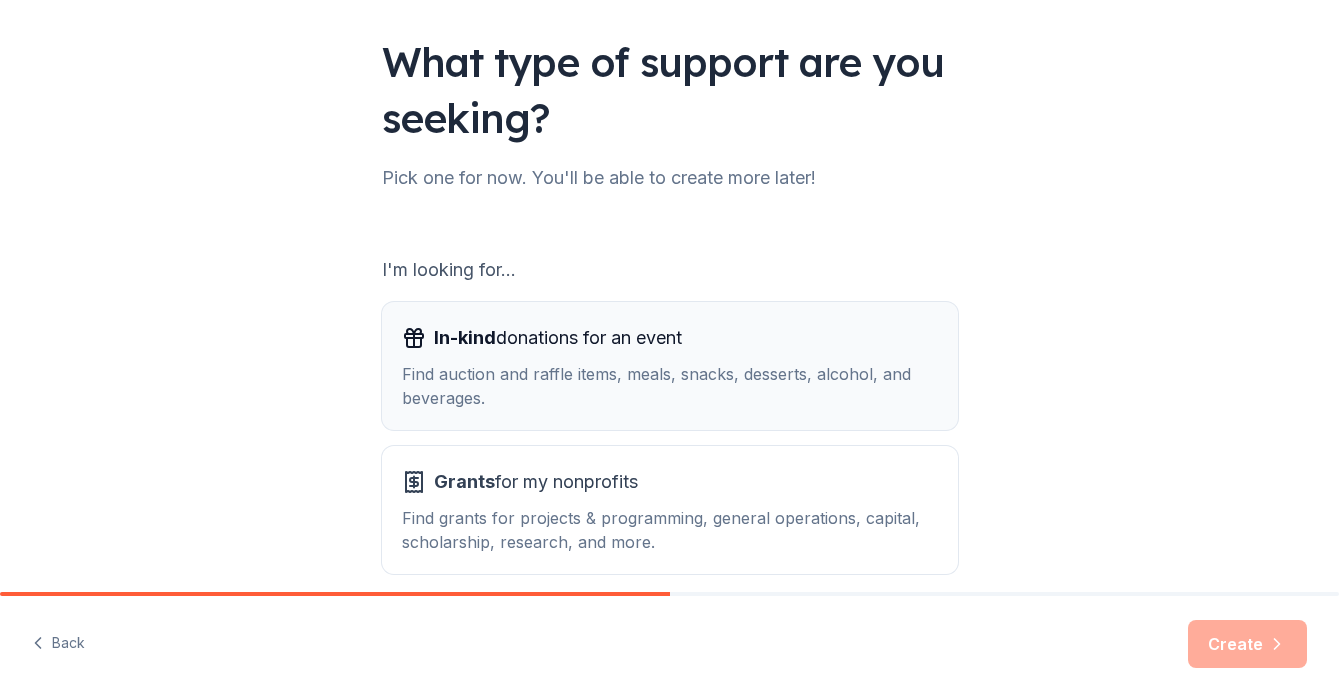 scroll, scrollTop: 215, scrollLeft: 0, axis: vertical 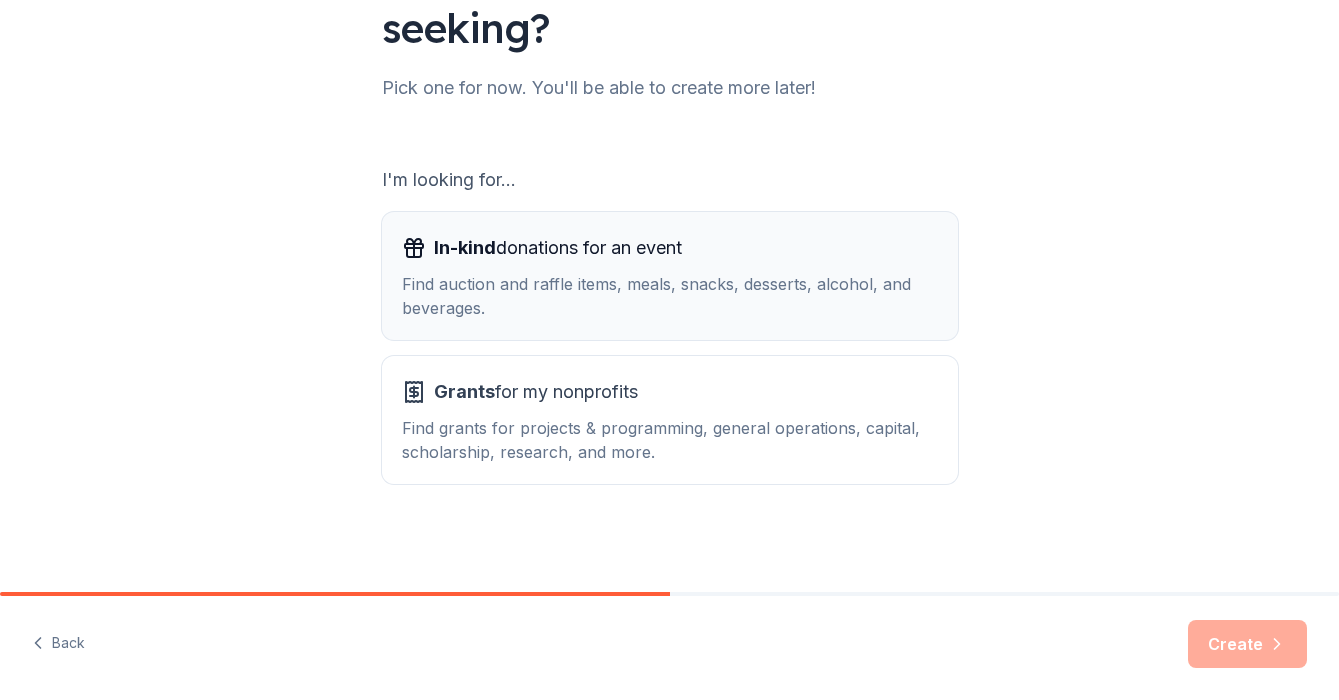 click on "Find auction and raffle items, meals, snacks, desserts, alcohol, and beverages." at bounding box center (670, 296) 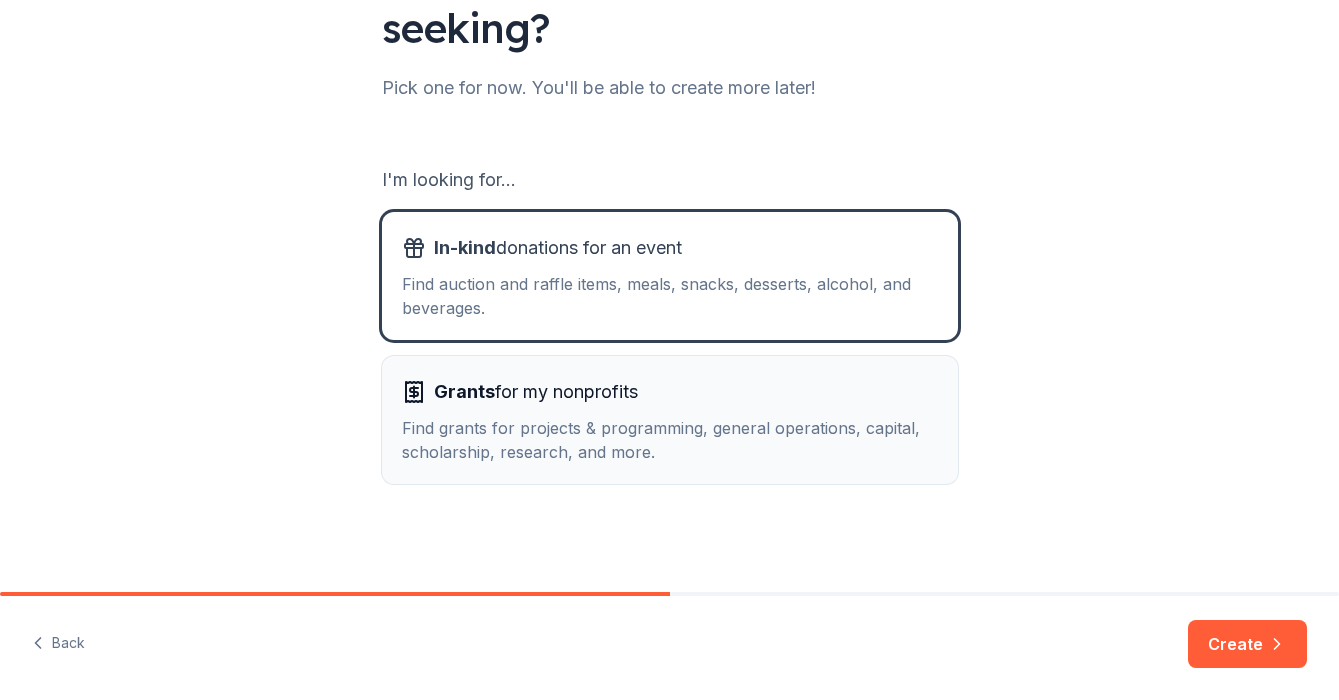 click on "Find grants for projects & programming, general operations, capital, scholarship, research, and more." at bounding box center (670, 440) 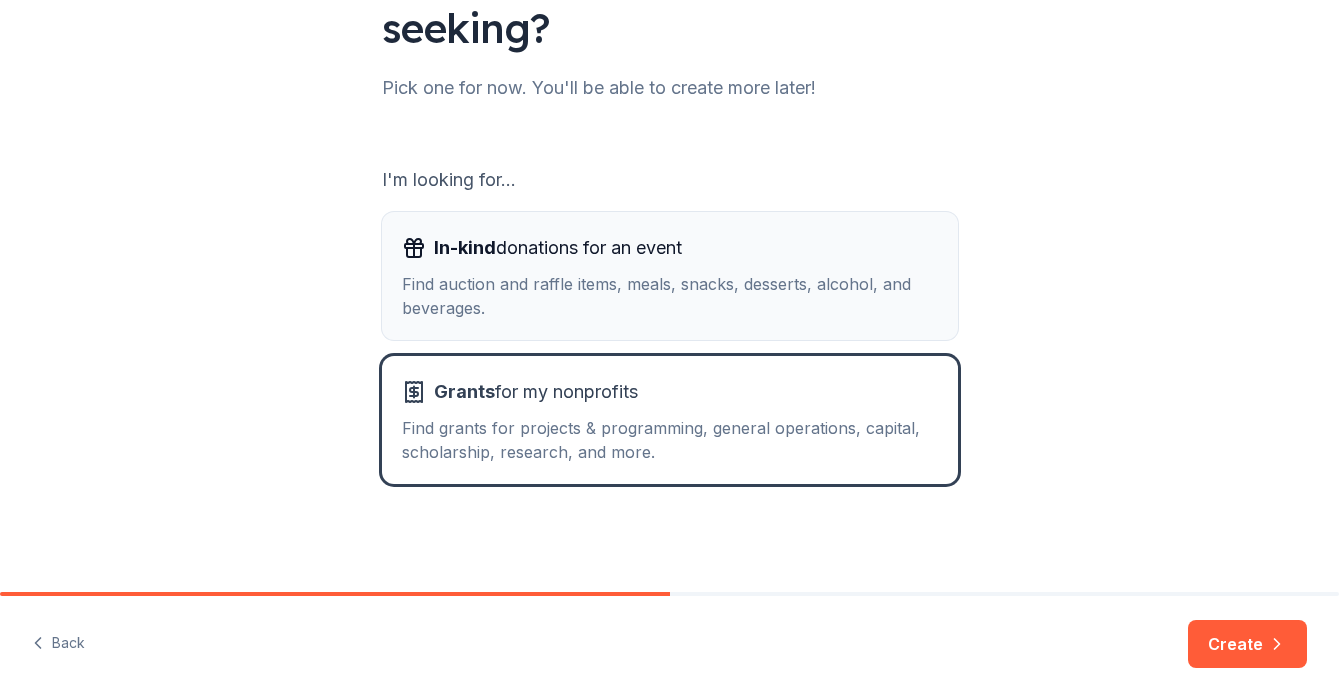 click on "In-kind  donations for an event" at bounding box center (558, 248) 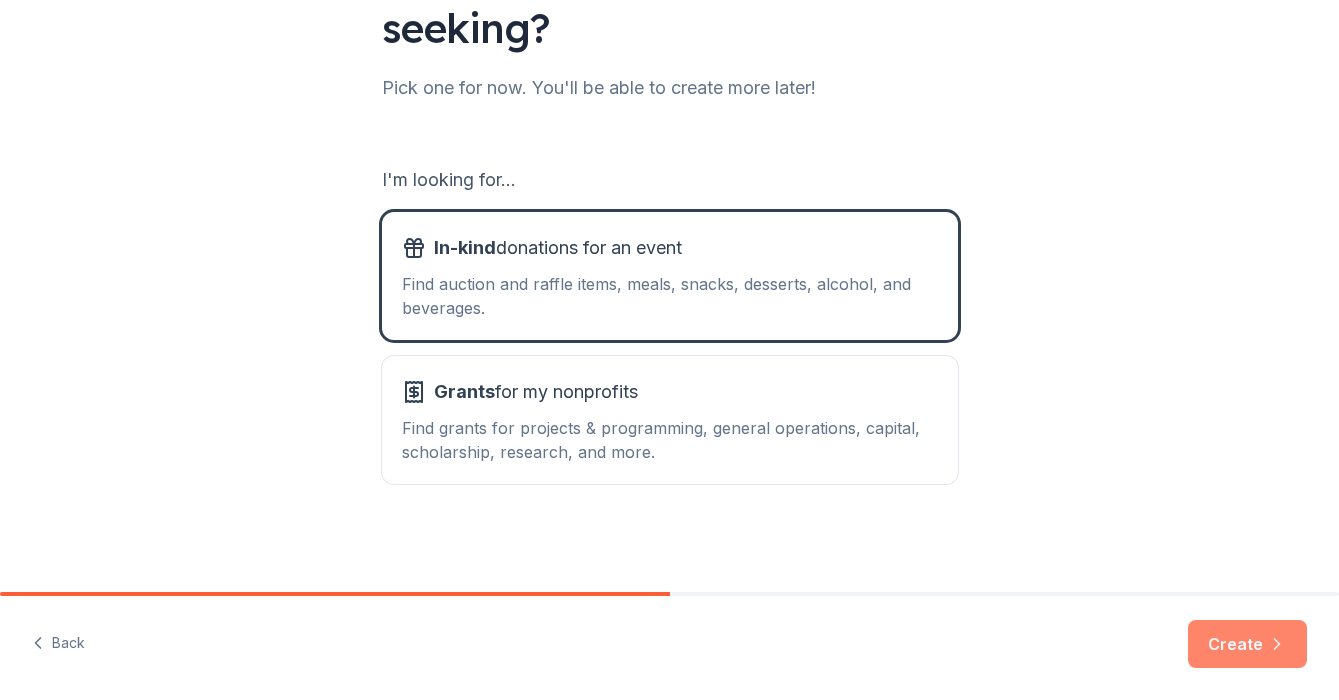 click on "Create" at bounding box center [1247, 644] 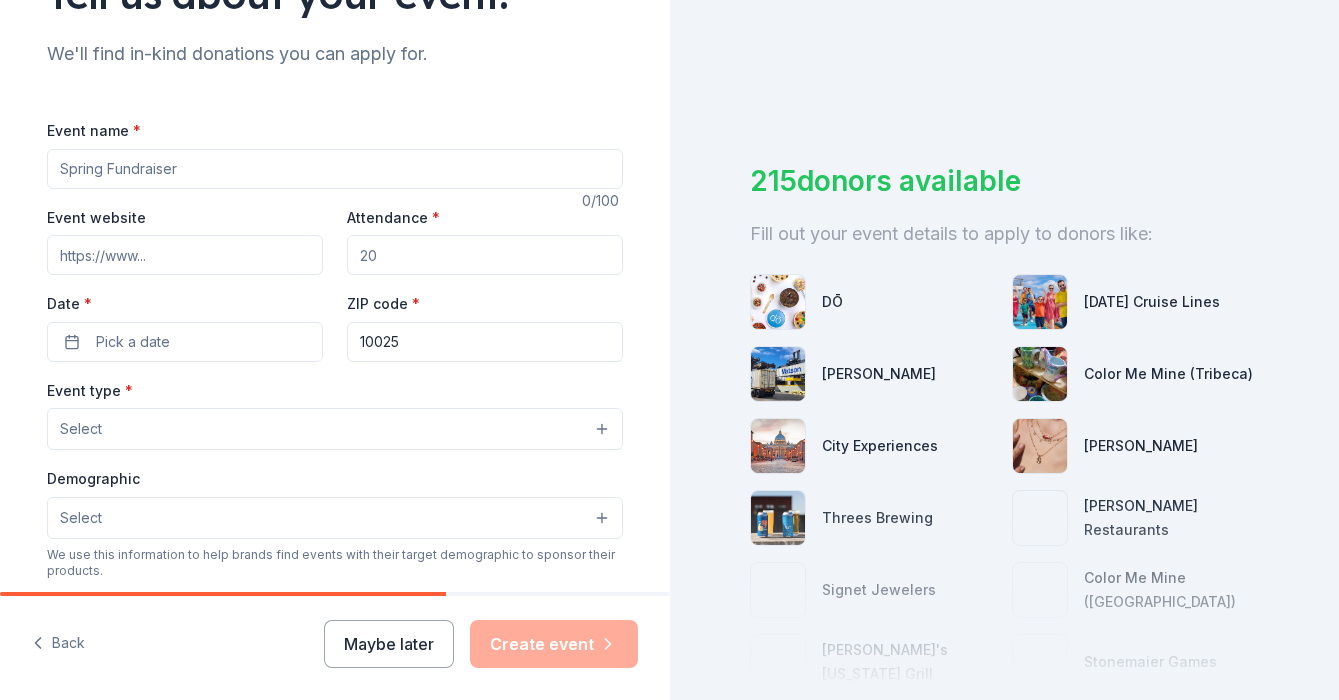 scroll, scrollTop: 197, scrollLeft: 0, axis: vertical 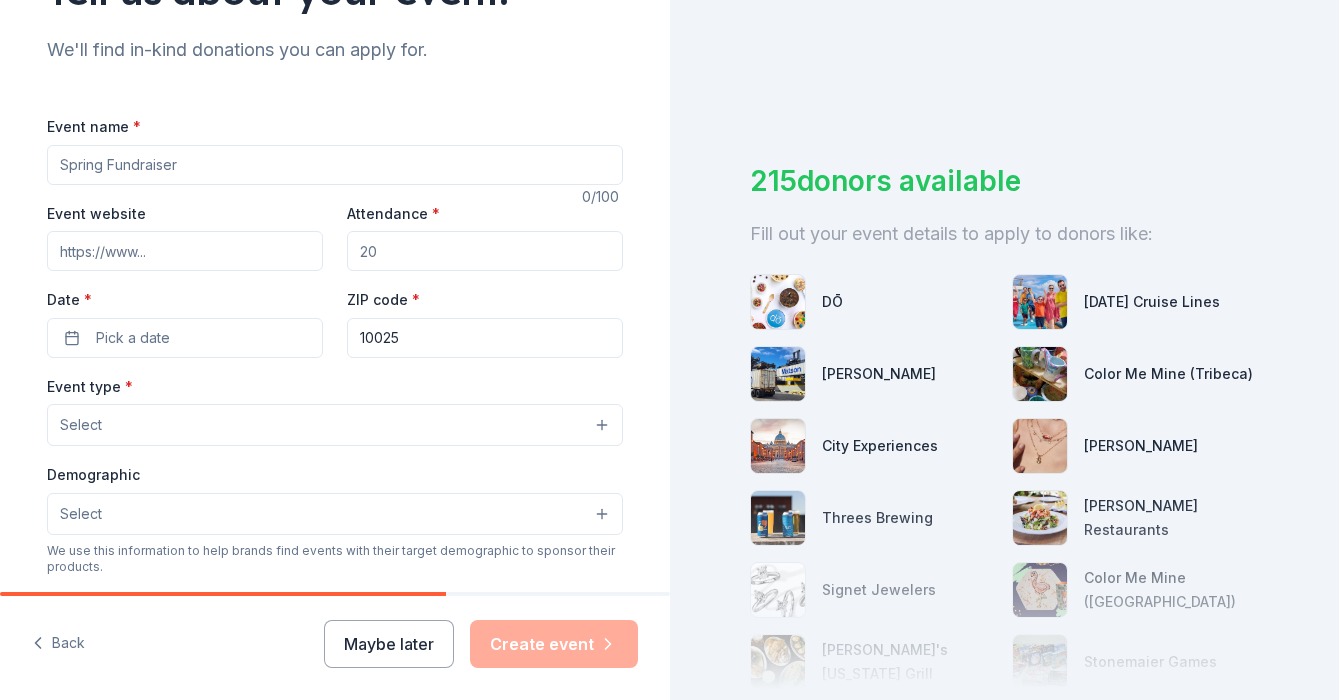 click on "Event name * 0 /100 Event website Attendance * Date * Pick a date ZIP code * 10025 Event type * Select Demographic Select We use this information to help brands find events with their target demographic to sponsor their products. Mailing address Apt/unit Description What are you looking for? * Auction & raffle Meals Snacks Desserts Alcohol Beverages Send me reminders Email me reminders of donor application deadlines Recurring event" at bounding box center [335, 576] 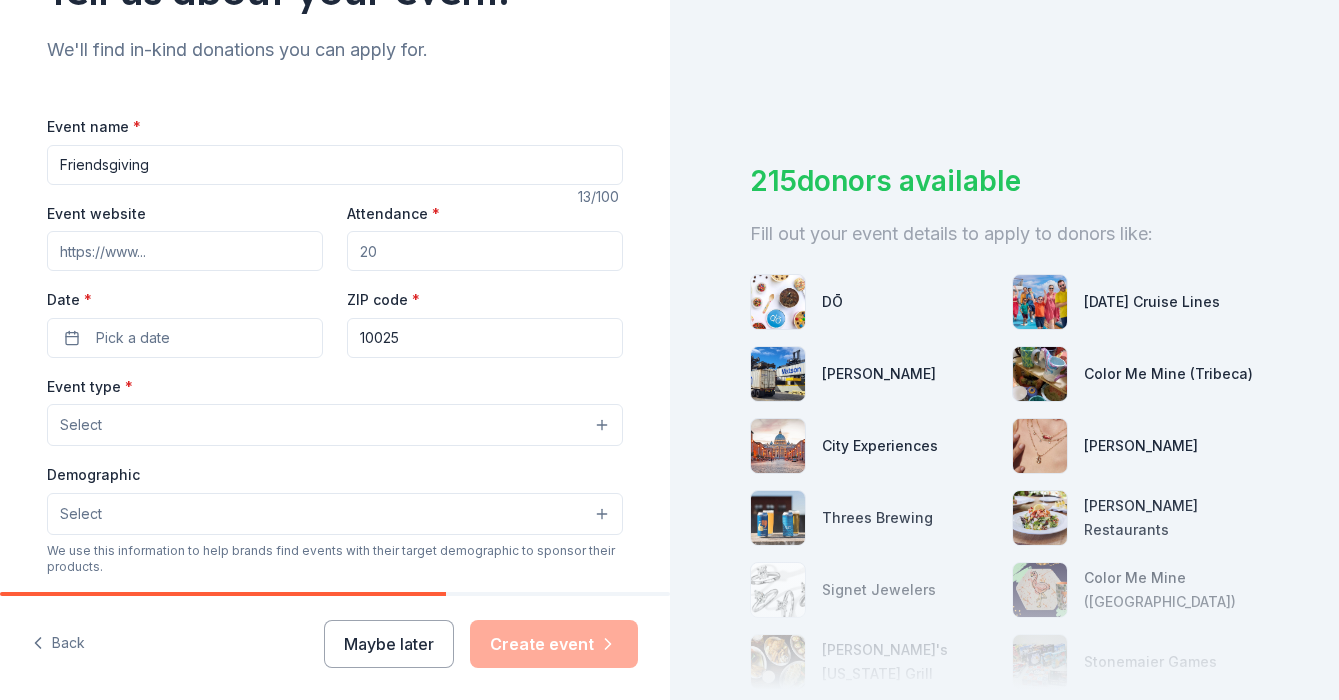type on "Friendsgiving" 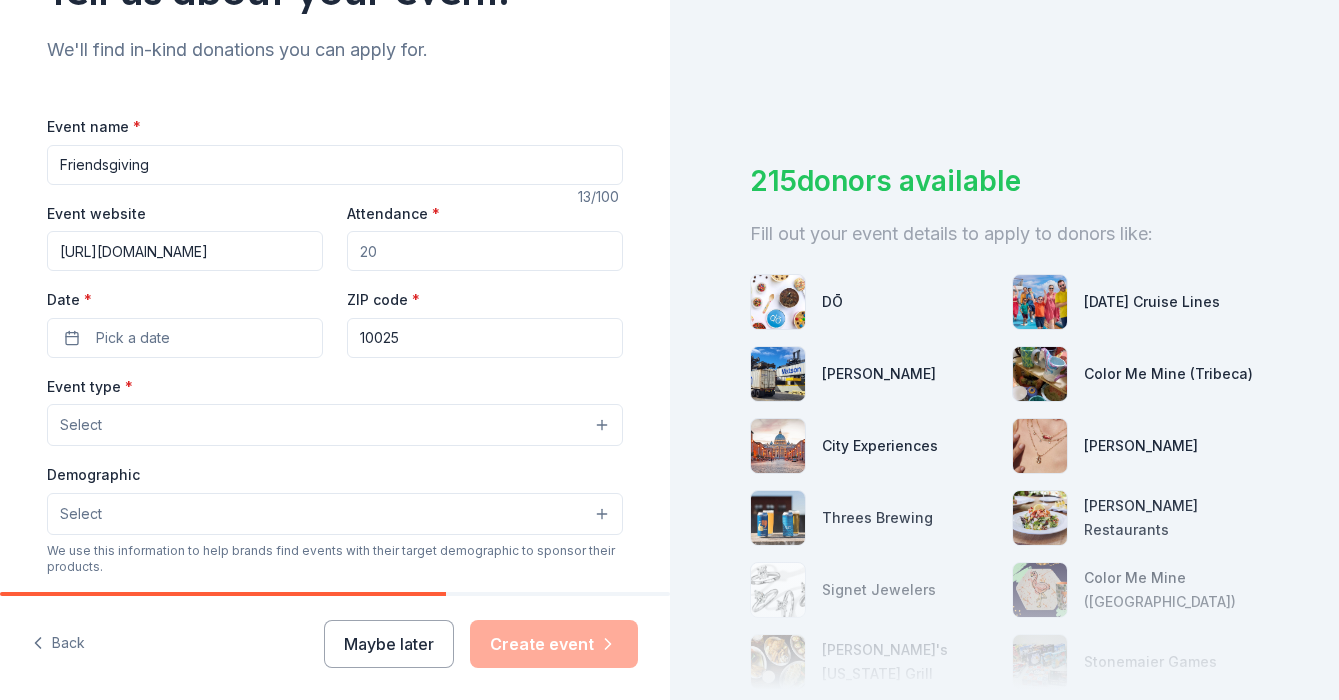 scroll, scrollTop: 0, scrollLeft: 36, axis: horizontal 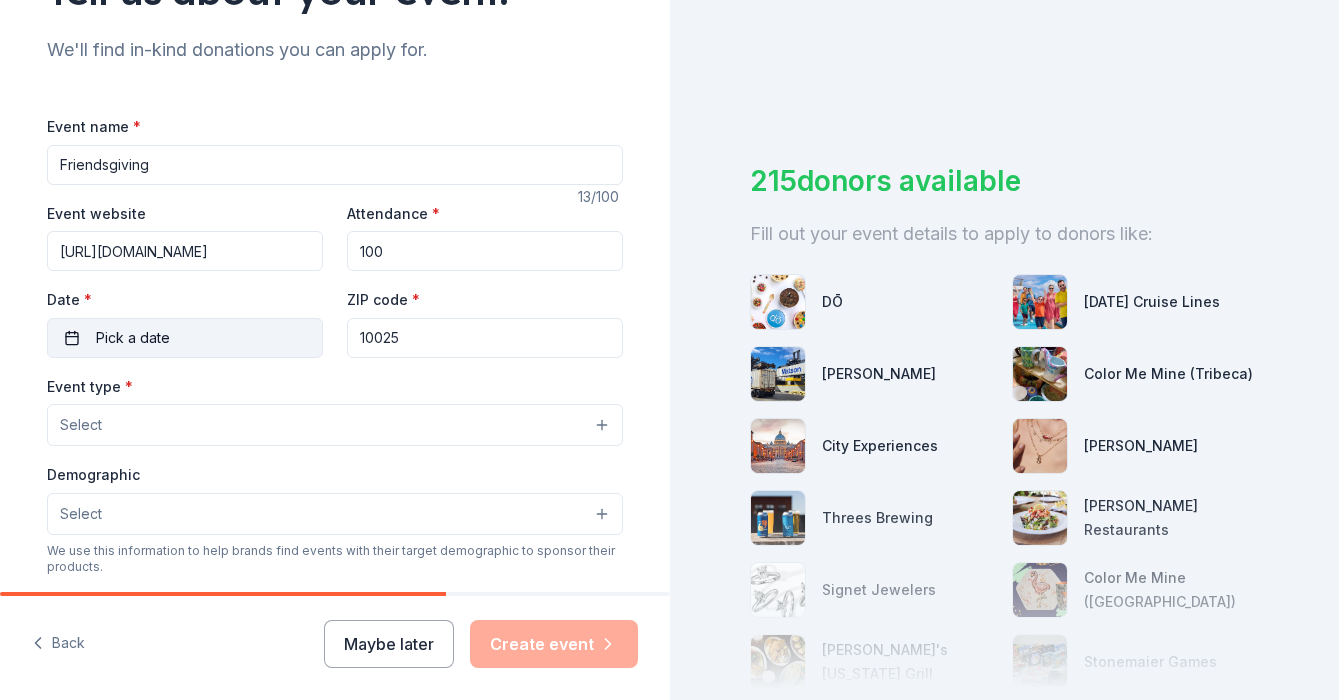 type on "100" 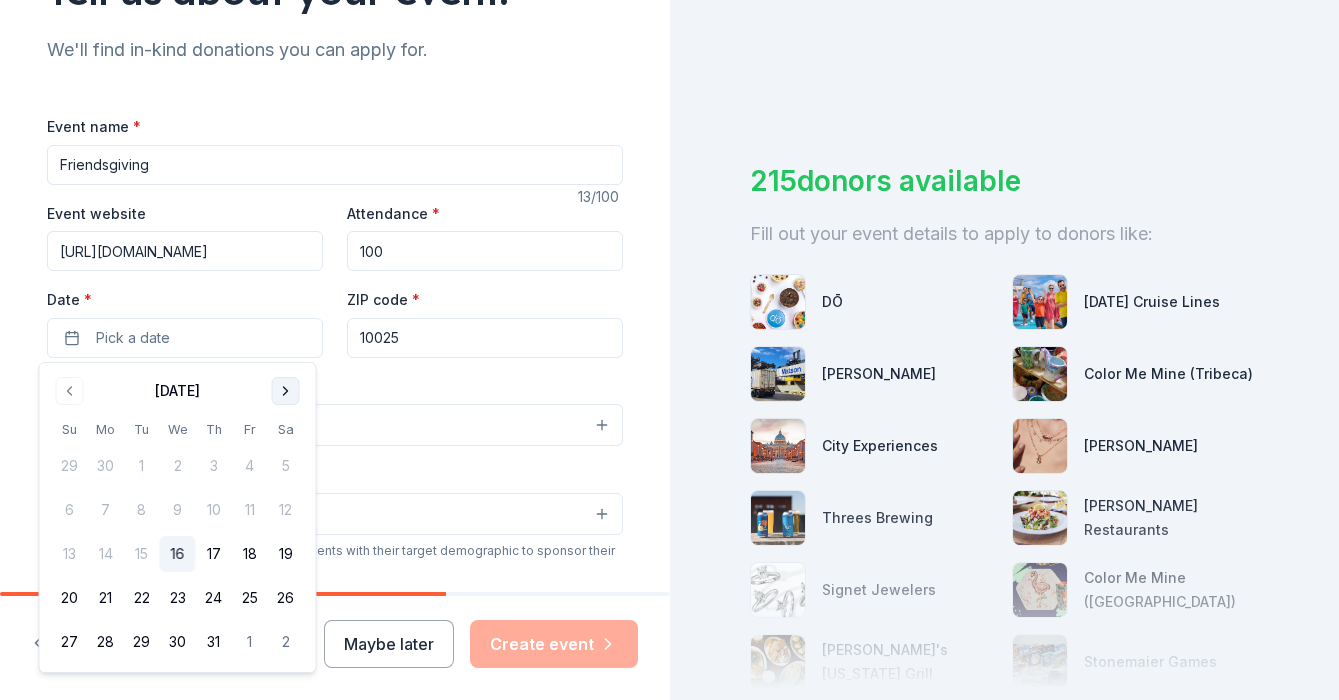 click at bounding box center [286, 391] 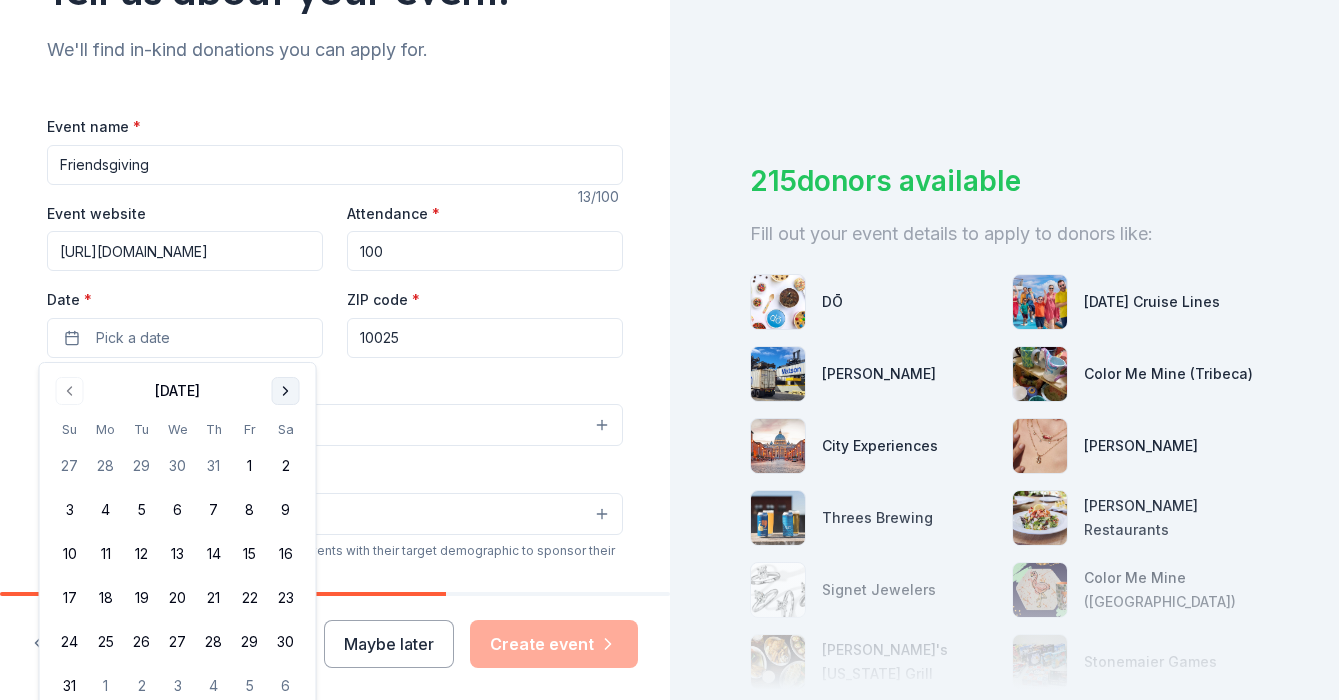click at bounding box center (286, 391) 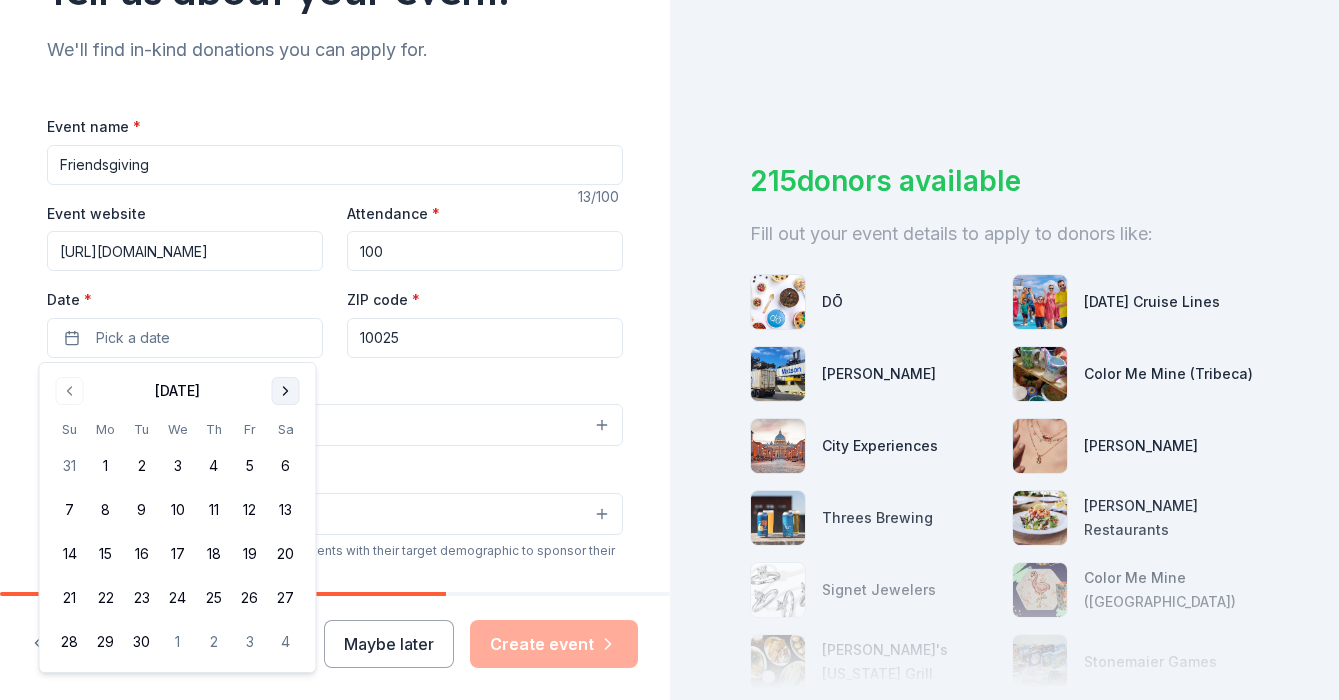 click at bounding box center [286, 391] 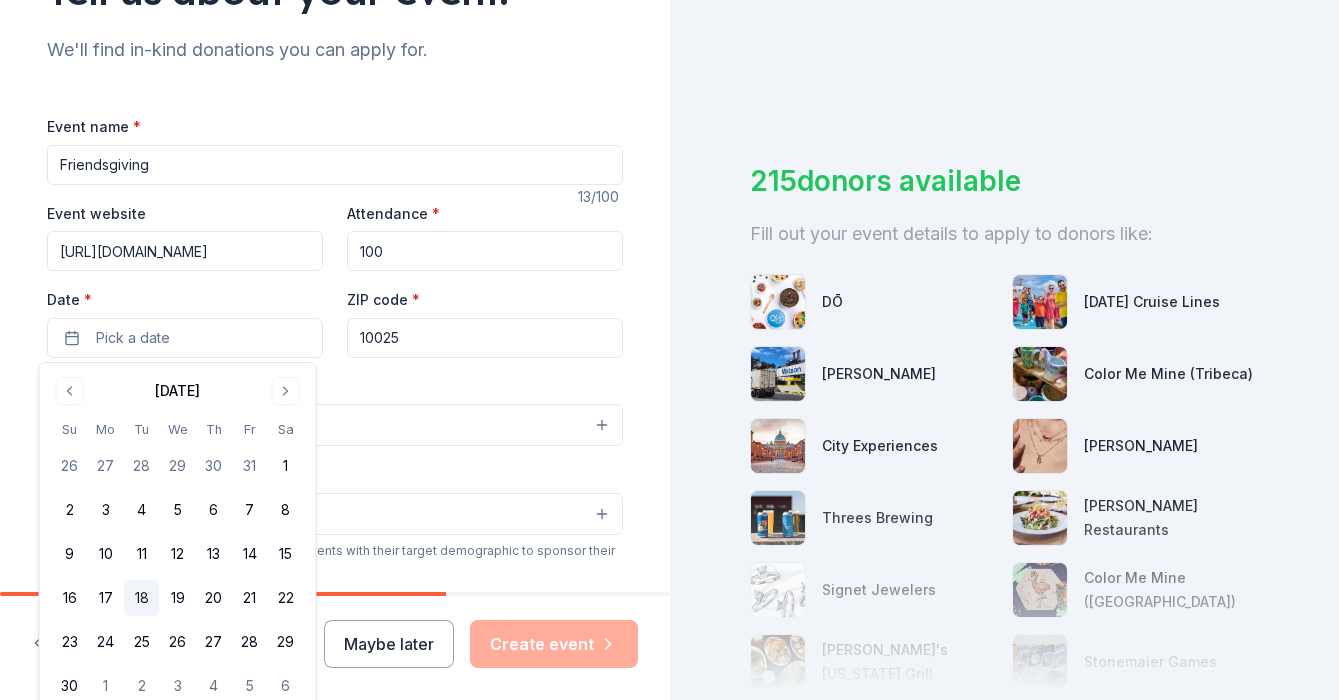 click on "18" at bounding box center [142, 598] 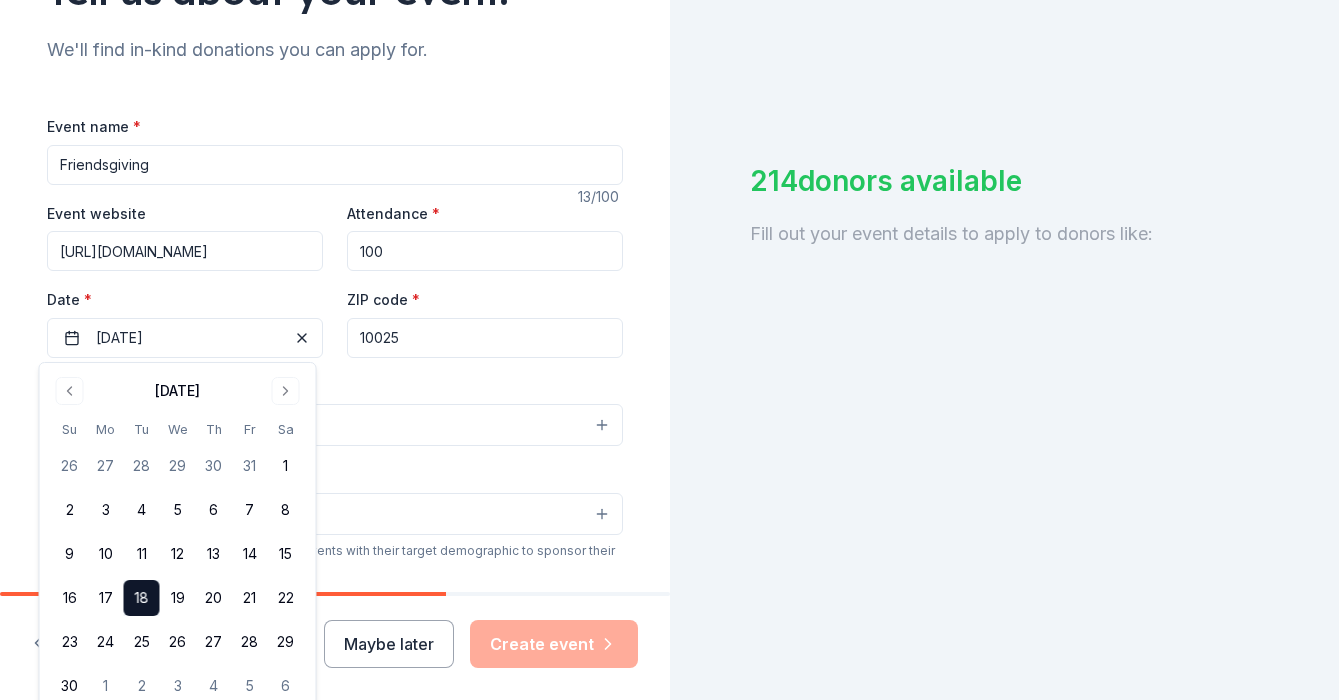 click on "Event type * Select" at bounding box center (335, 410) 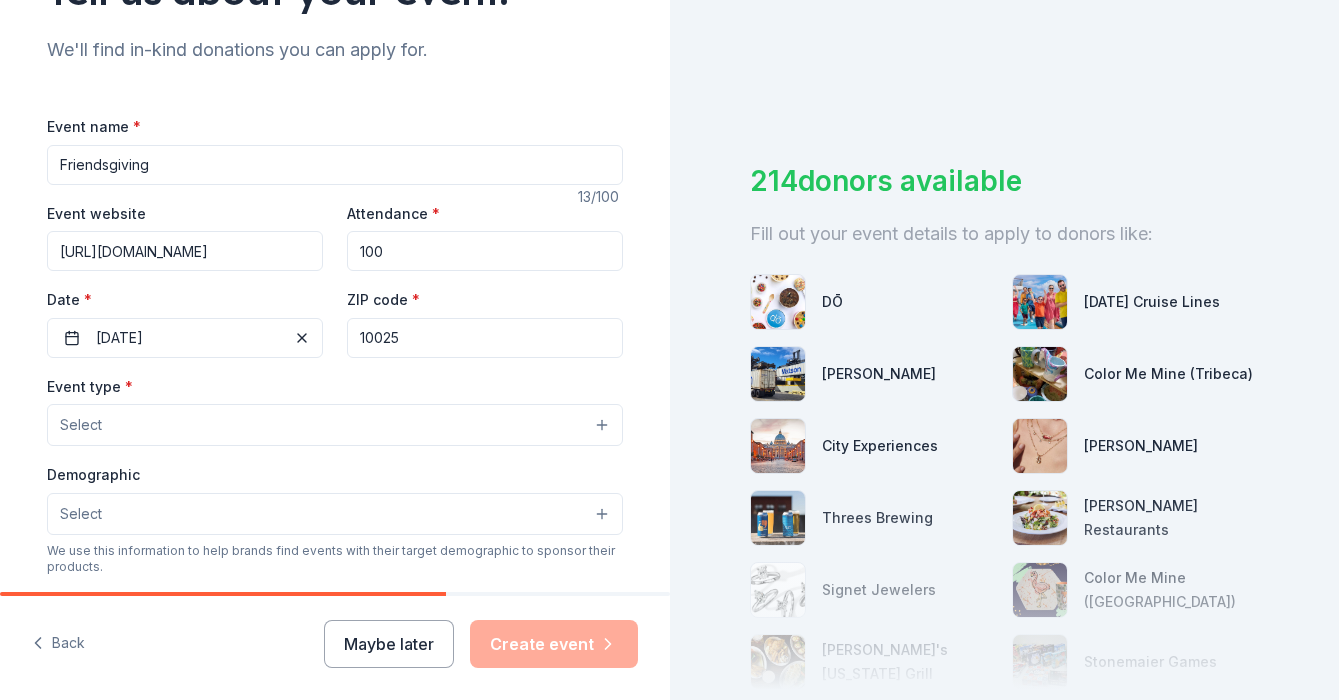 click on "Select" at bounding box center [335, 425] 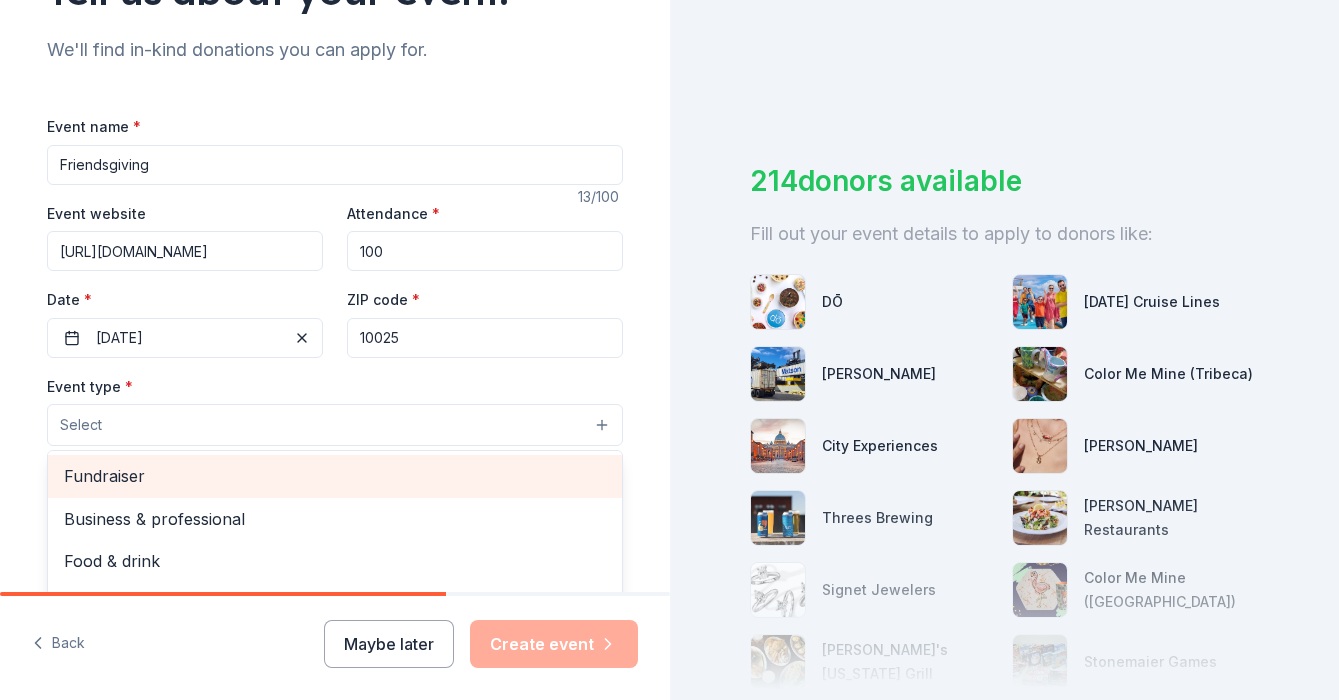 scroll, scrollTop: 66, scrollLeft: 0, axis: vertical 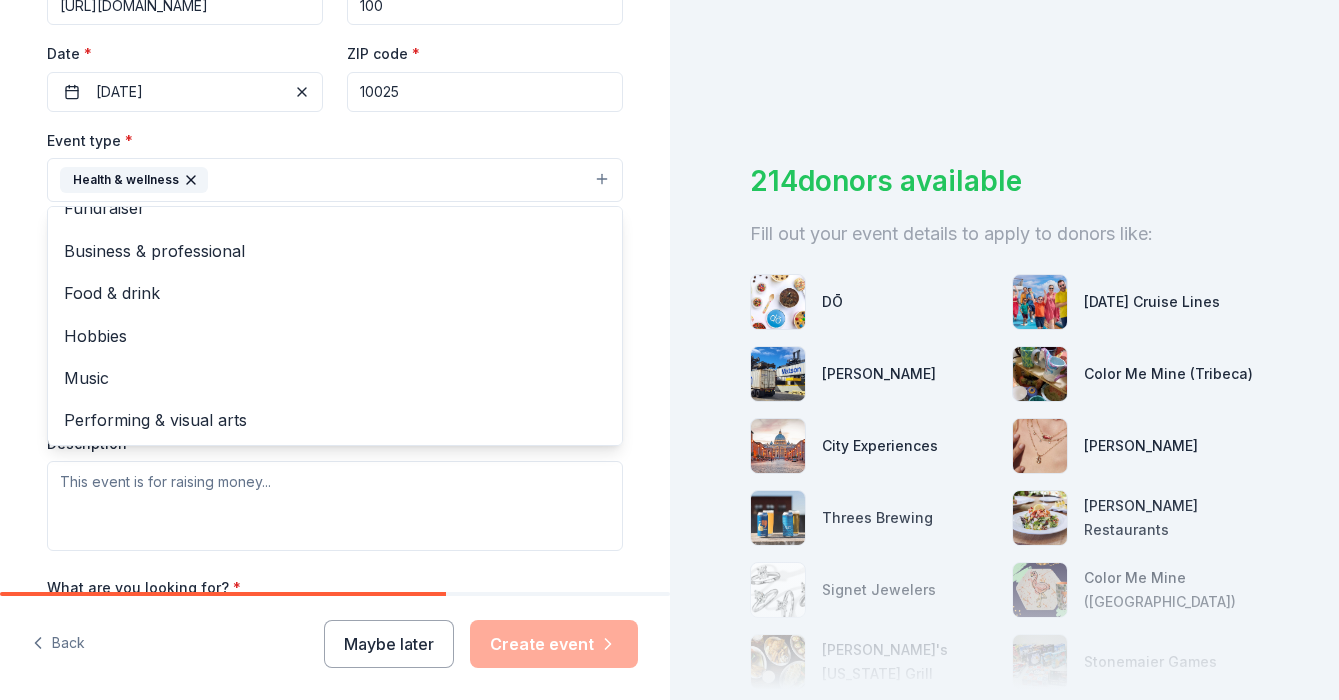 click on "Tell us about your event. We'll find in-kind donations you can apply for. Event name * Friendsgiving 13 /100 Event website https://www.newneighborspartnership.org/ Attendance * 100 Date * 11/18/2025 ZIP code * 10025 Event type * Health & wellness Fundraiser Business & professional Food & drink Hobbies Music Performing & visual arts Demographic Select We use this information to help brands find events with their target demographic to sponsor their products. Mailing address Apt/unit Description What are you looking for? * Auction & raffle Meals Snacks Desserts Alcohol Beverages Send me reminders Email me reminders of donor application deadlines Recurring event" at bounding box center [335, 223] 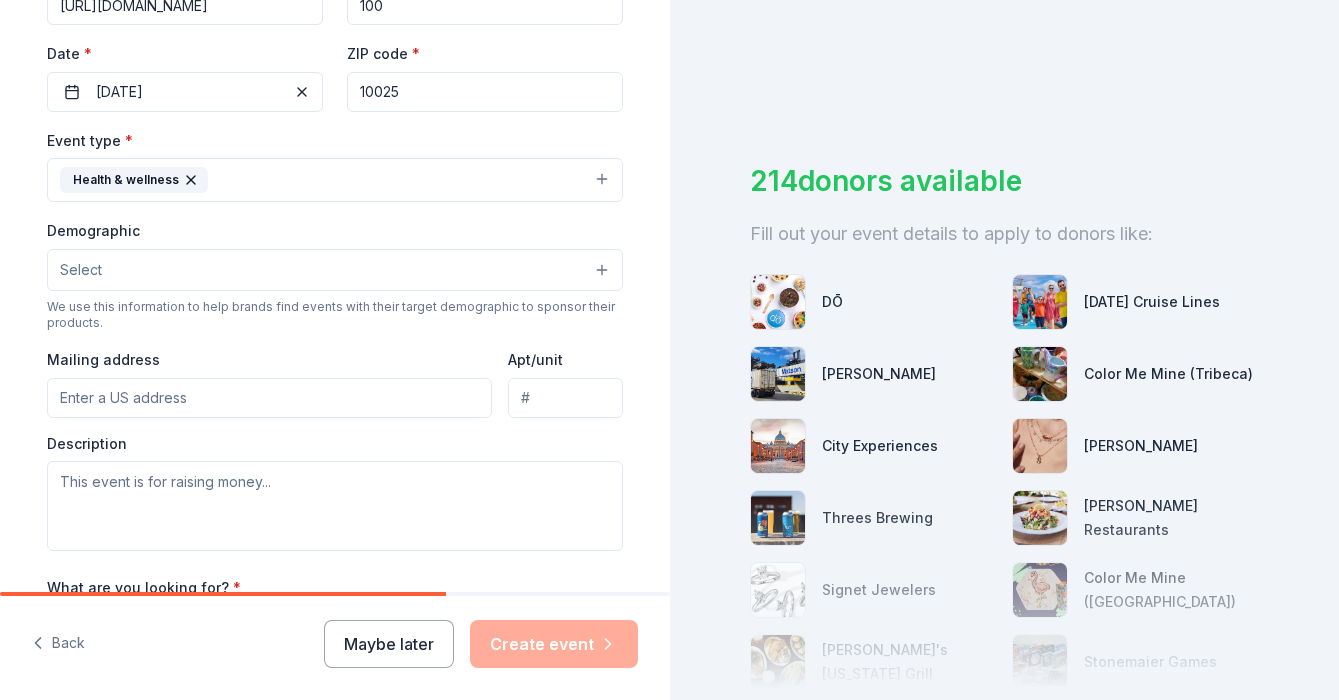 click on "Select" at bounding box center [335, 270] 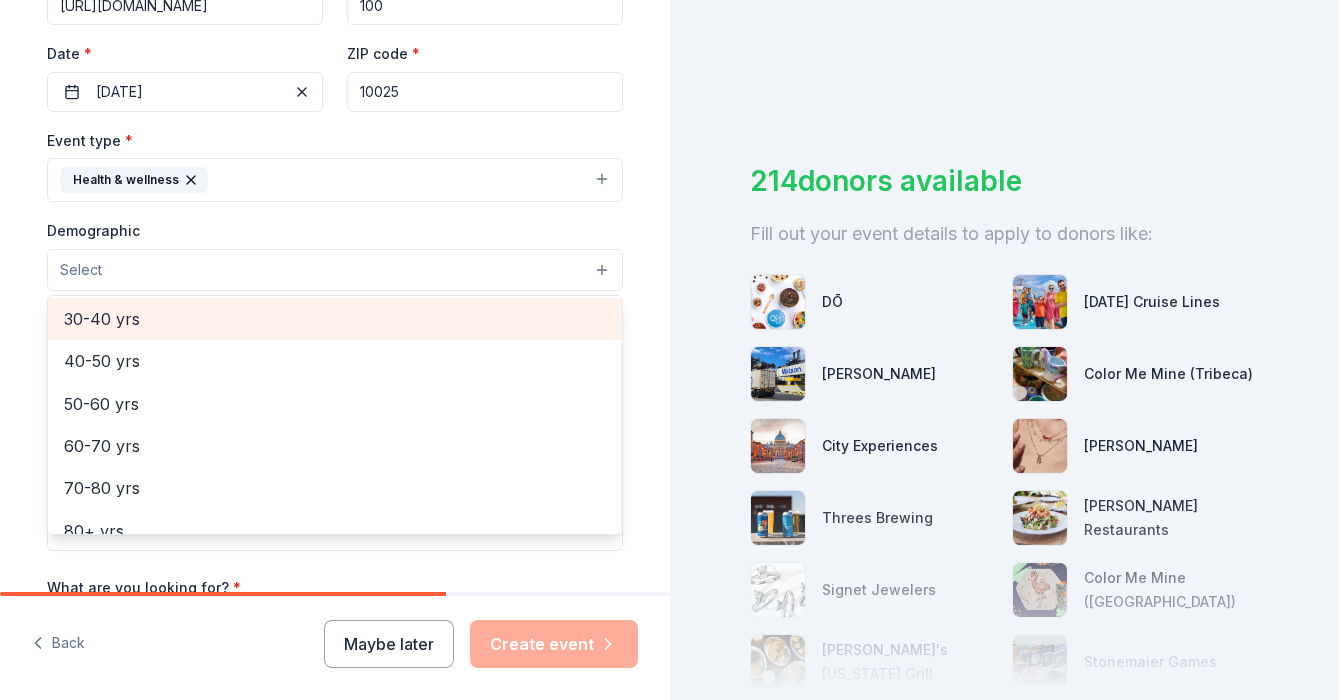 scroll, scrollTop: 321, scrollLeft: 0, axis: vertical 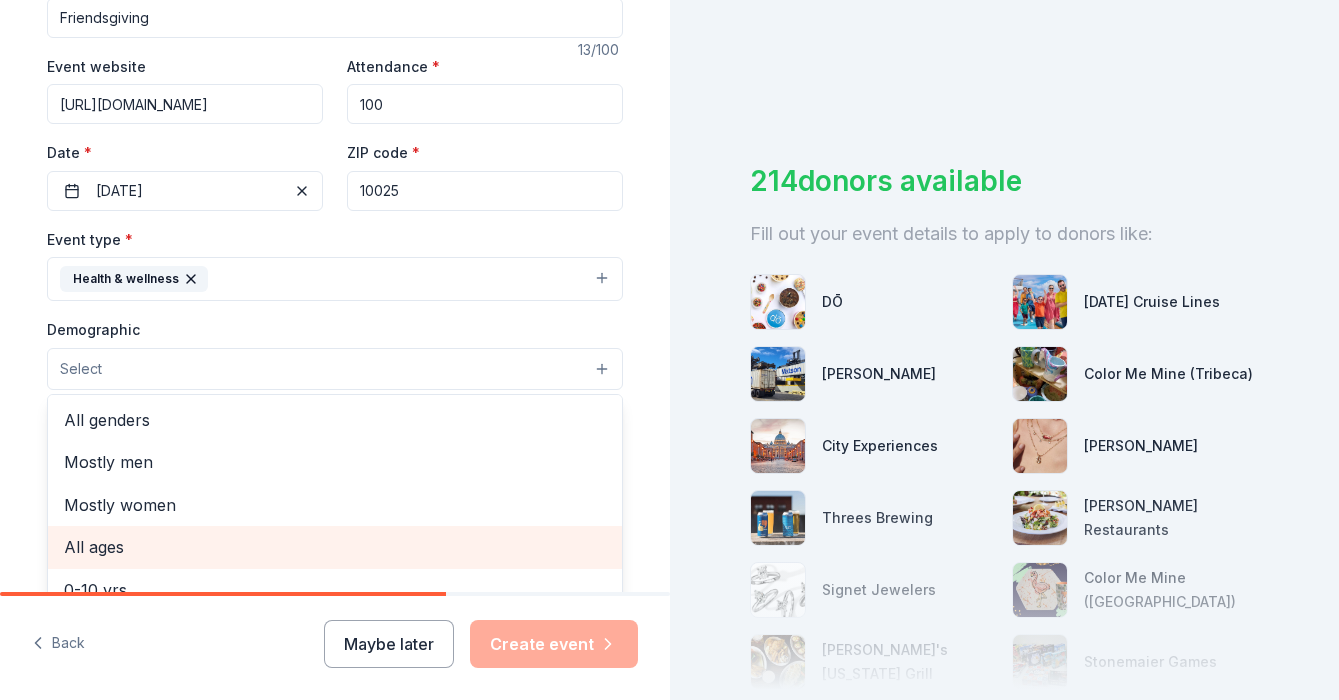 click on "All ages" at bounding box center [335, 547] 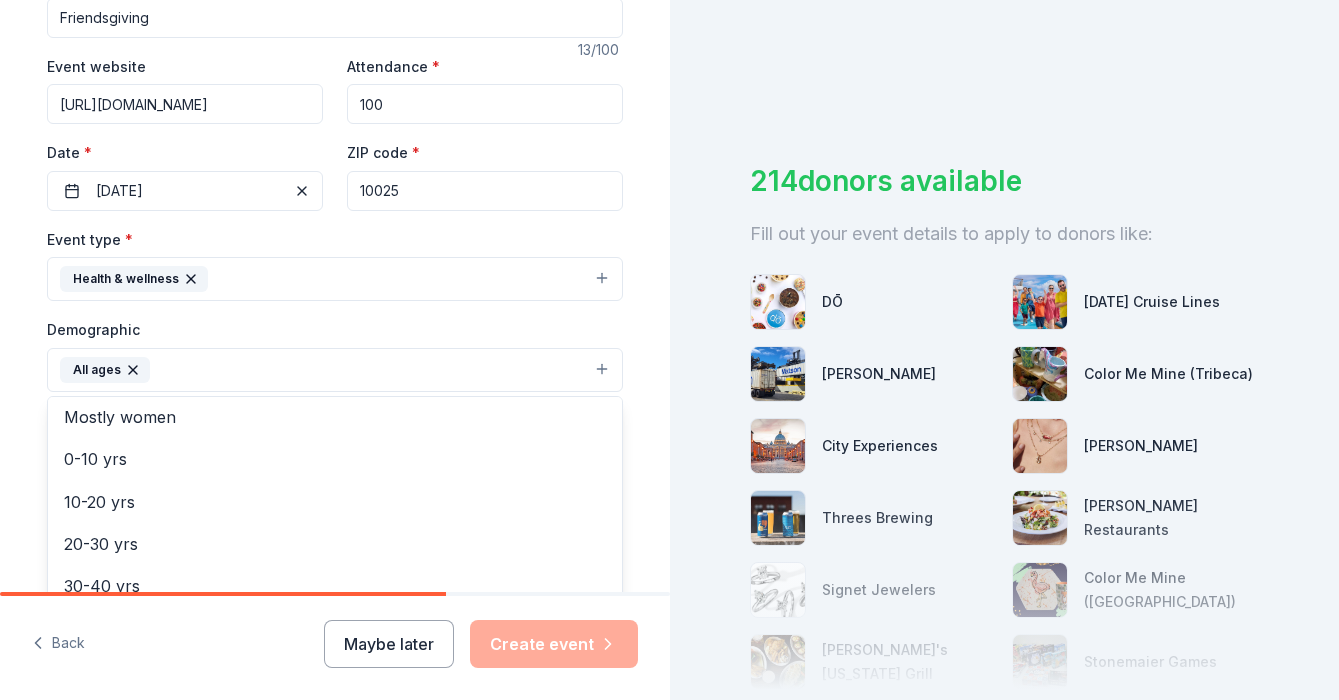 scroll, scrollTop: 118, scrollLeft: 0, axis: vertical 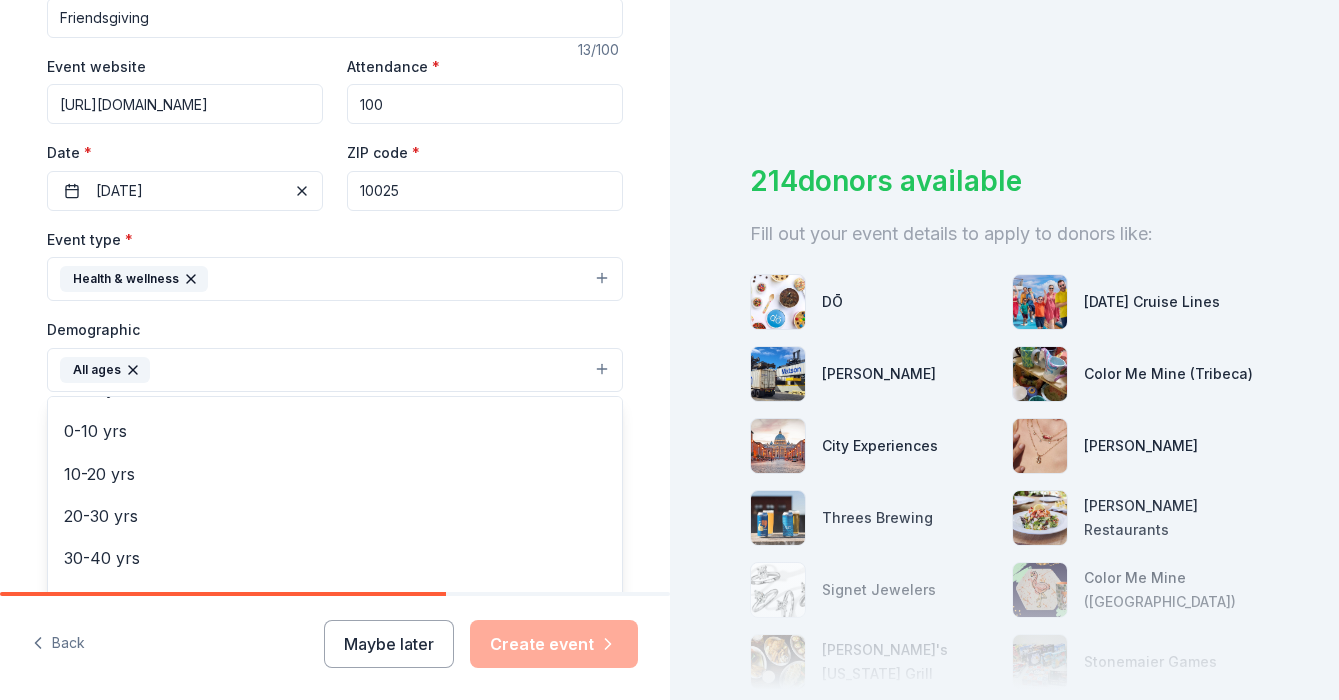 click on "Tell us about your event. We'll find in-kind donations you can apply for. Event name * Friendsgiving 13 /100 Event website https://www.newneighborspartnership.org/ Attendance * 100 Date * 11/18/2025 ZIP code * 10025 Event type * Health & wellness Demographic All ages All genders Mostly men Mostly women 0-10 yrs 10-20 yrs 20-30 yrs 30-40 yrs 40-50 yrs 50-60 yrs 60-70 yrs 70-80 yrs 80+ yrs We use this information to help brands find events with their target demographic to sponsor their products. Mailing address Apt/unit Description What are you looking for? * Auction & raffle Meals Snacks Desserts Alcohol Beverages Send me reminders Email me reminders of donor application deadlines Recurring event" at bounding box center (335, 323) 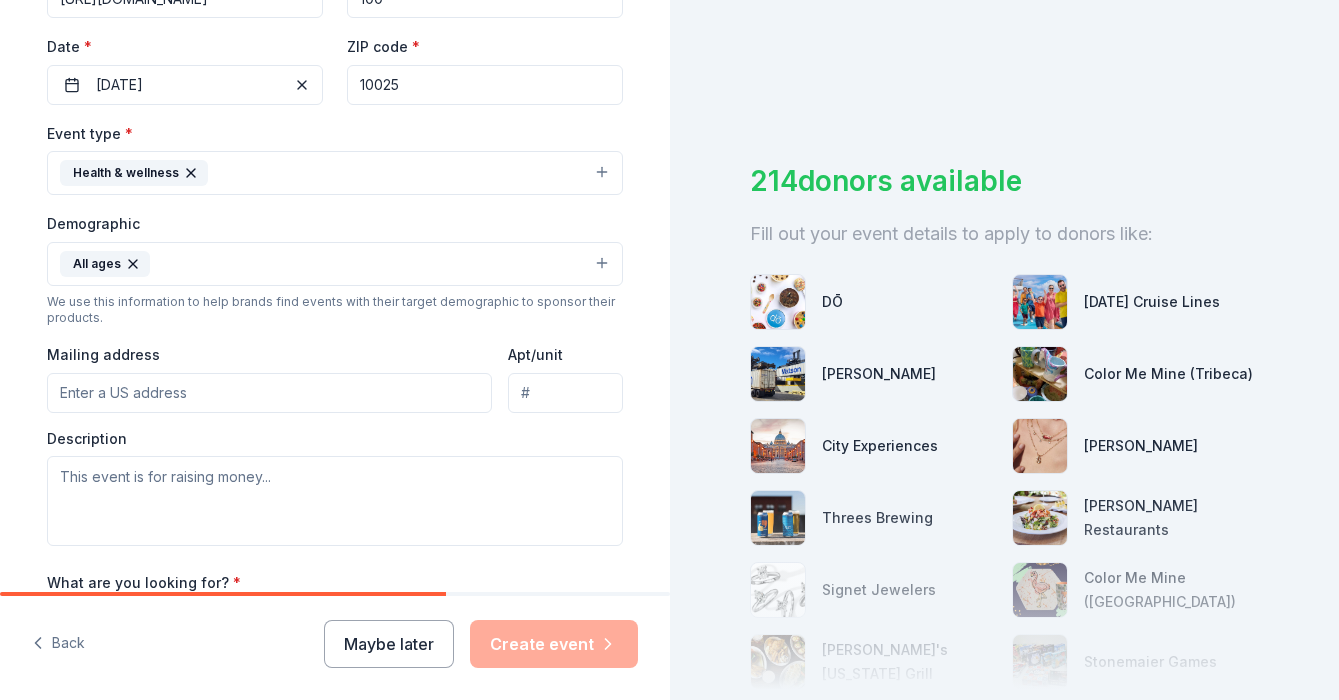 scroll, scrollTop: 472, scrollLeft: 0, axis: vertical 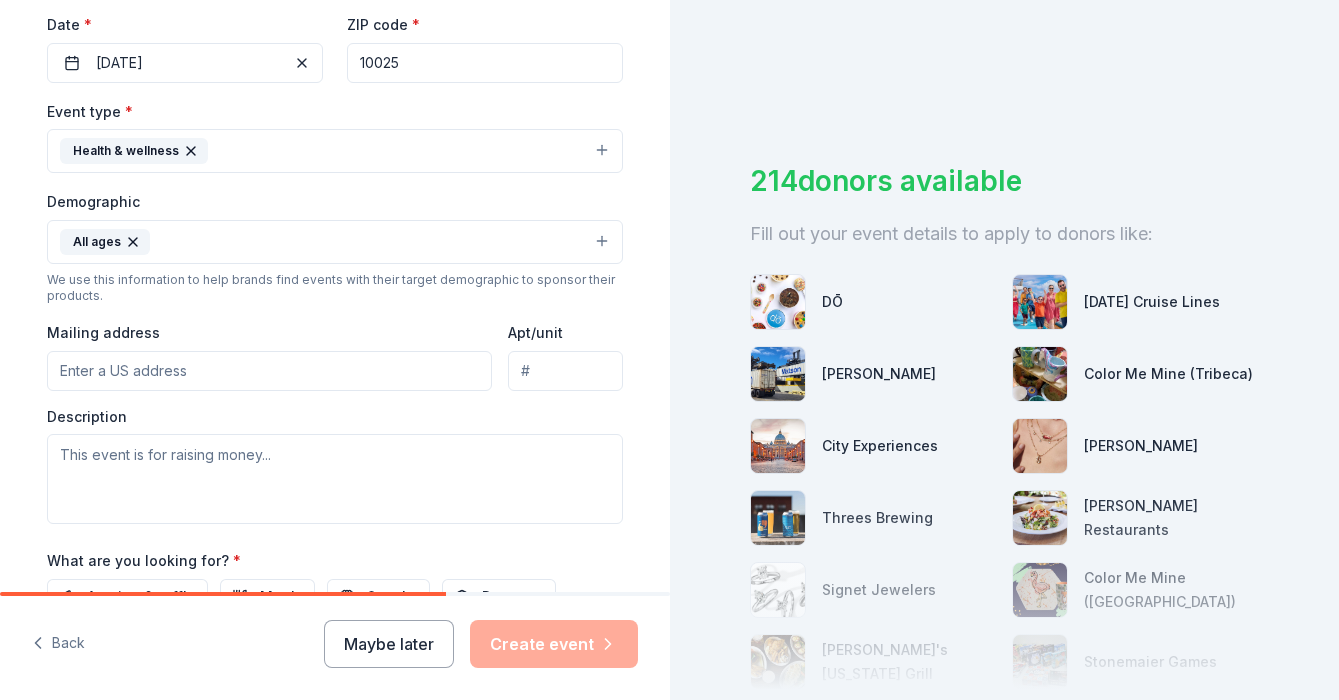 click on "Mailing address" at bounding box center [269, 371] 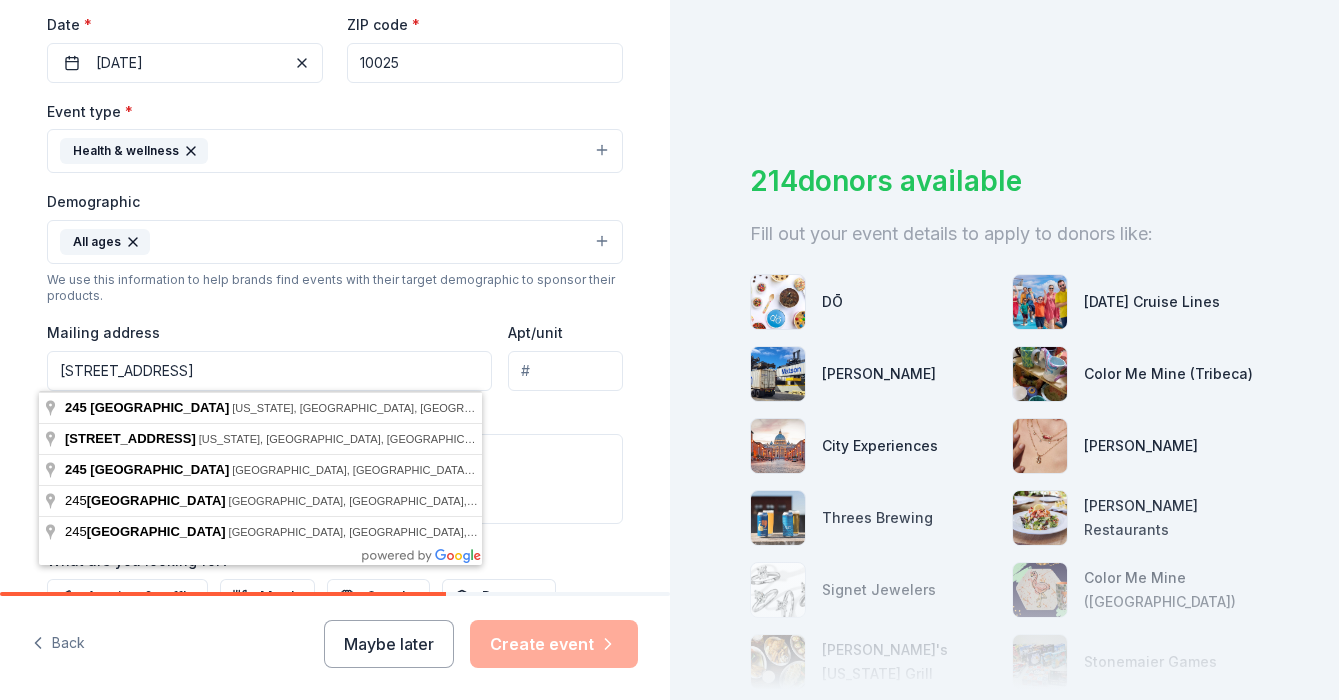 type on "245 W 107th street" 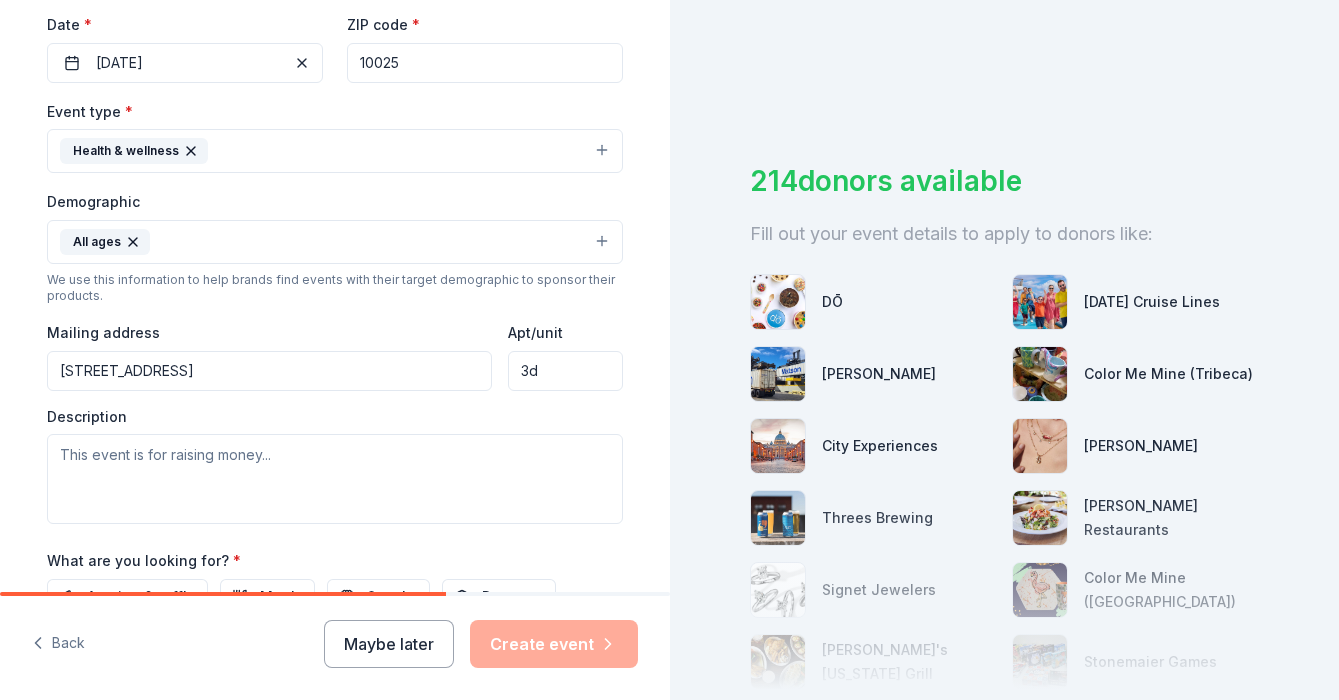 type on "3d" 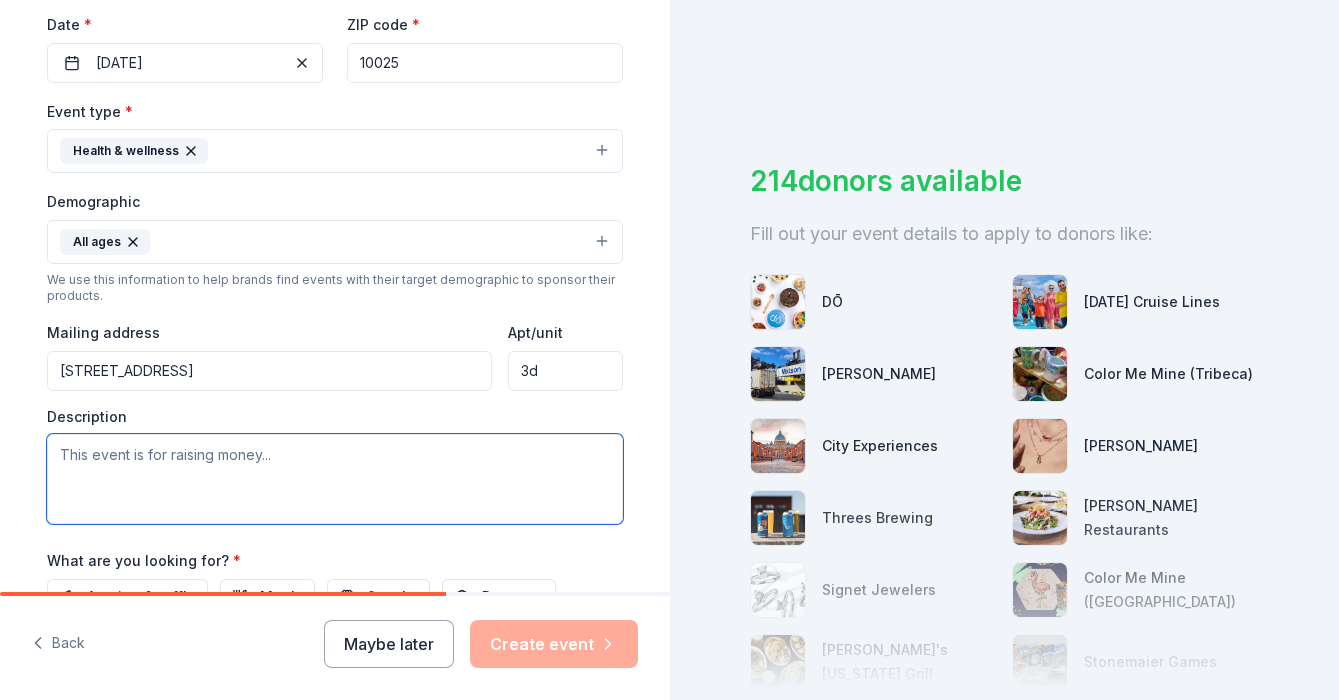 click at bounding box center [335, 479] 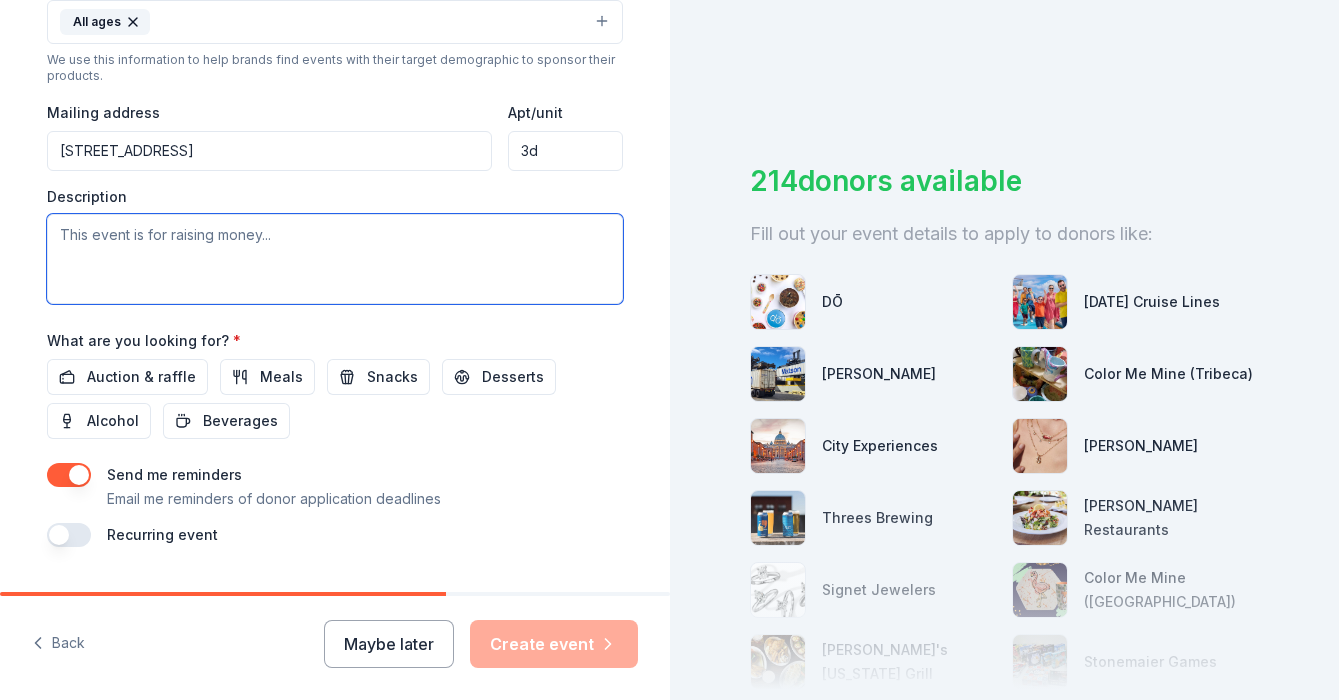 scroll, scrollTop: 696, scrollLeft: 0, axis: vertical 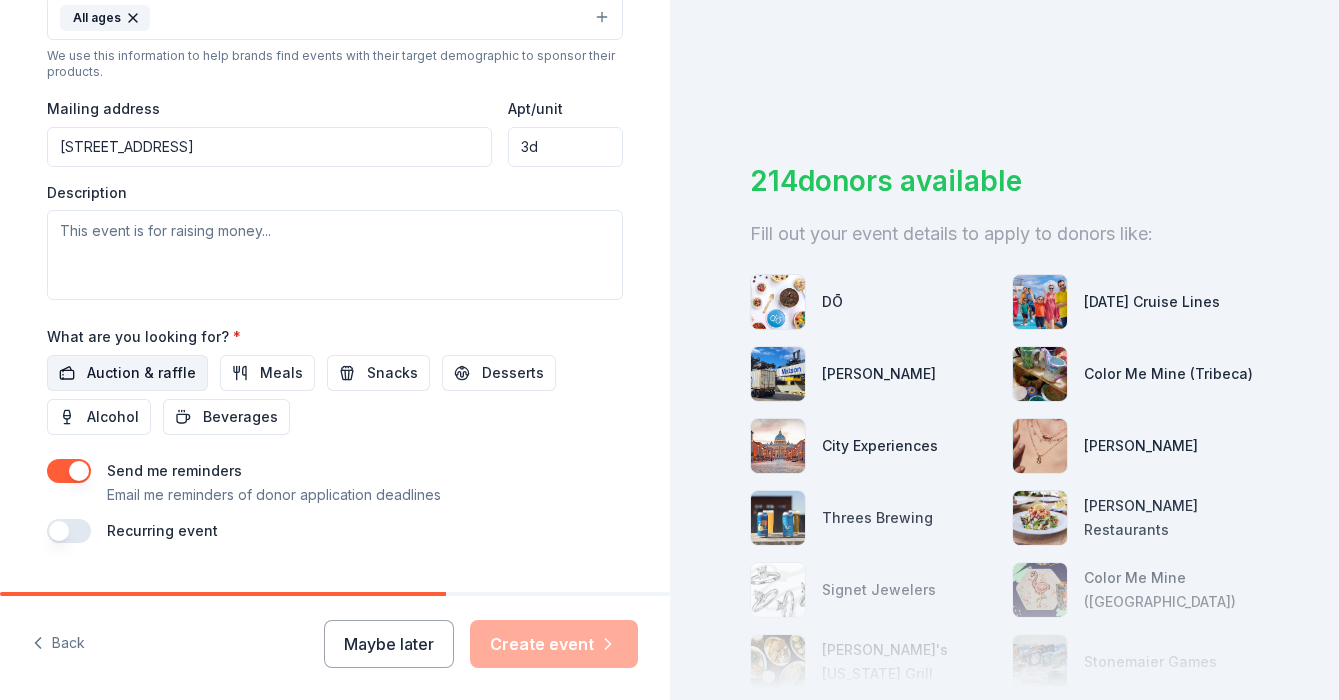 click on "Auction & raffle" at bounding box center [141, 373] 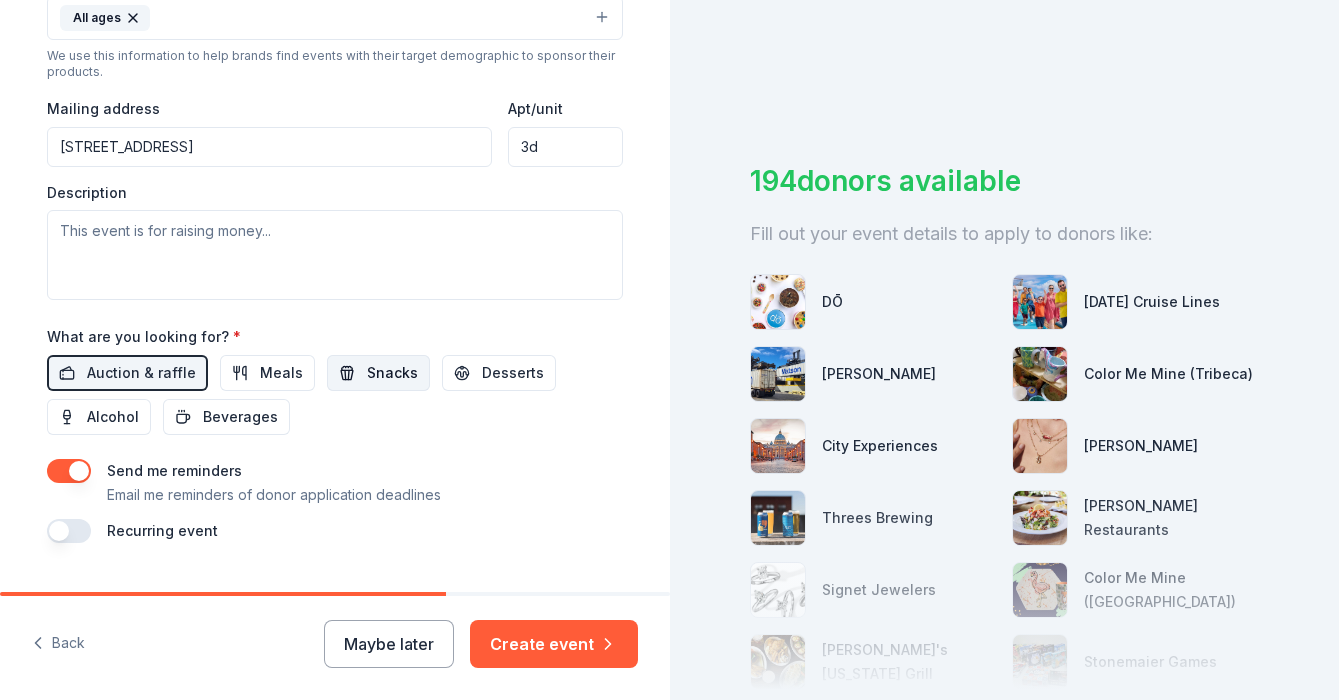 click on "Snacks" at bounding box center [378, 373] 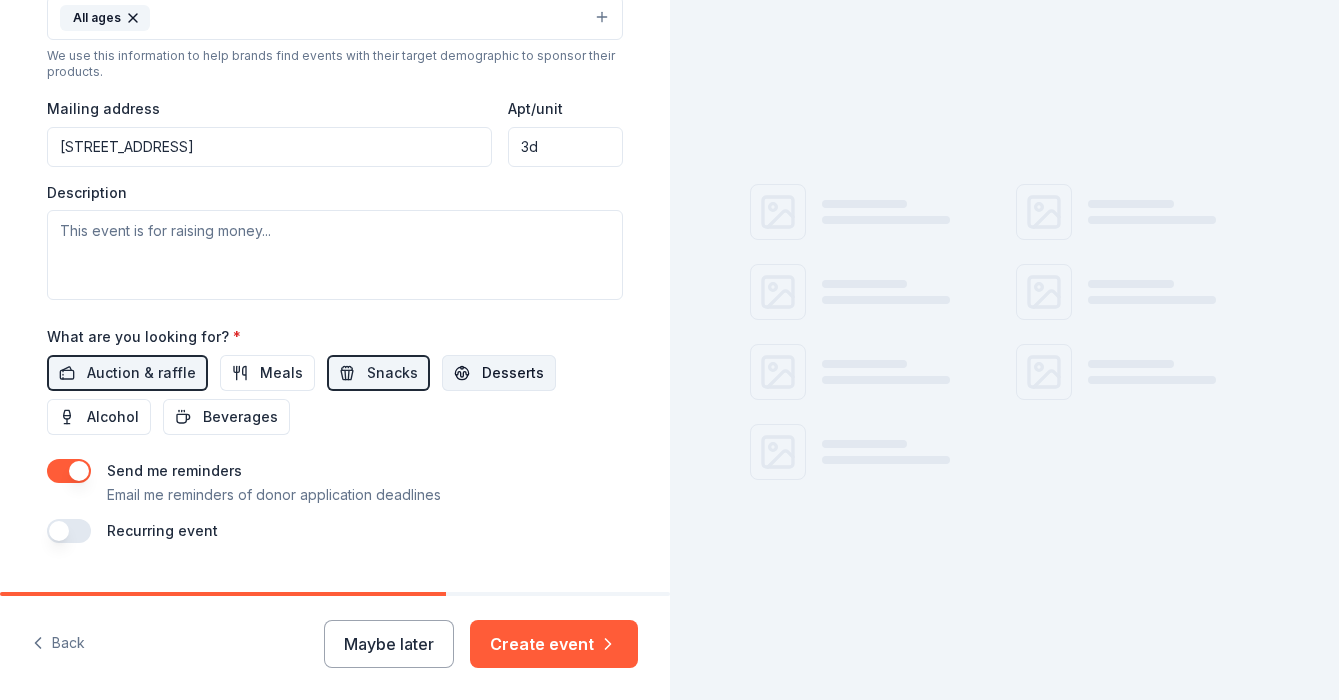 click on "Desserts" at bounding box center (513, 373) 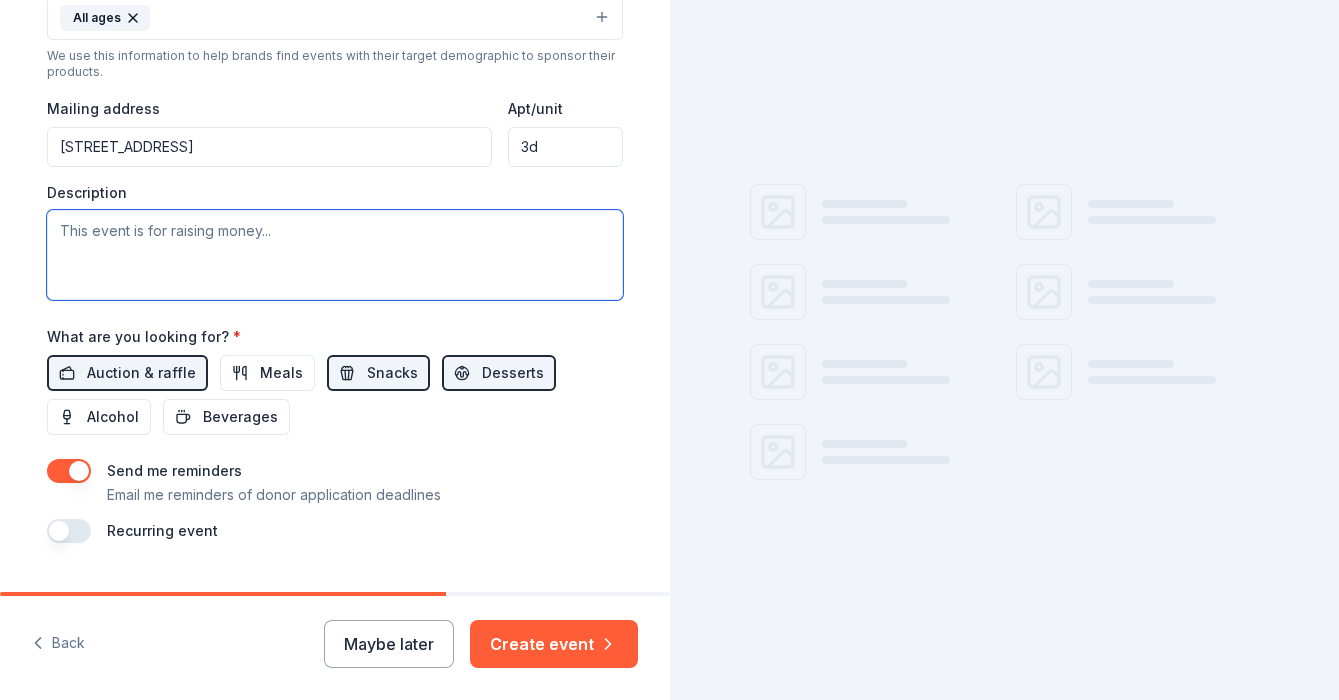 click at bounding box center [335, 255] 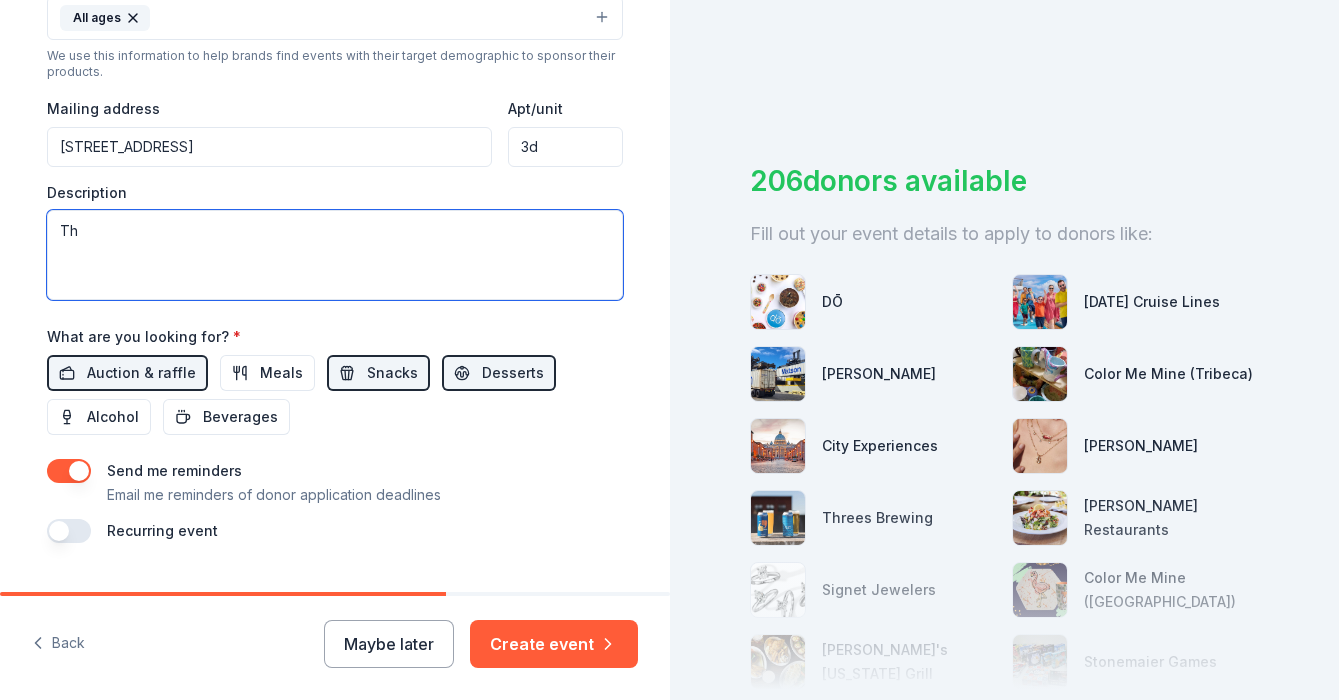 type on "T" 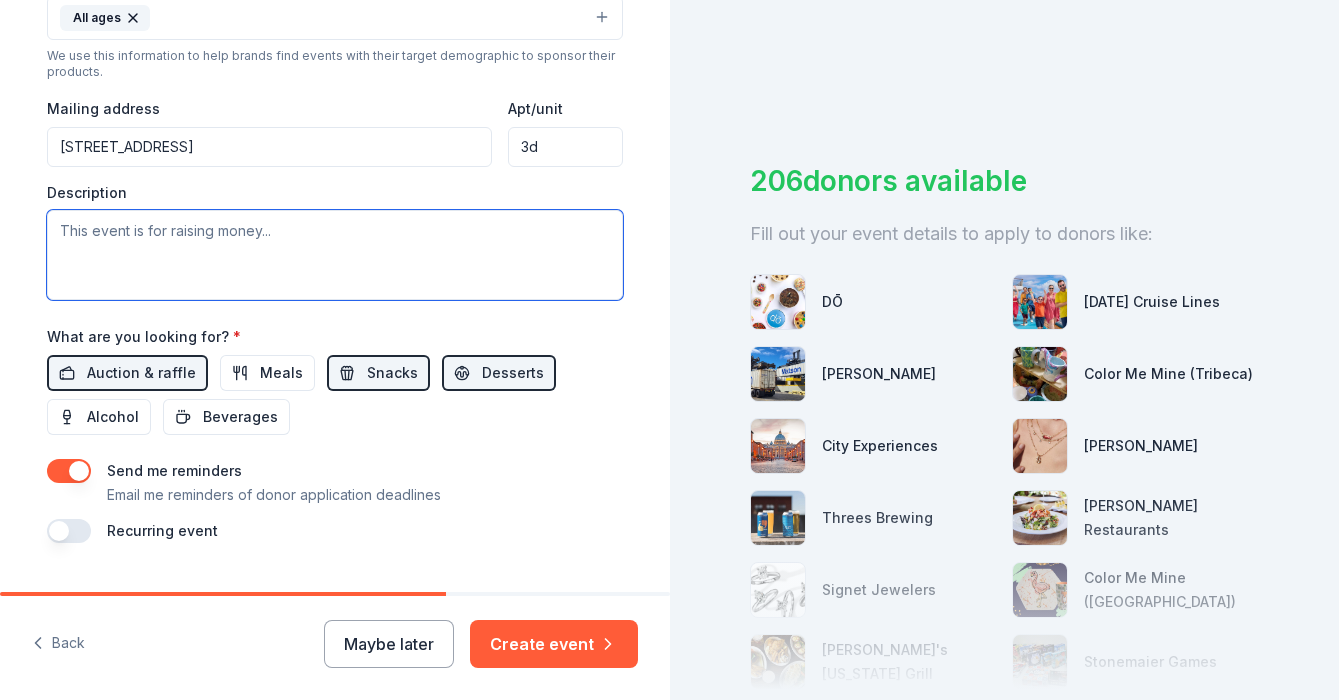 paste on "New Neighbors Friendsgiving Dinner is our largest community gathering of the year, bringing together newly arrived refugee families from dozens of countries (including Ukraine, Afghanistan, and Haiti) and local volunteers for a shared holiday meal centered on connection and belonging. Inspired by our monthly community potluck dinners, Friendsgiving offers a joyful space where newcomers and longtime New Yorkers can celebrate together through family-style dining, children's activities, and cross-cultural exchange.
This annual event is a powerful expression of welcome for families navigating the challenges of resettlement. With support from KKR, we'll be able to provide transportation, food, interpretation, and programming that makes the evening accessible and meaningful for all. Your sponsorship would directly support an event that fosters community resilience and inclusion across NYC." 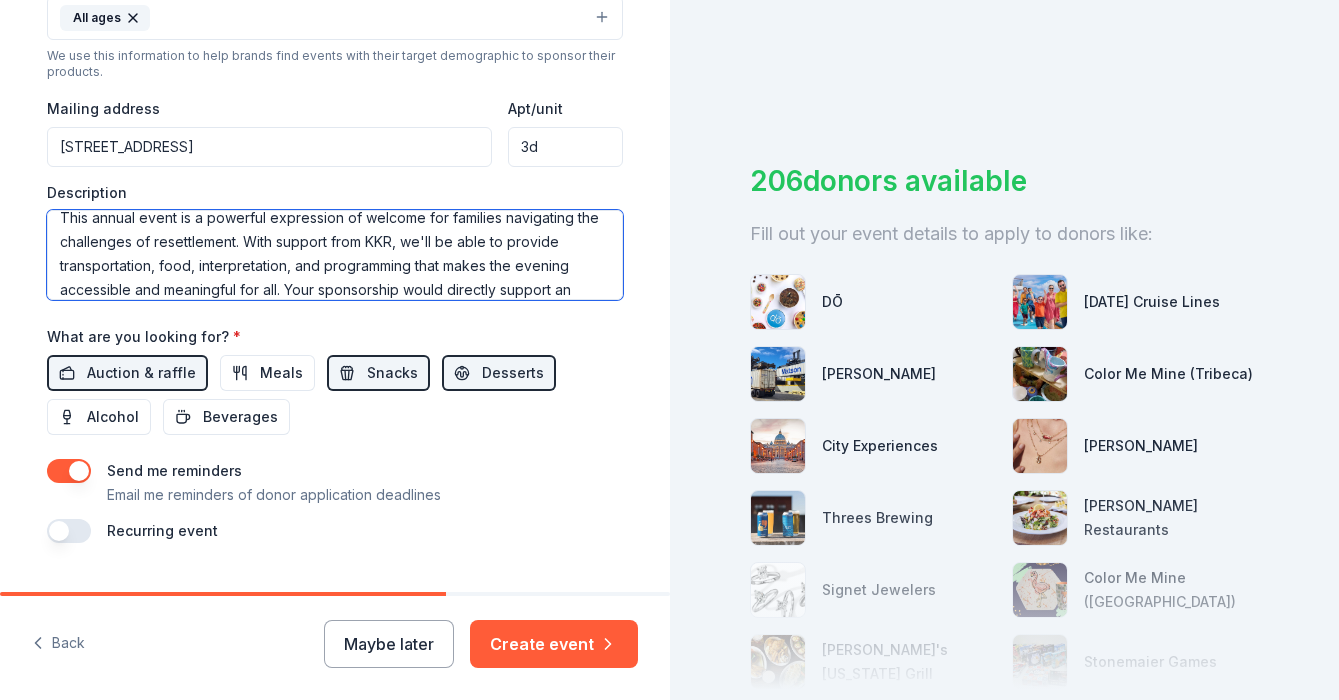 scroll, scrollTop: 0, scrollLeft: 0, axis: both 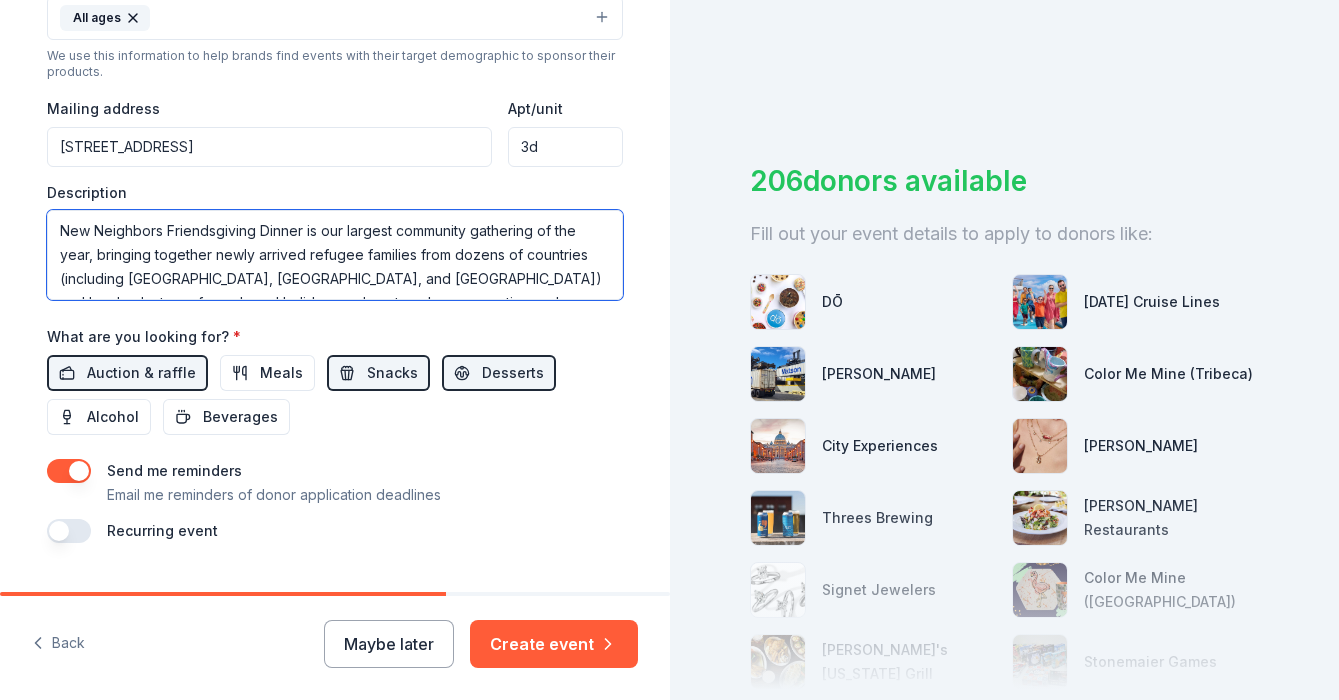 drag, startPoint x: 301, startPoint y: 233, endPoint x: 92, endPoint y: 259, distance: 210.61102 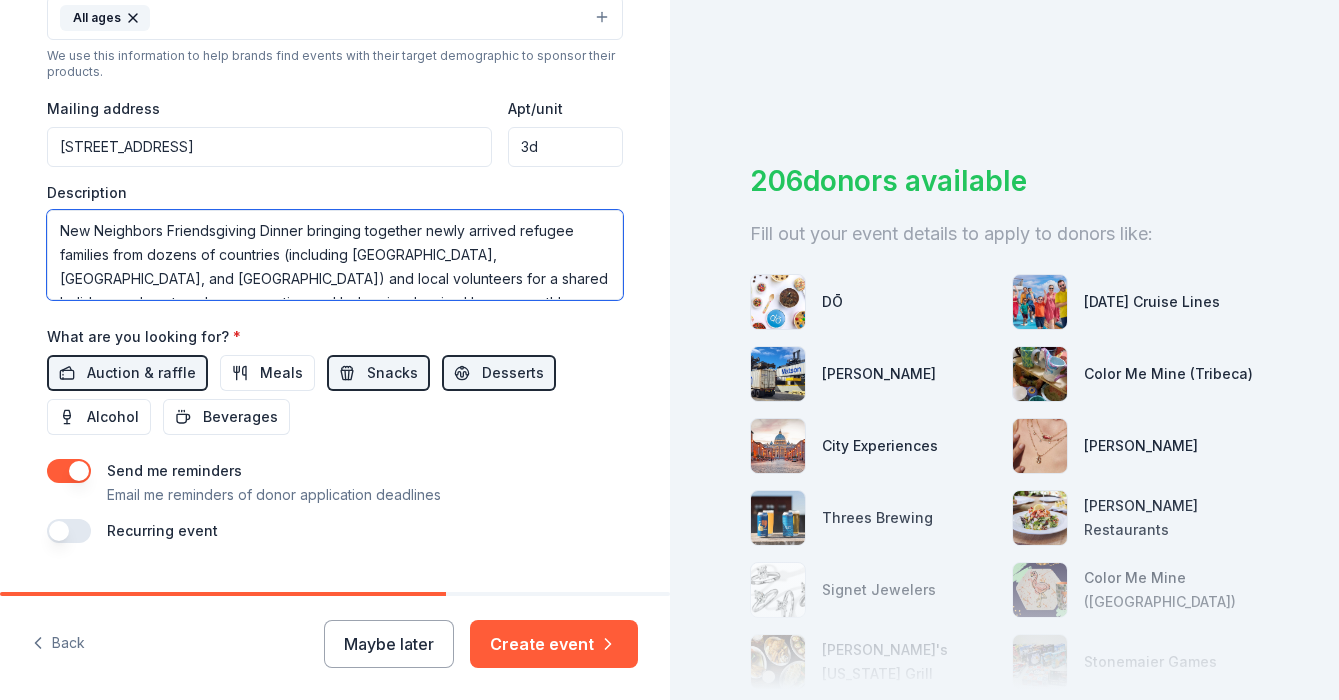 click on "New Neighbors Friendsgiving Dinner bringing together newly arrived refugee families from dozens of countries (including Ukraine, Afghanistan, and Haiti) and local volunteers for a shared holiday meal centered on connection and belonging. Inspired by our monthly community potluck dinners, Friendsgiving offers a joyful space where newcomers and longtime New Yorkers can celebrate together through family-style dining, children's activities, and cross-cultural exchange.
This annual event is a powerful expression of welcome for families navigating the challenges of resettlement. With support from KKR, we'll be able to provide transportation, food, interpretation, and programming that makes the evening accessible and meaningful for all. Your sponsorship would directly support an event that fosters community resilience and inclusion across NYC." at bounding box center (335, 255) 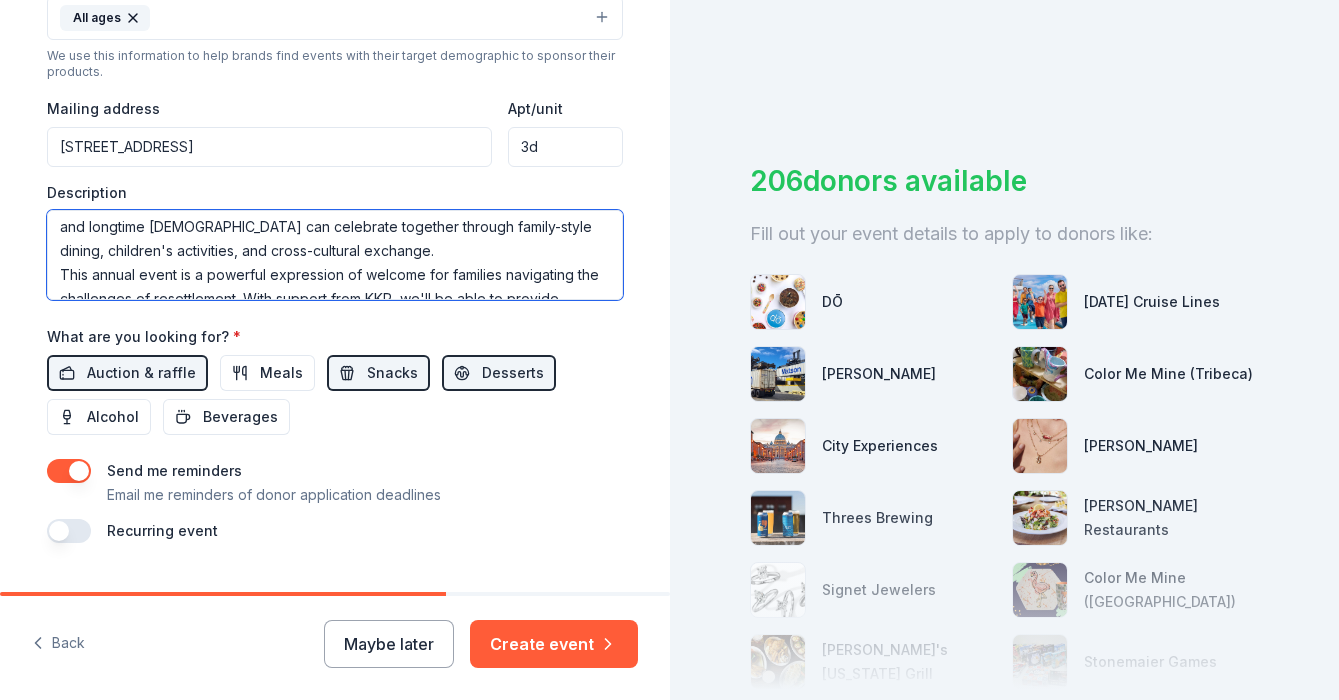 scroll, scrollTop: 125, scrollLeft: 0, axis: vertical 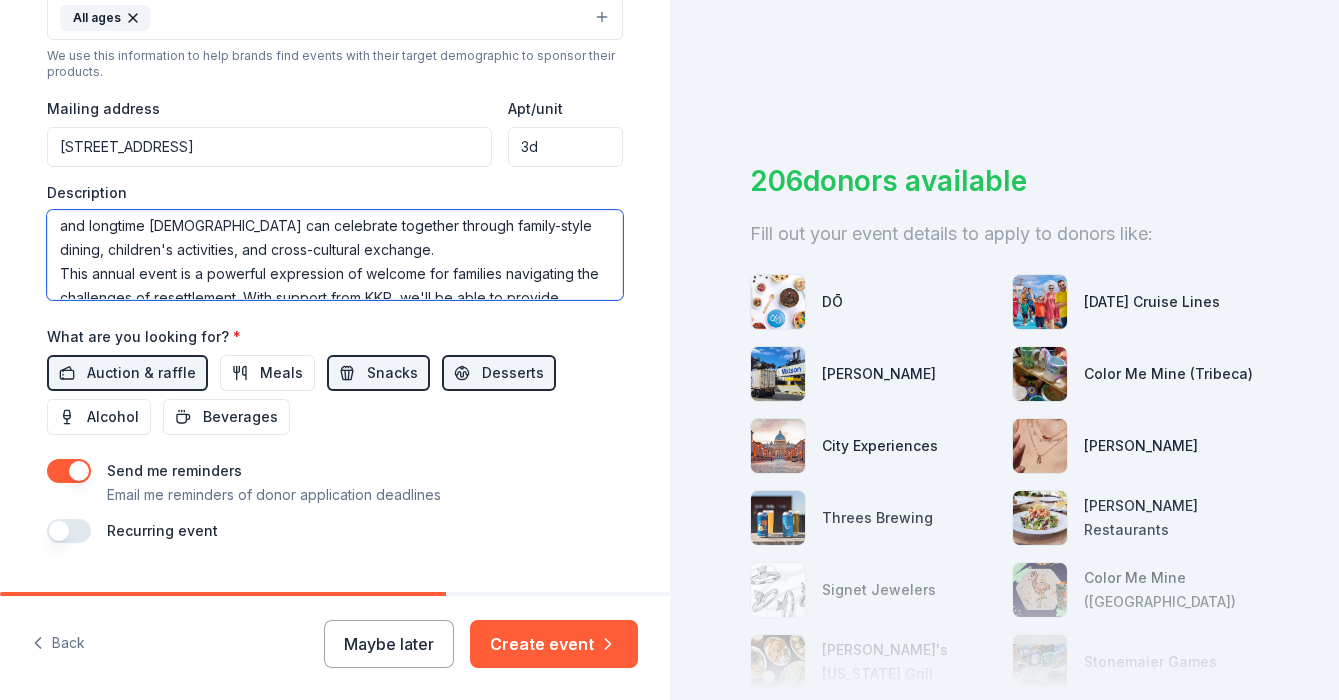 click on "New Neighbors Friendsgiving Dinner brings together newly arrived refugee families from dozens of countries (including Ukraine, Afghanistan, and Haiti) and local volunteers for a shared holiday meal centered on connection and belonging. Inspired by our monthly community potluck dinners, Friendsgiving offers a joyful space where newcomers and longtime New Yorkers can celebrate together through family-style dining, children's activities, and cross-cultural exchange.
This annual event is a powerful expression of welcome for families navigating the challenges of resettlement. With support from KKR, we'll be able to provide transportation, food, interpretation, and programming that makes the evening accessible and meaningful for all. Your sponsorship would directly support an event that fosters community resilience and inclusion across NYC." at bounding box center (335, 255) 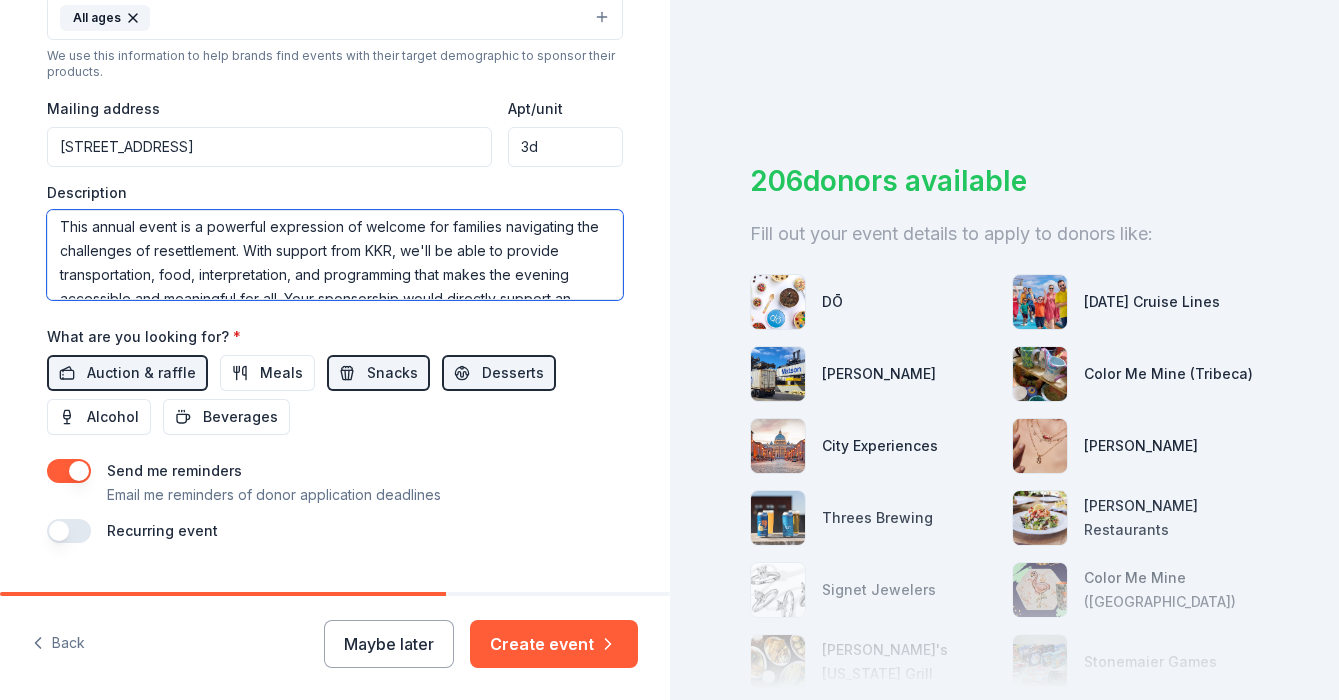 scroll, scrollTop: 197, scrollLeft: 0, axis: vertical 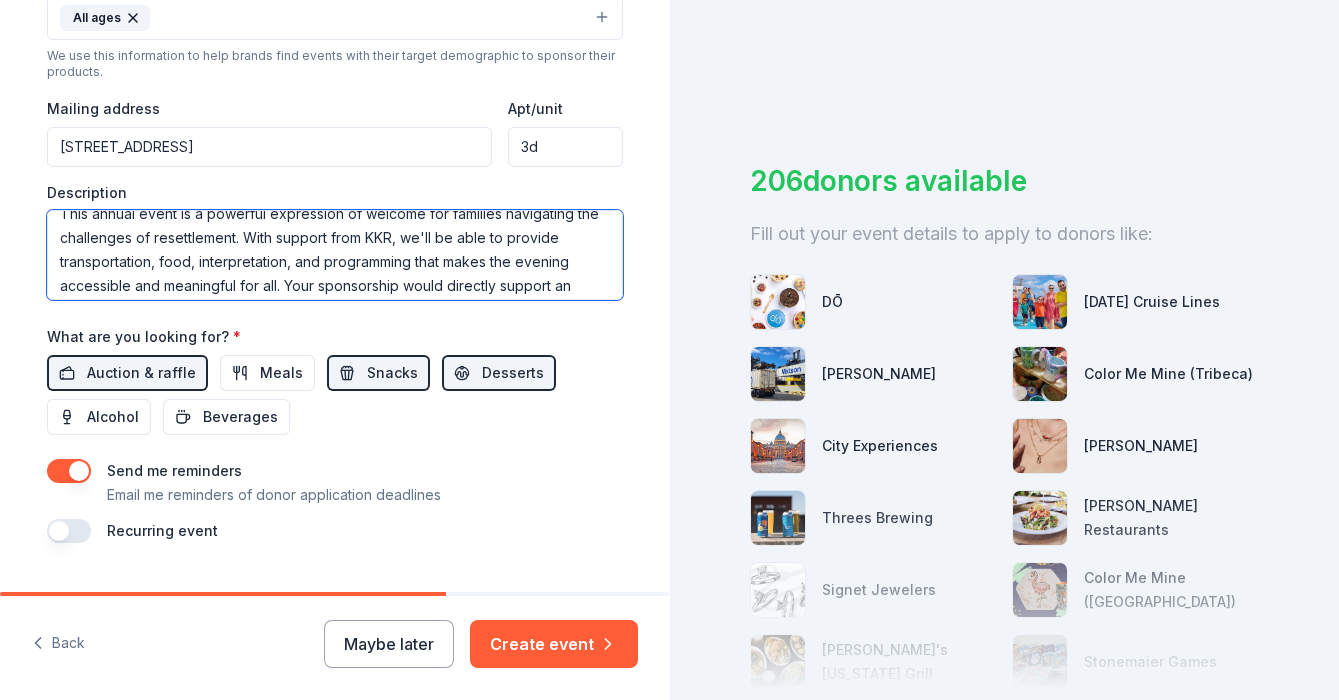drag, startPoint x: 260, startPoint y: 252, endPoint x: 414, endPoint y: 240, distance: 154.46683 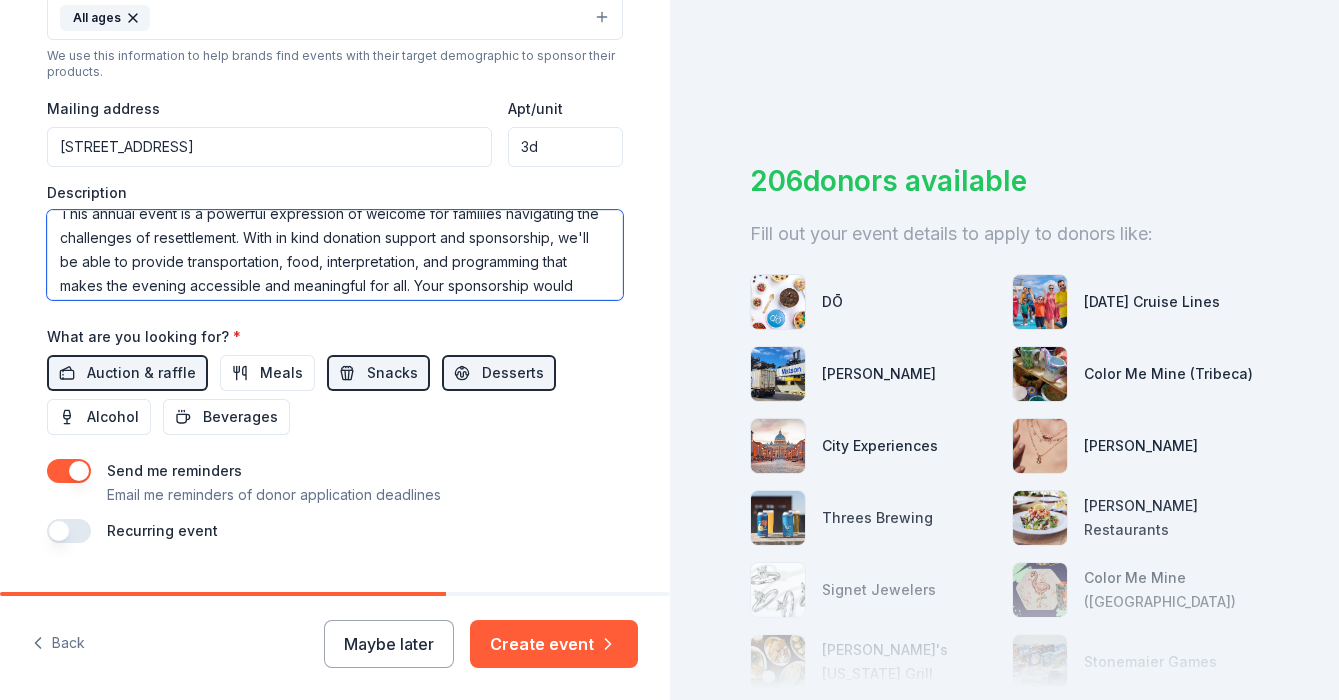 drag, startPoint x: 349, startPoint y: 262, endPoint x: 445, endPoint y: 262, distance: 96 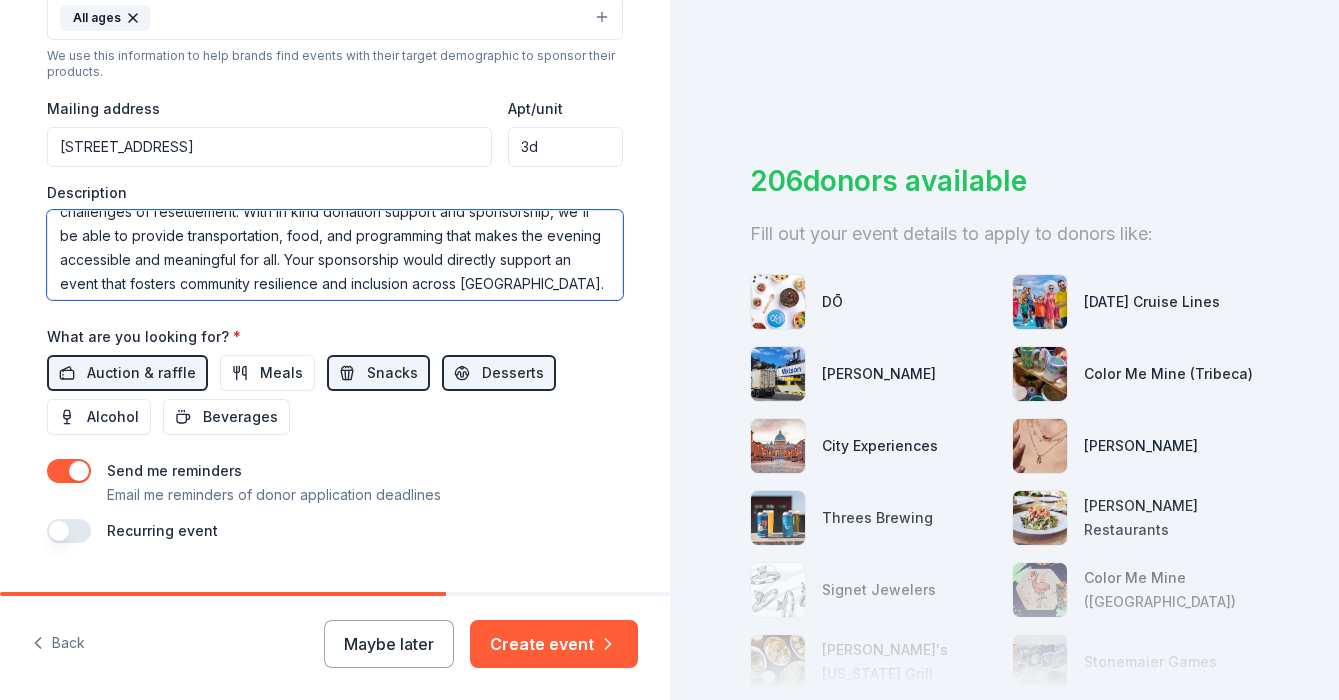 scroll, scrollTop: 240, scrollLeft: 0, axis: vertical 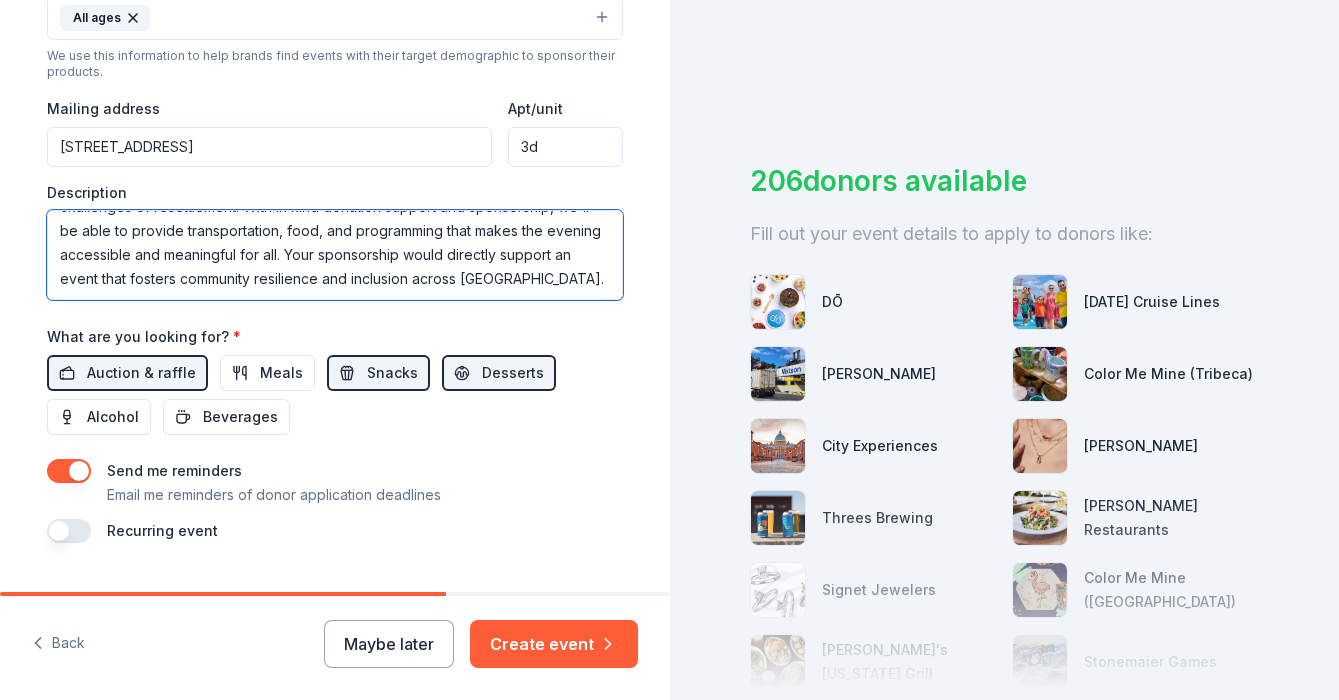 click on "New Neighbors Friendsgiving Dinner brings together newly arrived refugee families from dozens of countries (including Ukraine, Afghanistan, and Haiti) and local volunteers for a shared holiday meal centered on connection and belonging. Inspired by our monthly community potluck dinners, Friendsgiving offers a joyful space where newcomers and longtime New Yorkers can celebrate together through family-style dining, children's activities, and cross-cultural exchange.
This annual event is a powerful expression of welcome for families navigating the challenges of resettlement. With in kind donation support and sponsorship, we'll be able to provide transportation, food, and programming that makes the evening accessible and meaningful for all. Your sponsorship would directly support an event that fosters community resilience and inclusion across NYC." at bounding box center [335, 255] 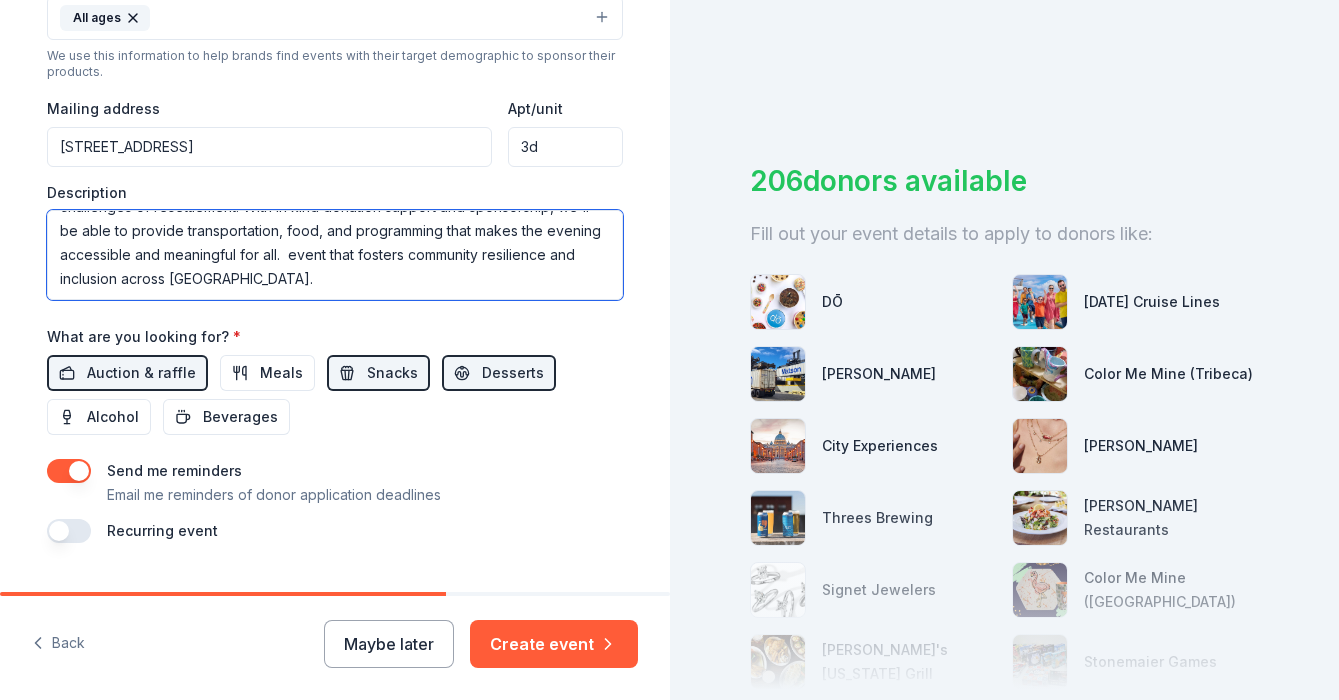 drag, startPoint x: 329, startPoint y: 287, endPoint x: 335, endPoint y: 258, distance: 29.614185 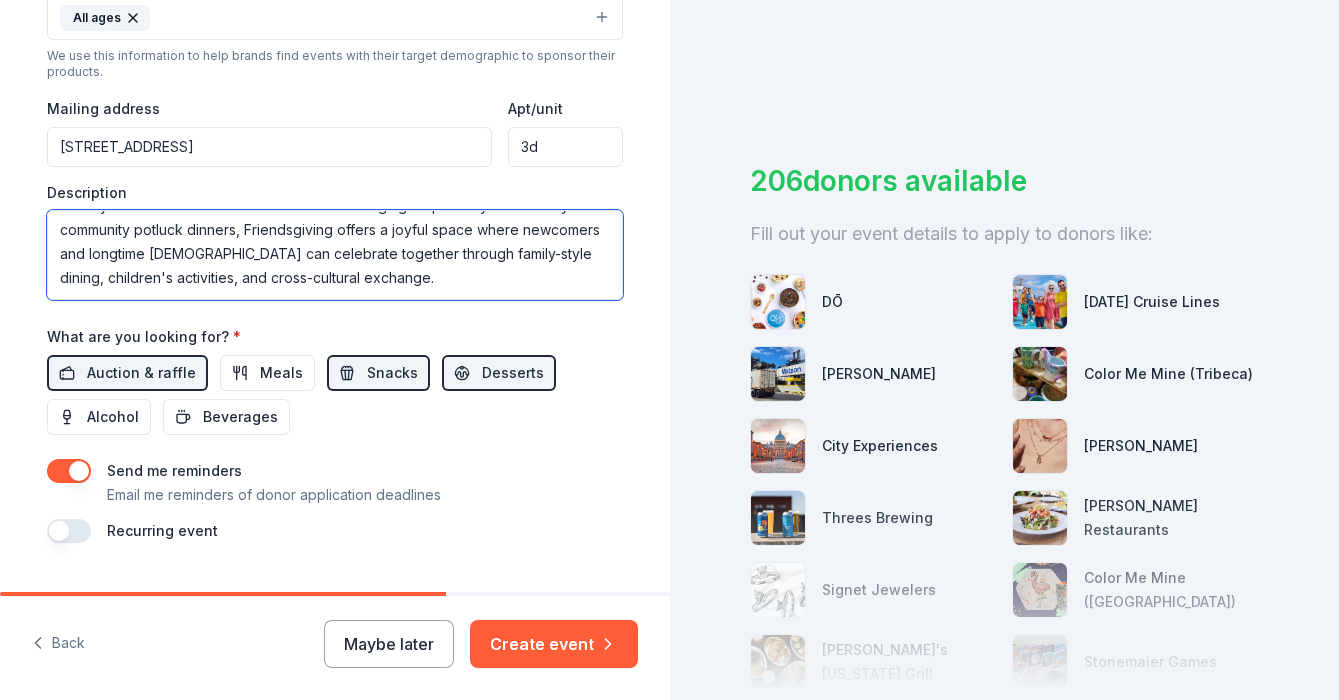scroll, scrollTop: 102, scrollLeft: 0, axis: vertical 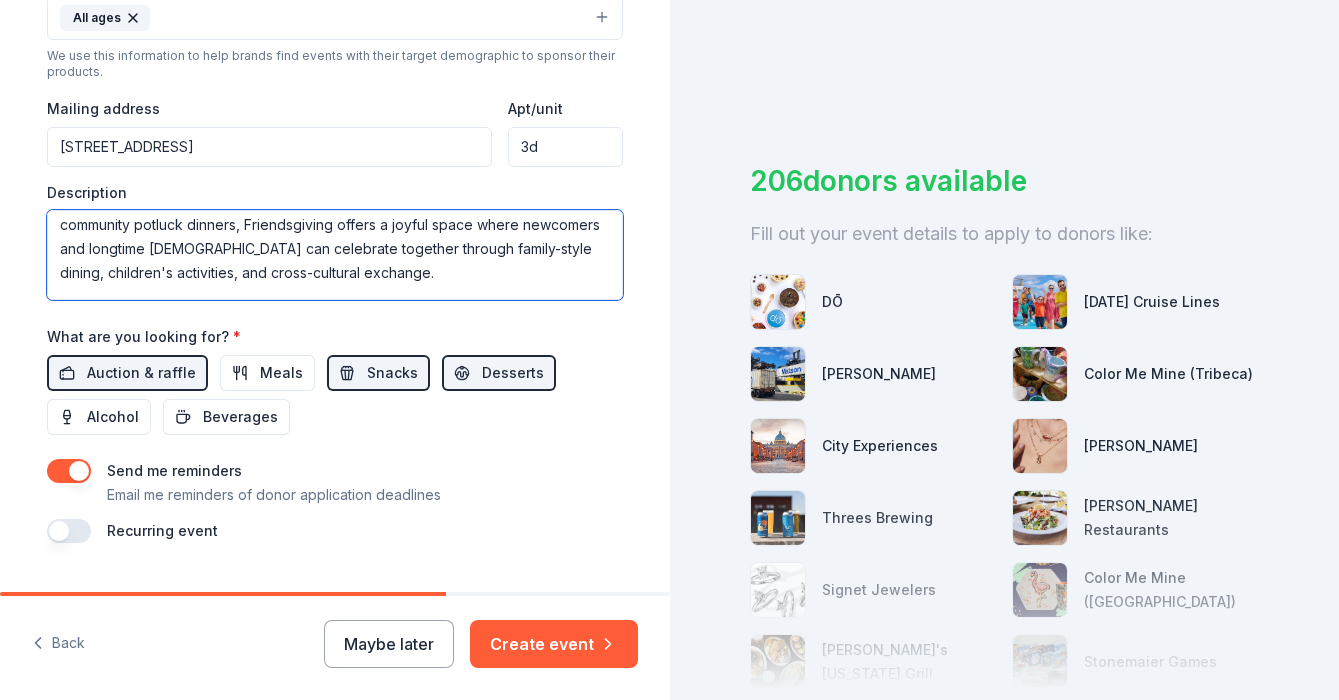 click on "New Neighbors Friendsgiving Dinner brings together newly arrived refugee families from dozens of countries (including Ukraine, Afghanistan, and Haiti) and local volunteers for a shared holiday meal centered on connection and belonging. Inspired by our monthly community potluck dinners, Friendsgiving offers a joyful space where newcomers and longtime New Yorkers can celebrate together through family-style dining, children's activities, and cross-cultural exchange.
This annual event is a powerful expression of welcome for families navigating the challenges of resettlement. With in kind donation support and sponsorship, we'll be able to provide transportation, food, and programming that makes the evening accessible and meaningful for all." at bounding box center (335, 255) 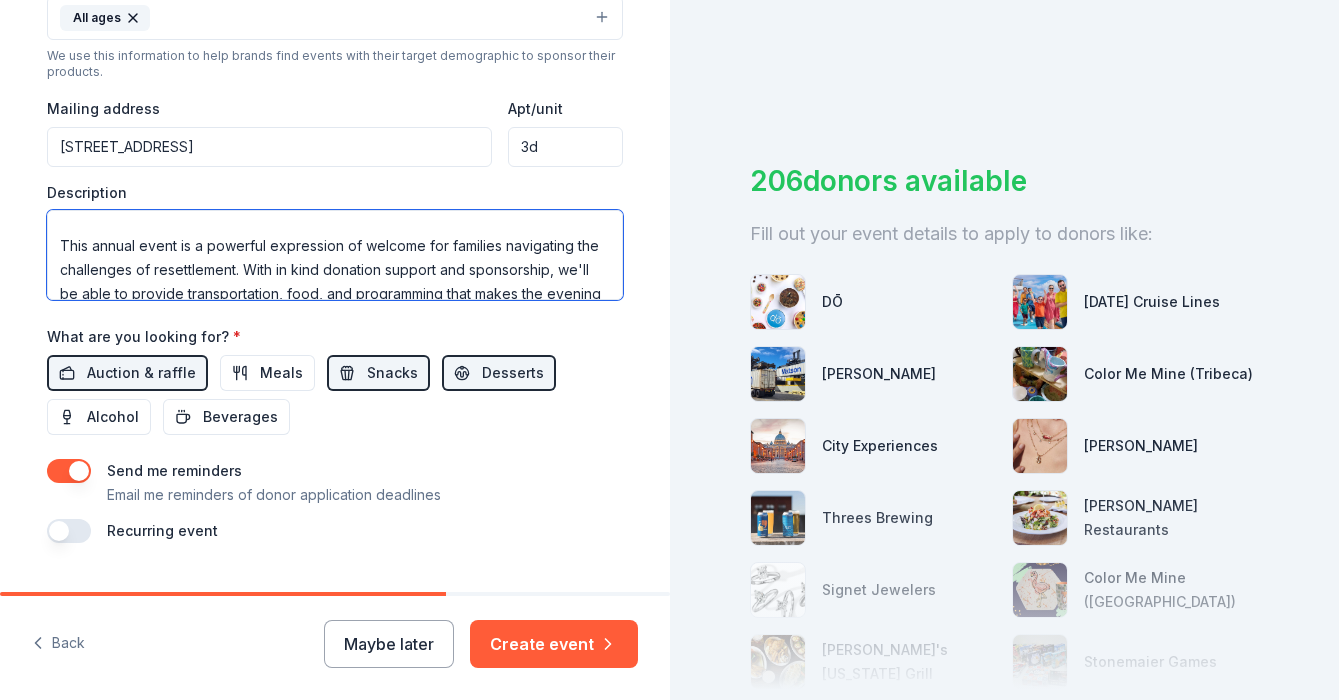 scroll, scrollTop: 179, scrollLeft: 0, axis: vertical 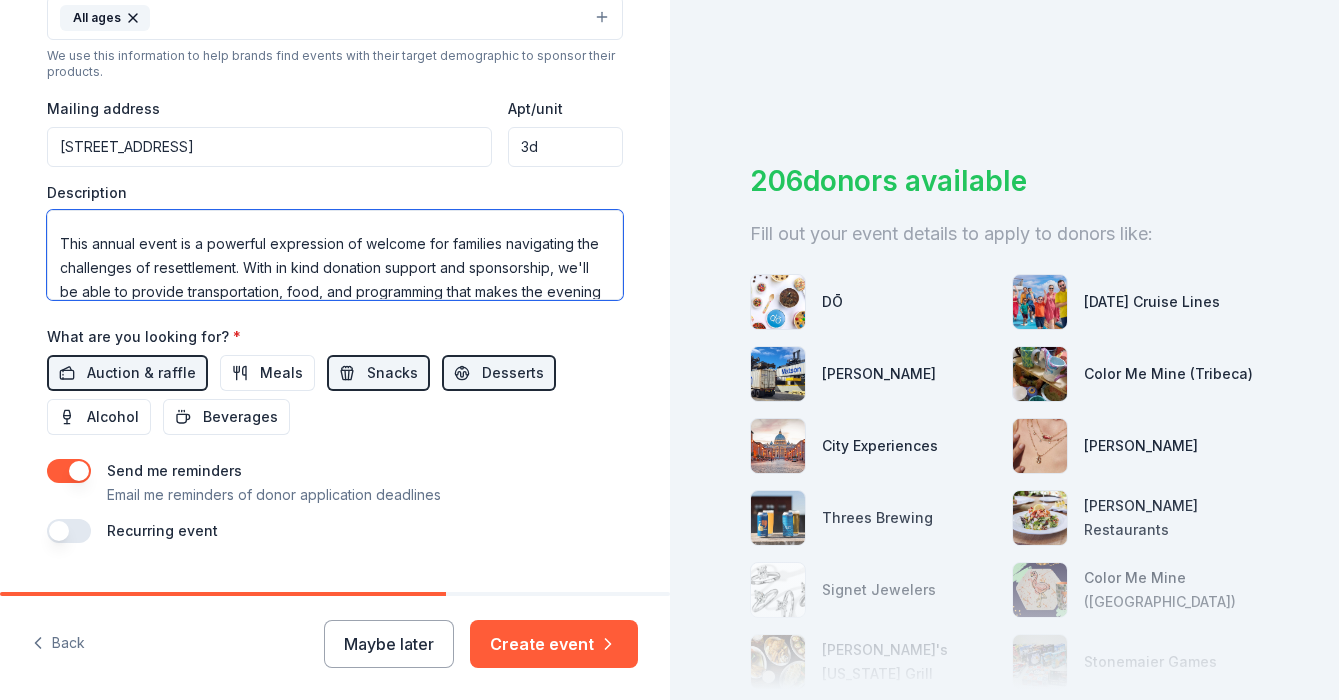 click on "New Neighbors Friendsgiving Dinner brings together newly arrived refugee families from dozens of countries (including Ukraine, Afghanistan, and Haiti) and local volunteers for a shared holiday meal centered on connection and belonging. Inspired by our monthly community potluck dinners, Friendsgiving offers a joyful space where newcomers and longtime New Yorkers can celebrate together through family-style dining, children's activities, and cross-cultural exchange.
This annual event is a powerful expression of welcome for families navigating the challenges of resettlement. With in kind donation support and sponsorship, we'll be able to provide transportation, food, and programming that makes the evening accessible and meaningful for all." at bounding box center (335, 255) 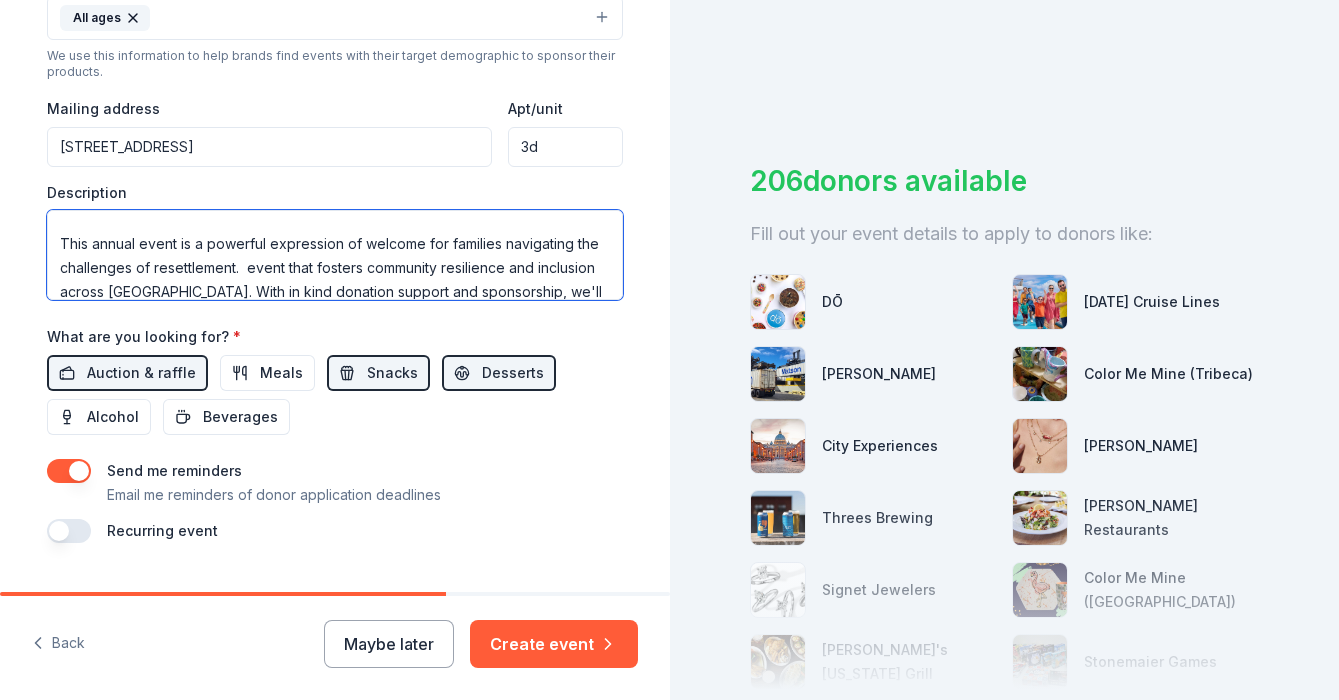 scroll, scrollTop: 181, scrollLeft: 0, axis: vertical 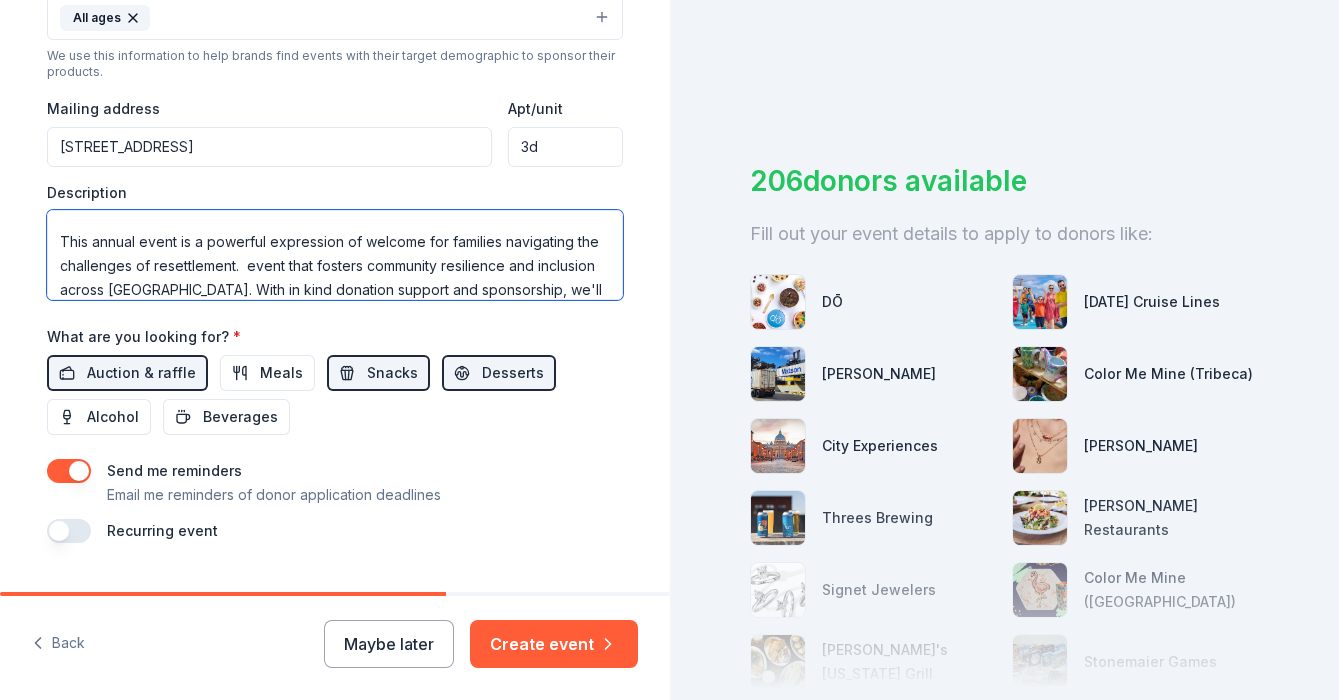 click on "New Neighbors Friendsgiving Dinner brings together newly arrived refugee families from dozens of countries (including Ukraine, Afghanistan, and Haiti) and local volunteers for a shared holiday meal centered on connection and belonging. Inspired by our monthly community potluck dinners, Friendsgiving offers a joyful space where newcomers and longtime New Yorkers can celebrate together through family-style dining, children's activities, and cross-cultural exchange.
This annual event is a powerful expression of welcome for families navigating the challenges of resettlement.  event that fosters community resilience and inclusion across NYC. With in kind donation support and sponsorship, we'll be able to provide transportation, food, and programming that makes the evening accessible and meaningful for all." at bounding box center (335, 255) 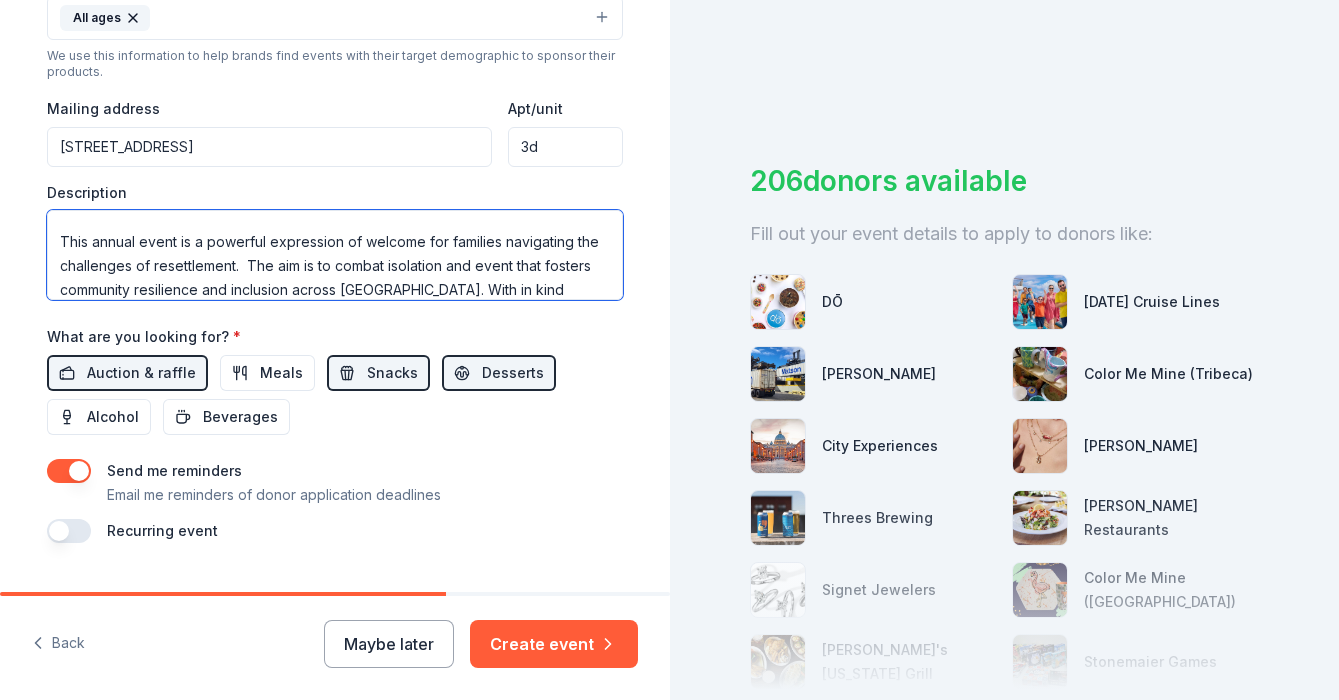drag, startPoint x: 556, startPoint y: 272, endPoint x: 500, endPoint y: 269, distance: 56.0803 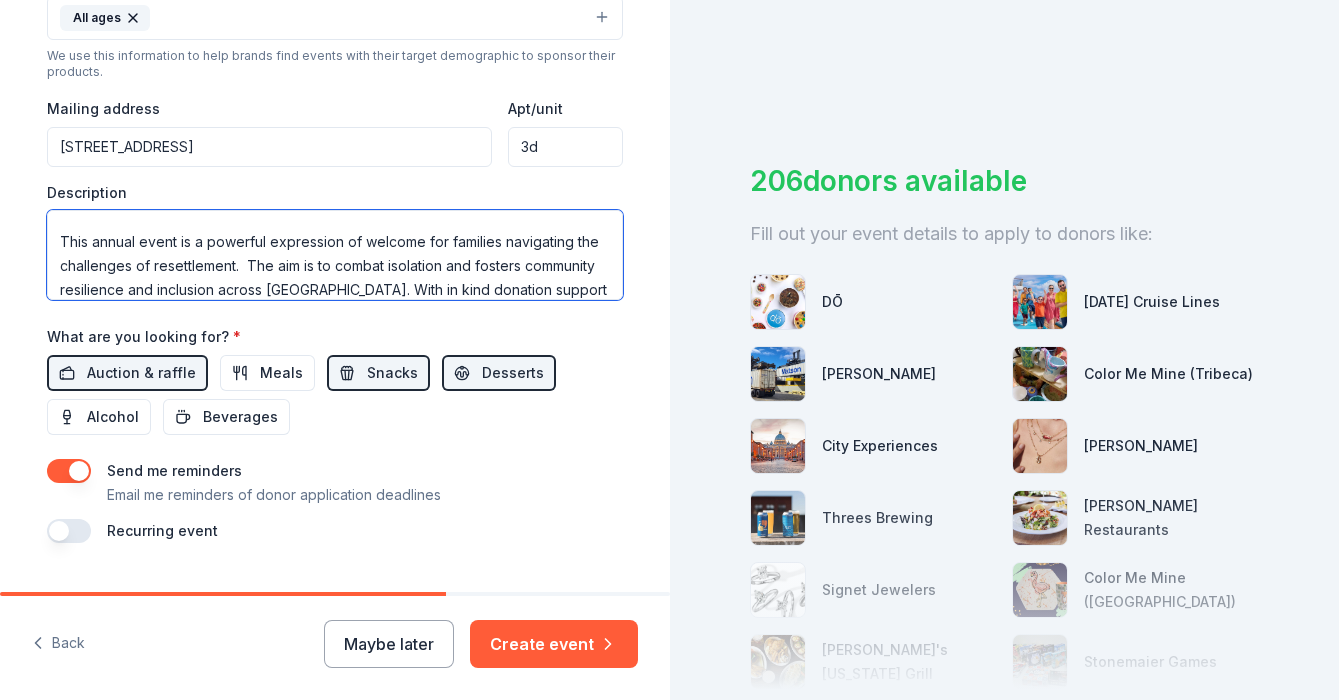 click on "New Neighbors Friendsgiving Dinner brings together newly arrived refugee families from dozens of countries (including Ukraine, Afghanistan, and Haiti) and local volunteers for a shared holiday meal centered on connection and belonging. Inspired by our monthly community potluck dinners, Friendsgiving offers a joyful space where newcomers and longtime New Yorkers can celebrate together through family-style dining, children's activities, and cross-cultural exchange.
This annual event is a powerful expression of welcome for families navigating the challenges of resettlement.  The aim is to combat isolation and fosters community resilience and inclusion across NYC. With in kind donation support and sponsorship, we'll be able to provide transportation, food, and programming that makes the evening accessible and meaningful for all." at bounding box center (335, 255) 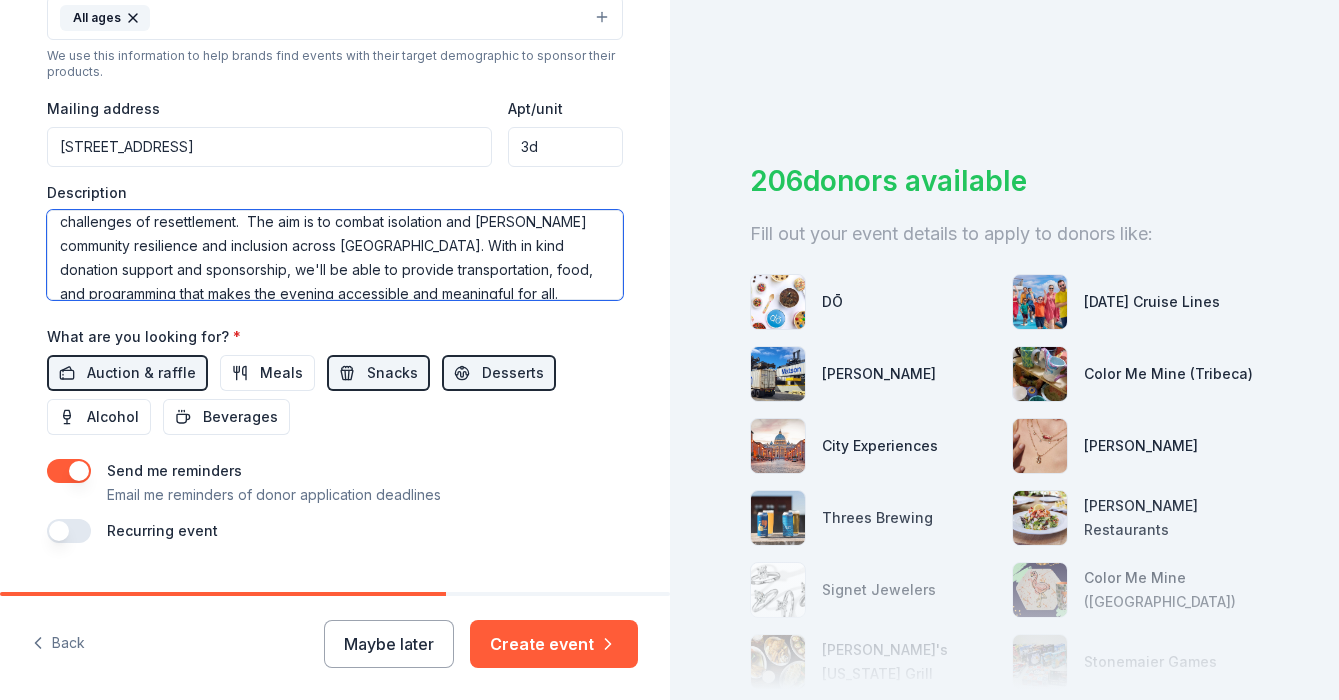scroll, scrollTop: 240, scrollLeft: 0, axis: vertical 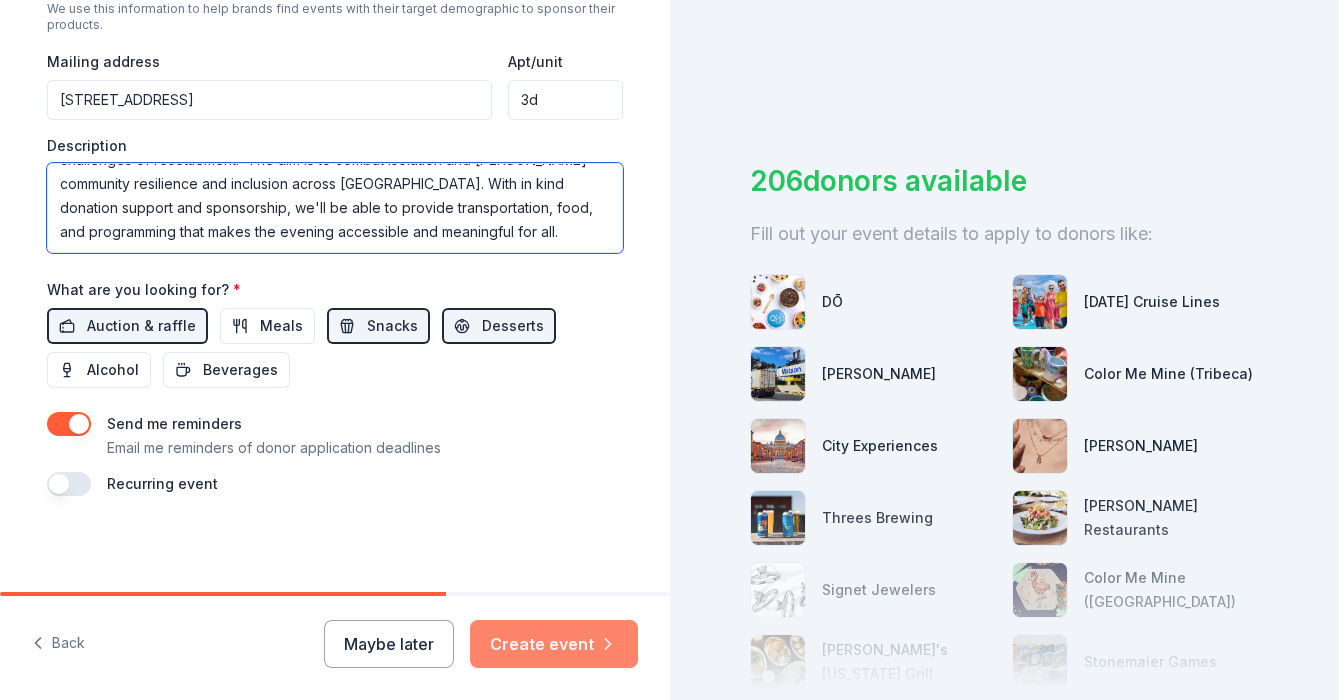 type on "New Neighbors Friendsgiving Dinner brings together newly arrived refugee families from dozens of countries (including [GEOGRAPHIC_DATA], [GEOGRAPHIC_DATA], and [GEOGRAPHIC_DATA]) and local volunteers for a shared holiday meal centered on connection and belonging. Inspired by our monthly community potluck dinners, Friendsgiving offers a joyful space where newcomers and longtime [DEMOGRAPHIC_DATA] can celebrate together through family-style dining, children's activities, and cross-cultural exchange.
This annual event is a powerful expression of welcome for families navigating the challenges of resettlement.  The aim is to combat isolation and [PERSON_NAME] community resilience and inclusion across [GEOGRAPHIC_DATA]. With in kind donation support and sponsorship, we'll be able to provide transportation, food, and programming that makes the evening accessible and meaningful for all." 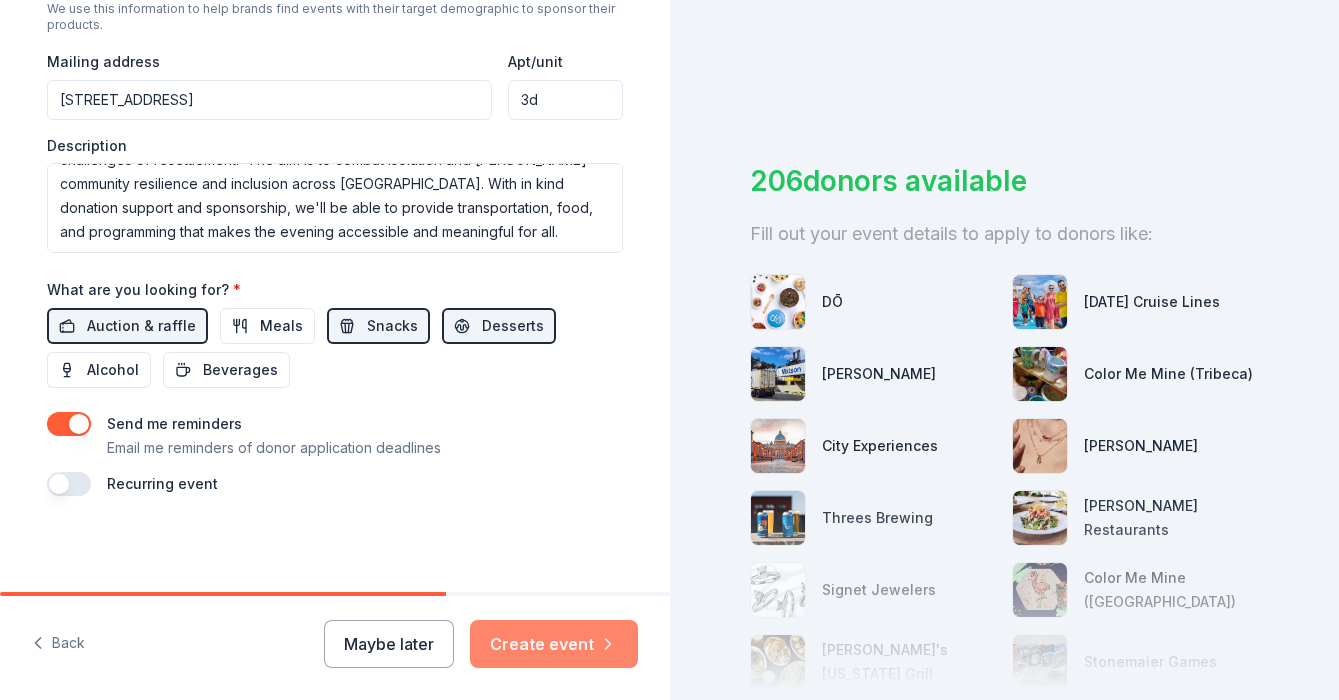 click on "Create event" at bounding box center [554, 644] 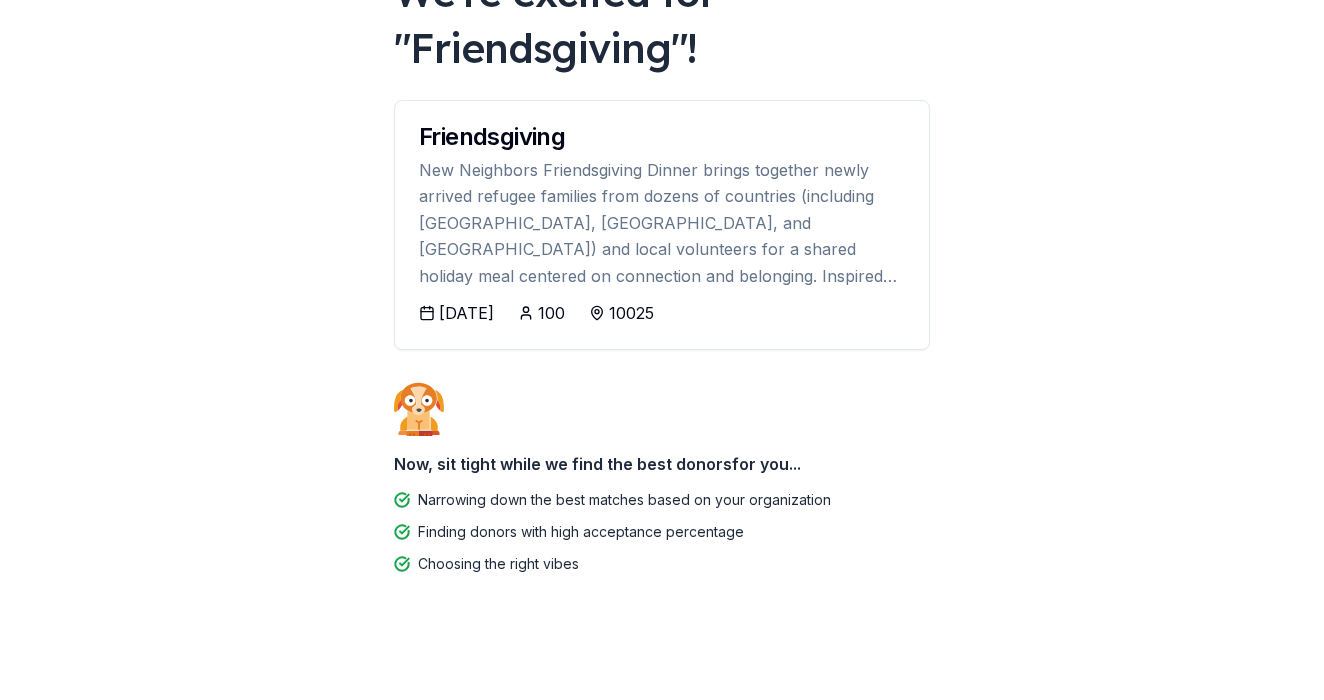 scroll, scrollTop: 171, scrollLeft: 0, axis: vertical 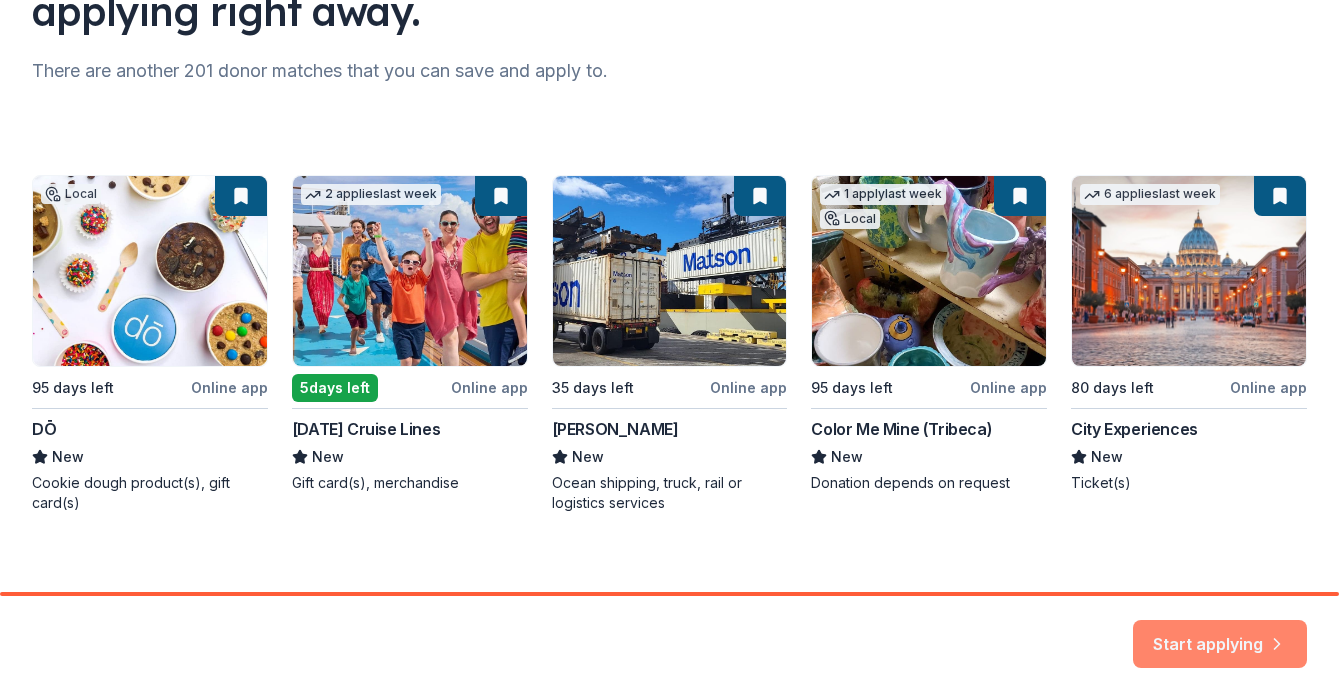 click on "Start applying" at bounding box center [1220, 632] 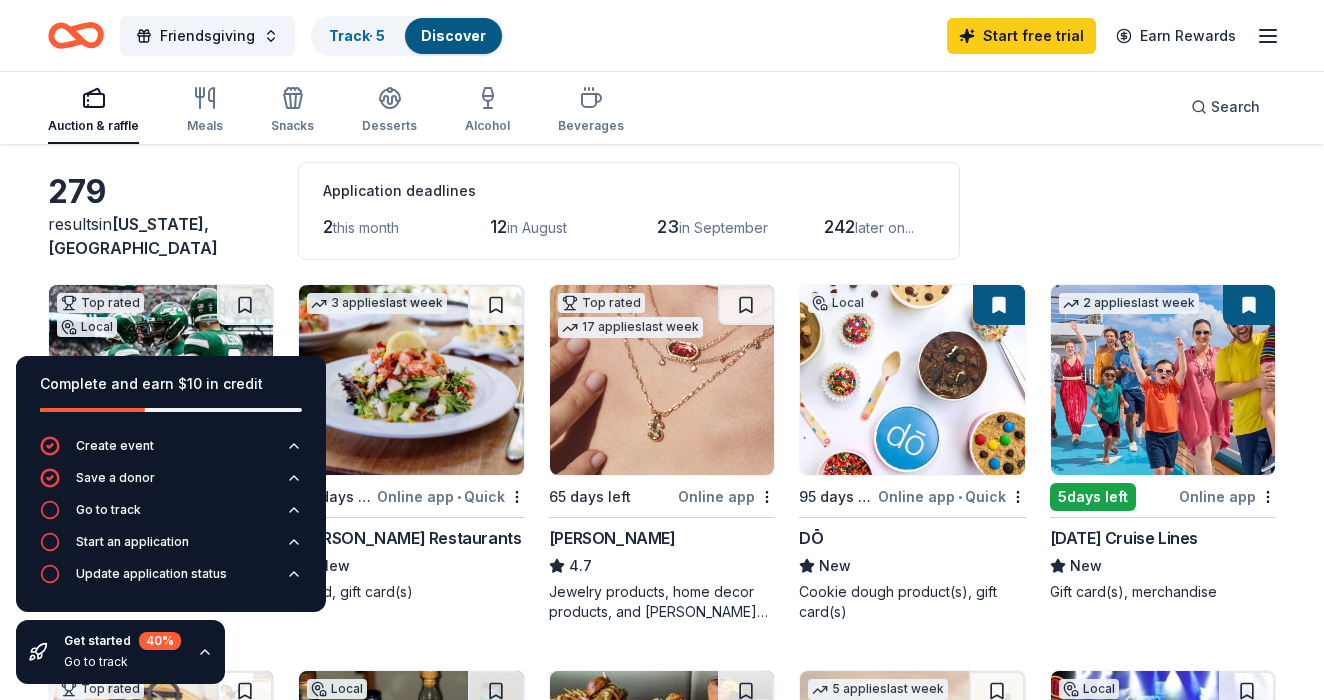 scroll, scrollTop: 134, scrollLeft: 0, axis: vertical 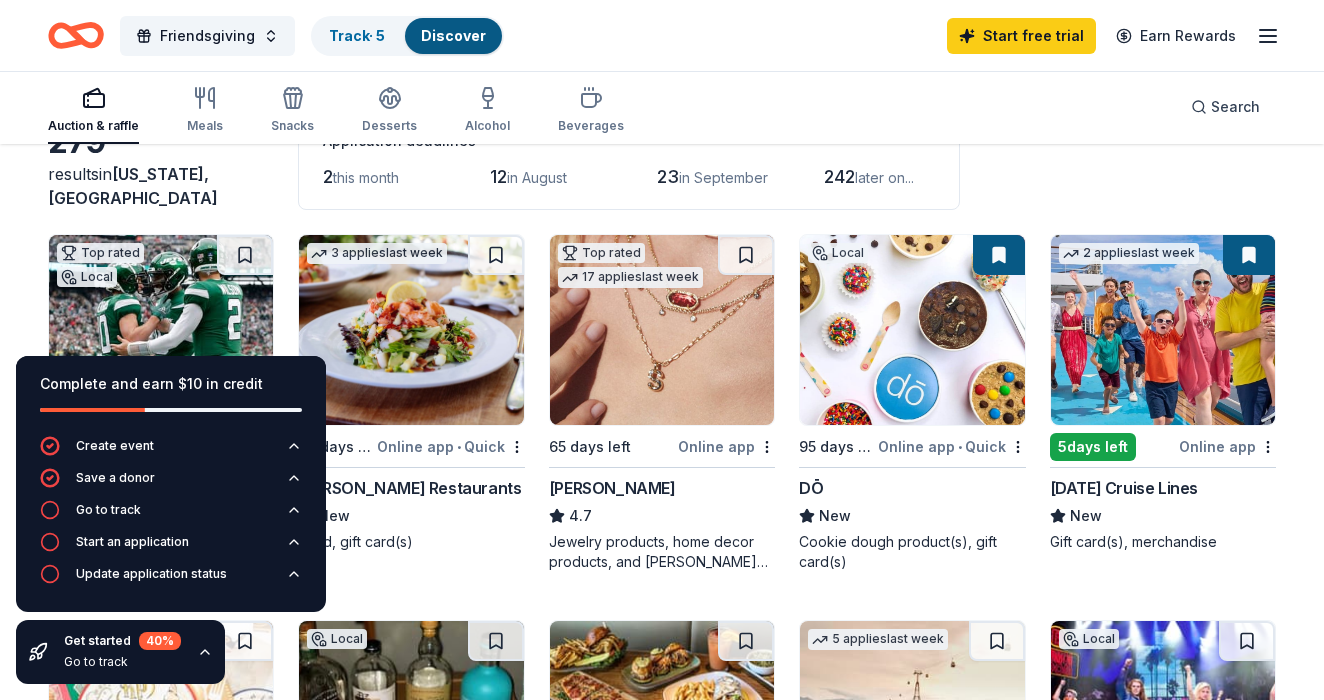 click at bounding box center [912, 330] 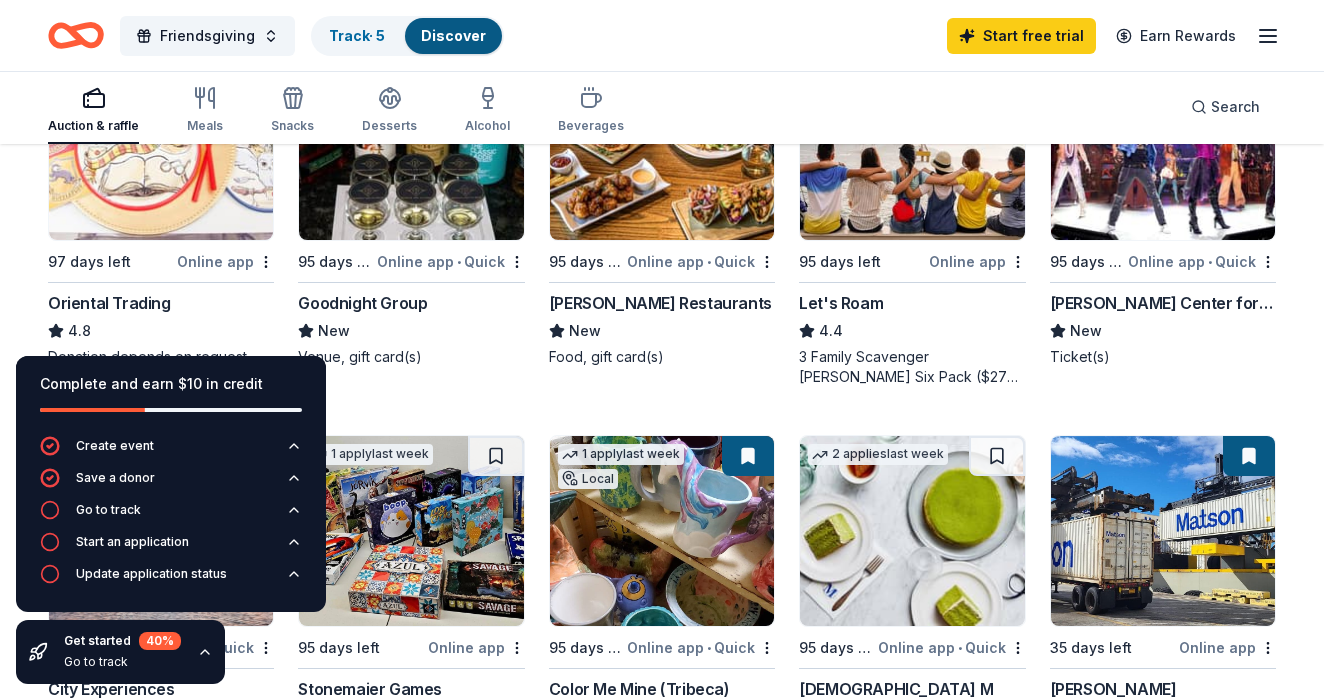 scroll, scrollTop: 820, scrollLeft: 0, axis: vertical 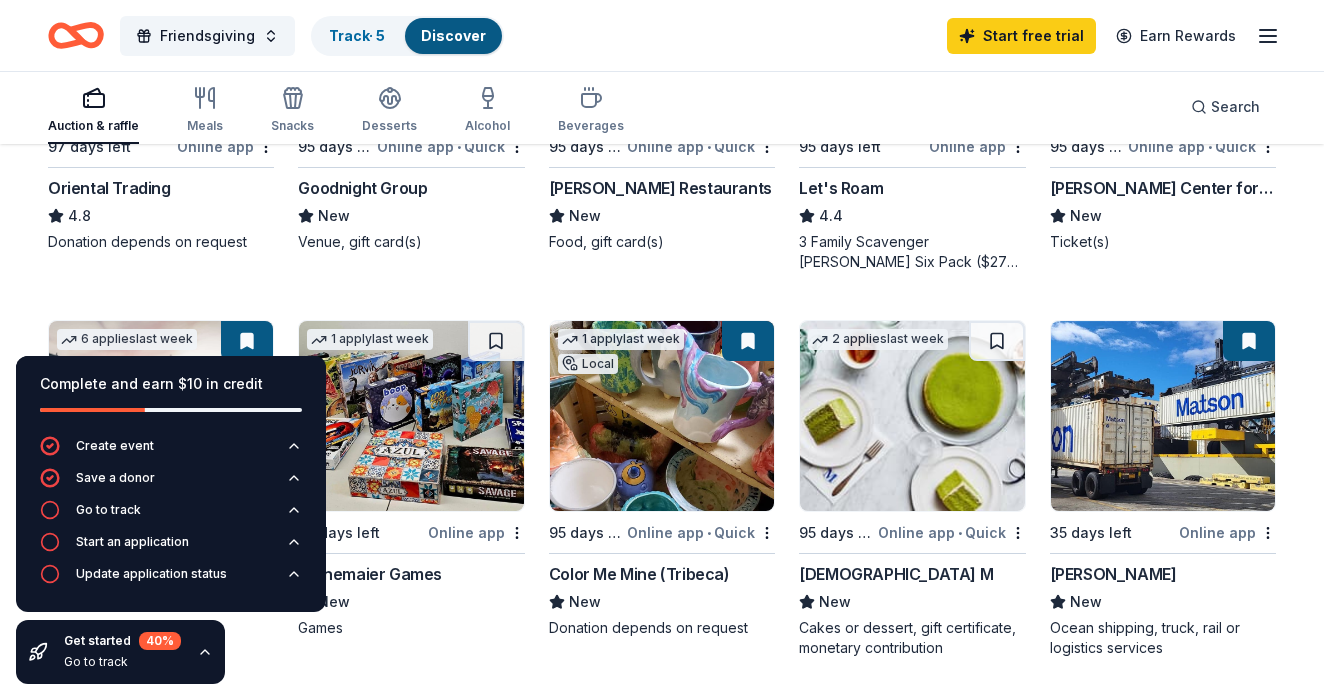 click at bounding box center (912, 416) 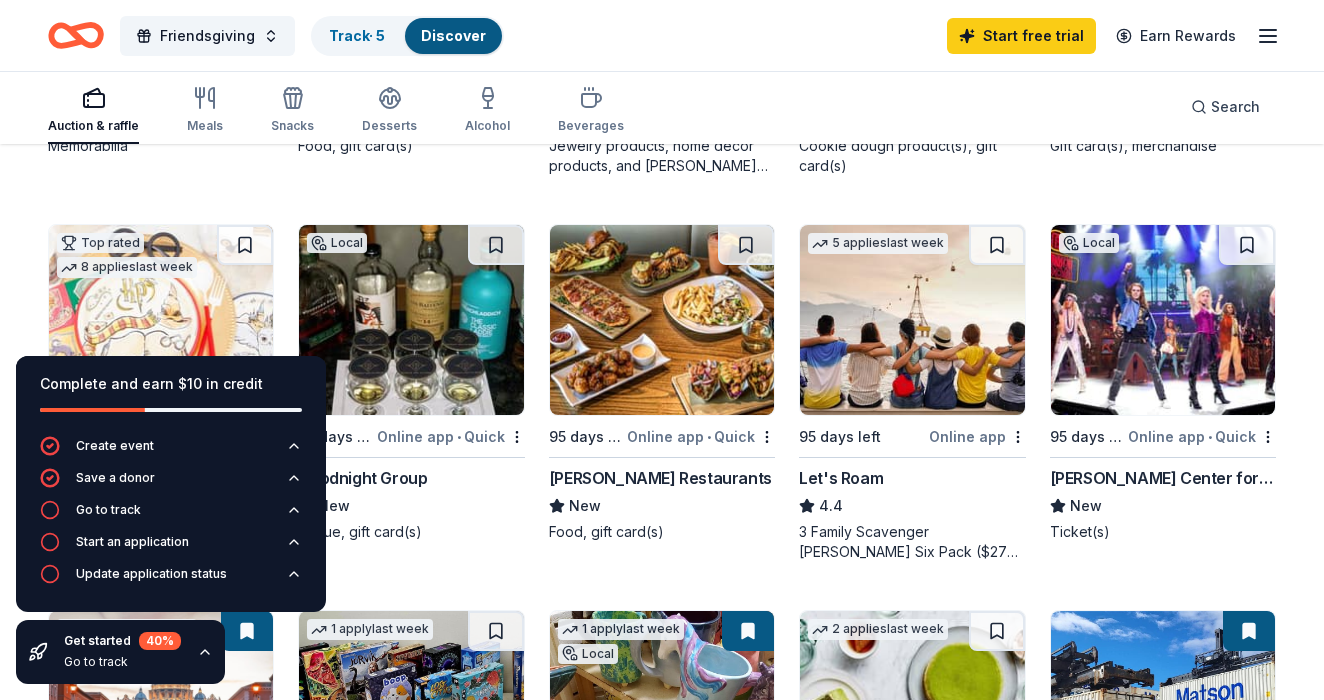 scroll, scrollTop: 889, scrollLeft: 0, axis: vertical 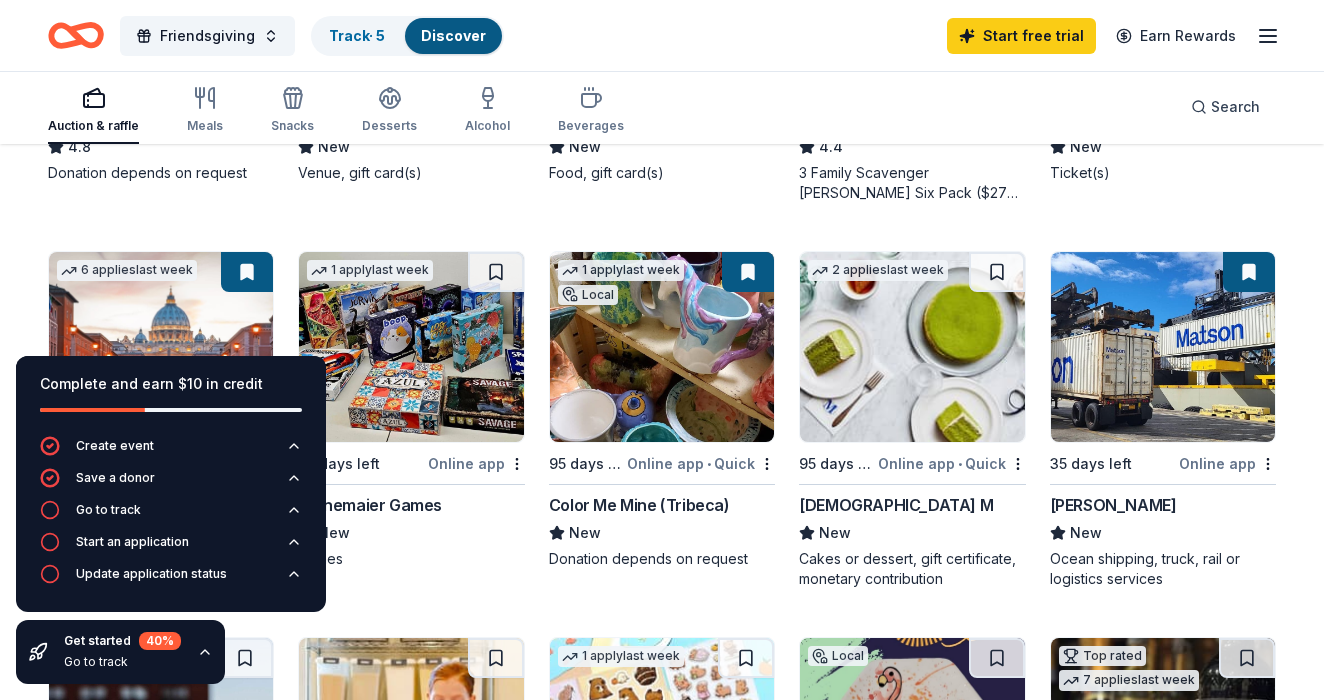 click at bounding box center [1163, 347] 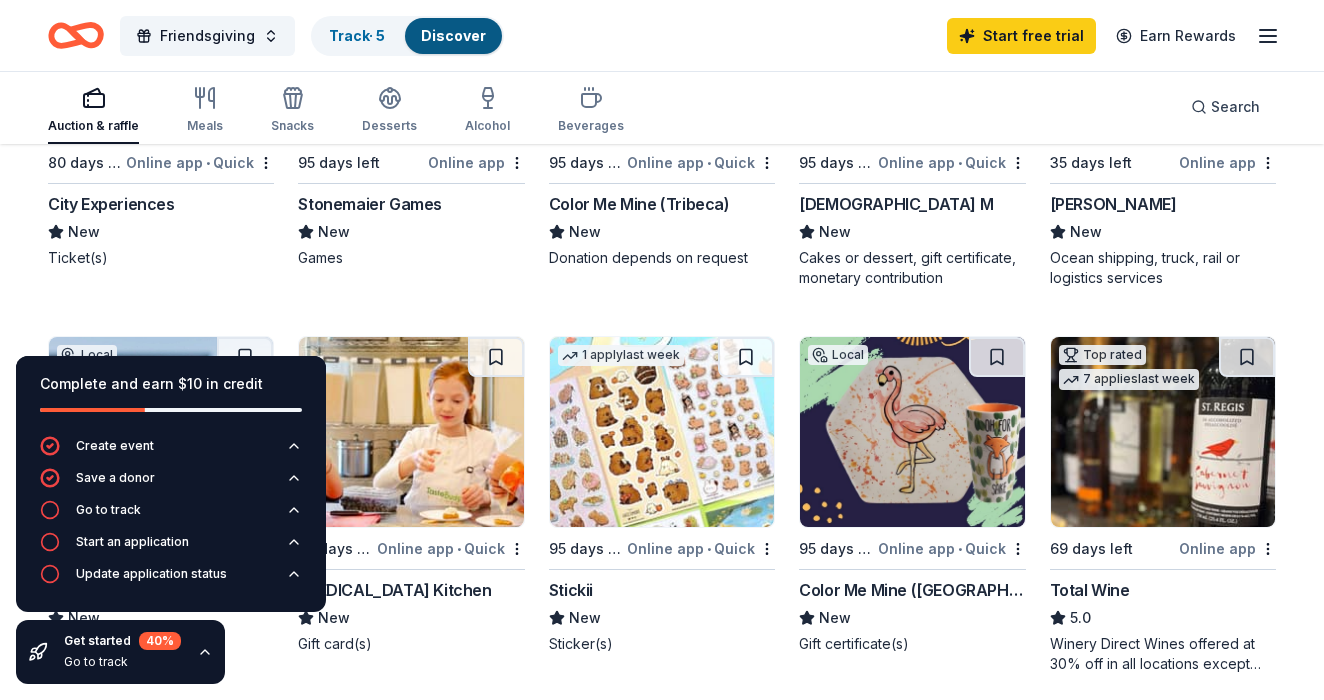 scroll, scrollTop: 1198, scrollLeft: 0, axis: vertical 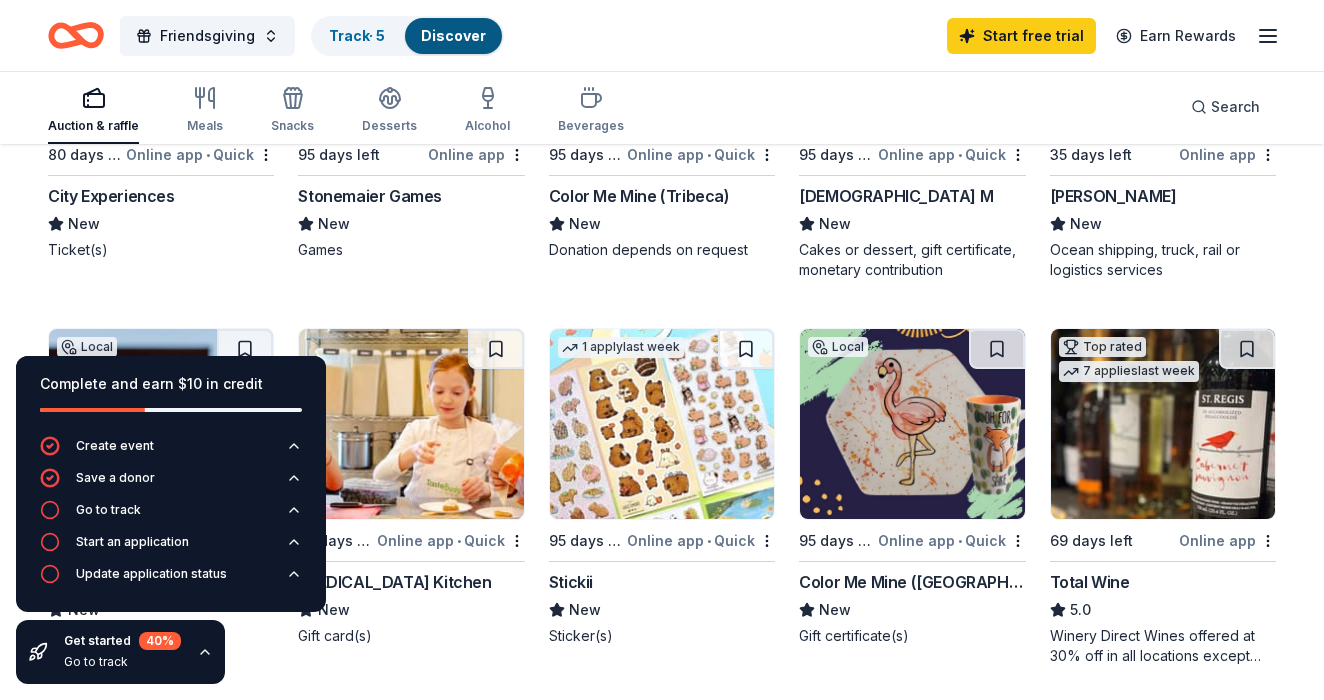 click at bounding box center (662, 424) 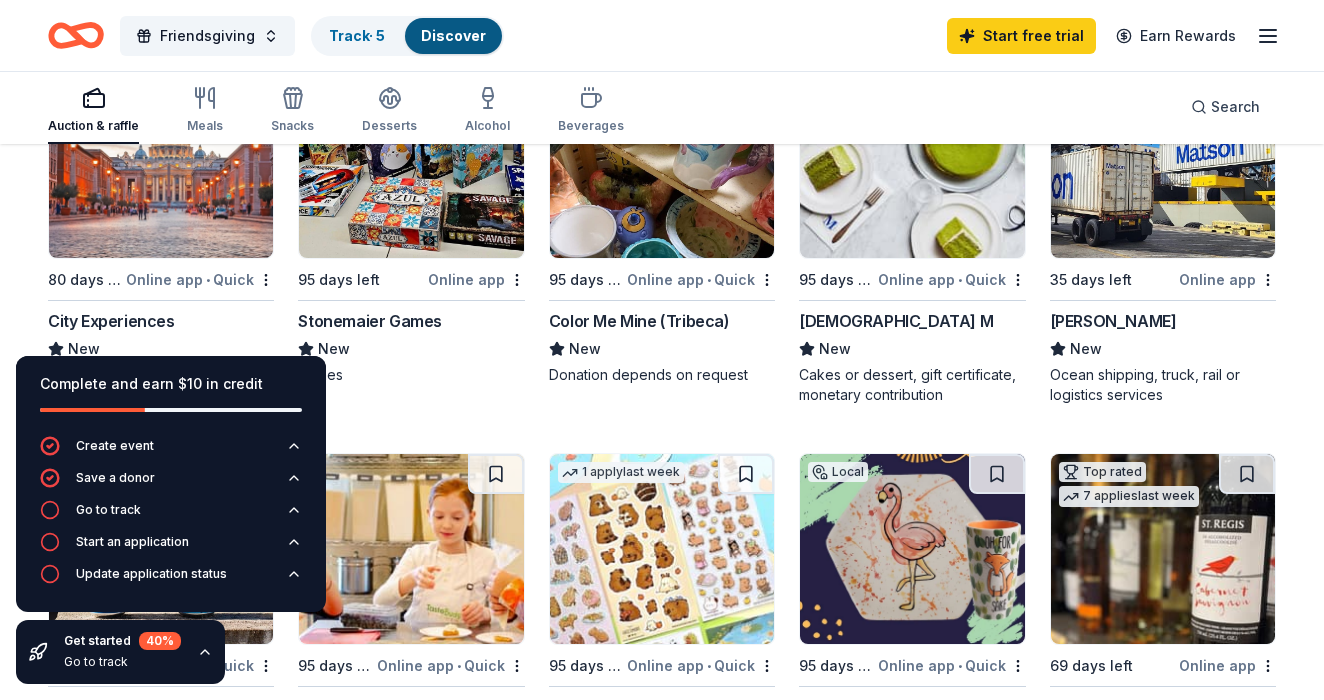 scroll, scrollTop: 1082, scrollLeft: 0, axis: vertical 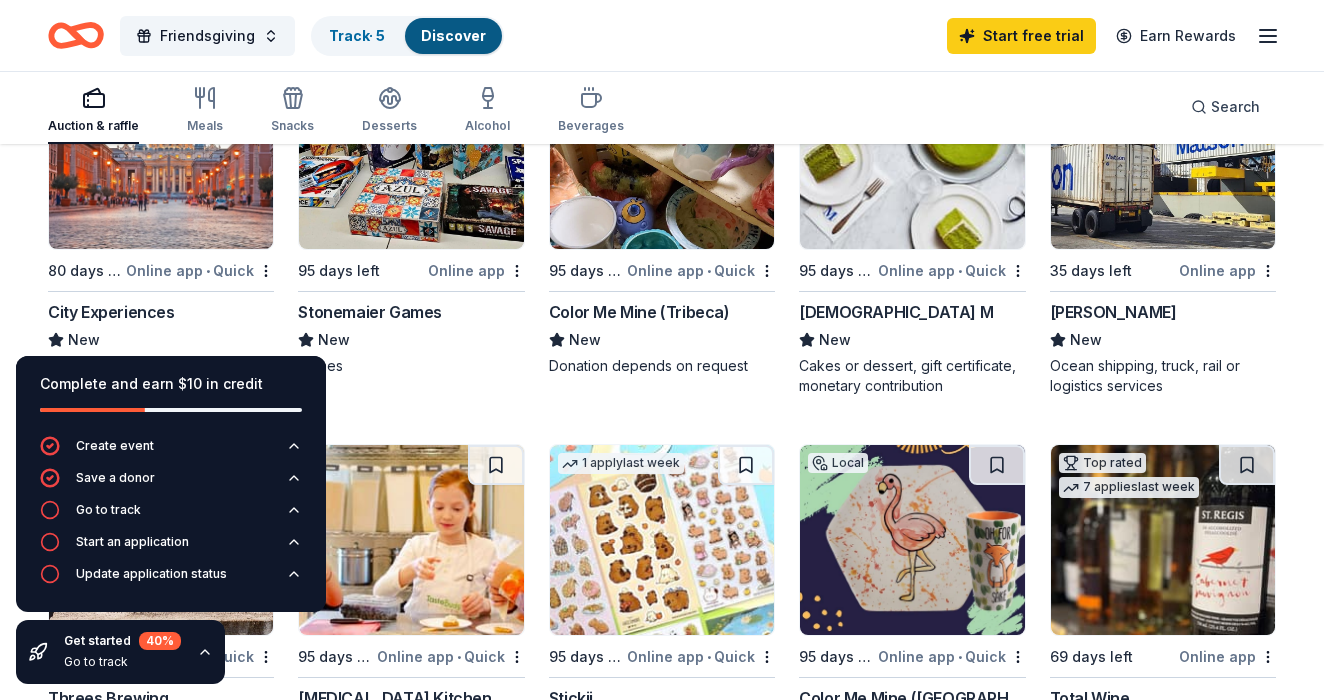 click at bounding box center (662, 540) 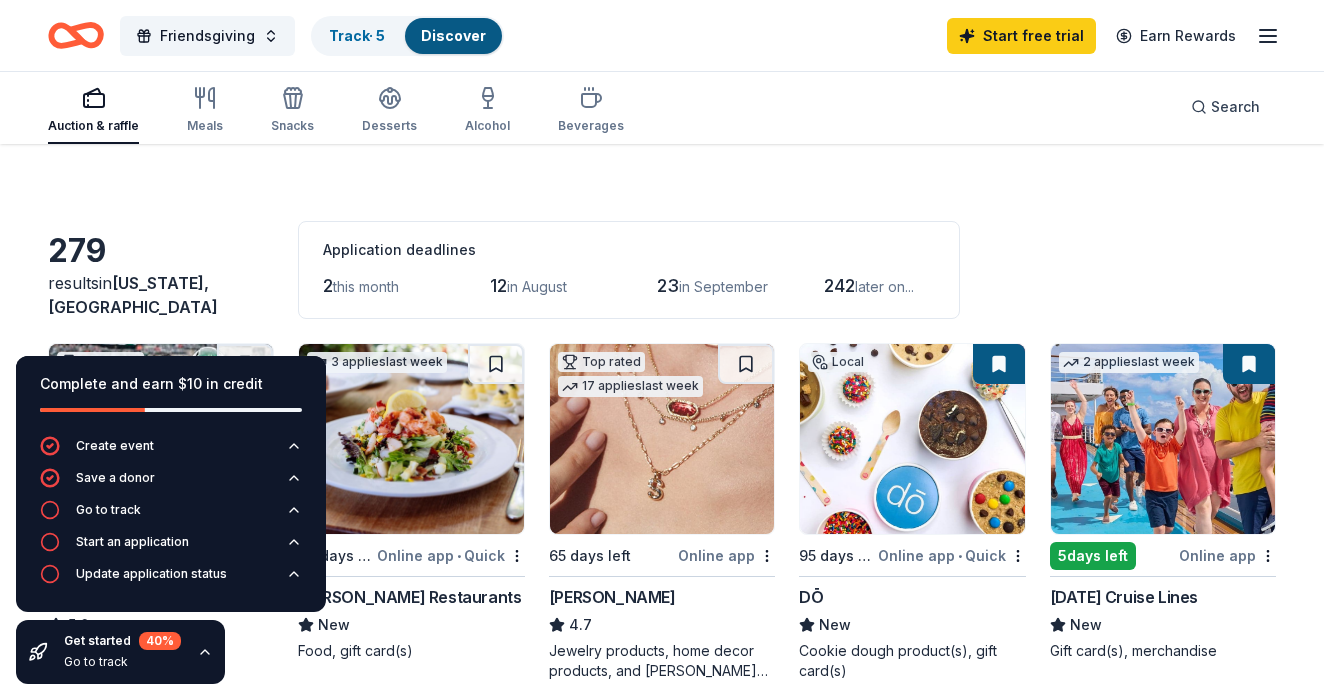 scroll, scrollTop: 49, scrollLeft: 0, axis: vertical 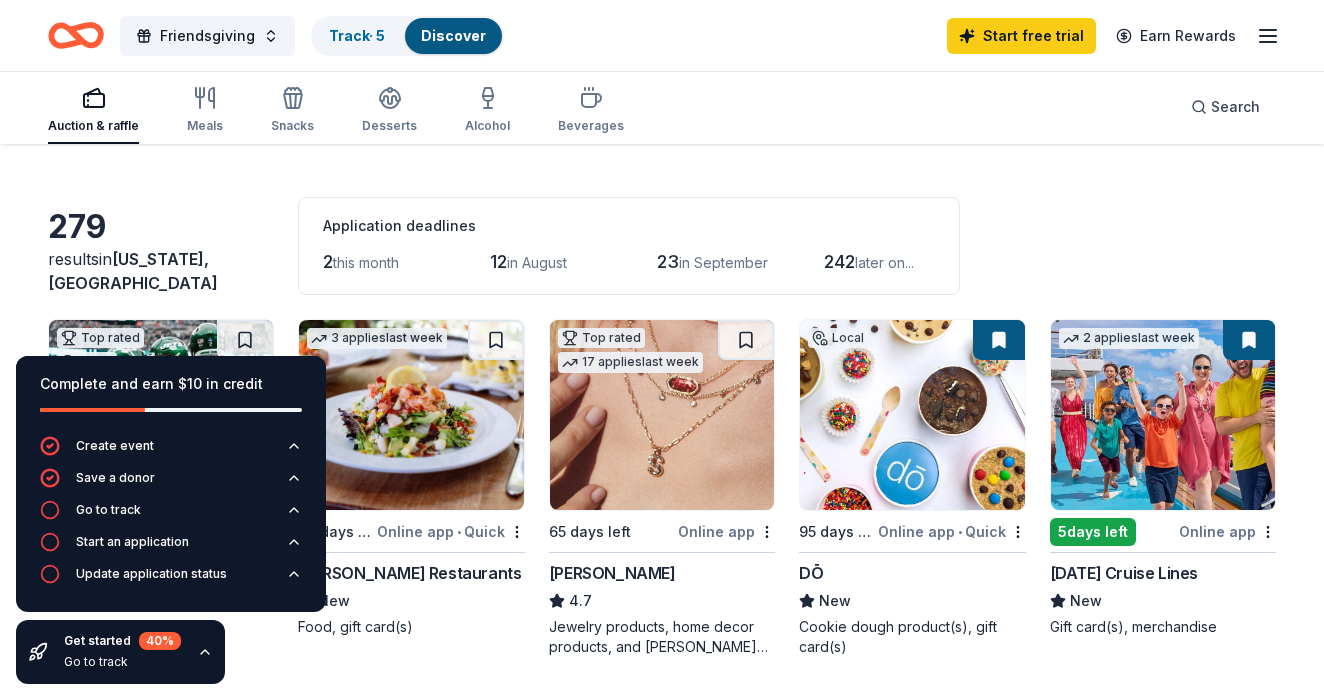click at bounding box center (912, 415) 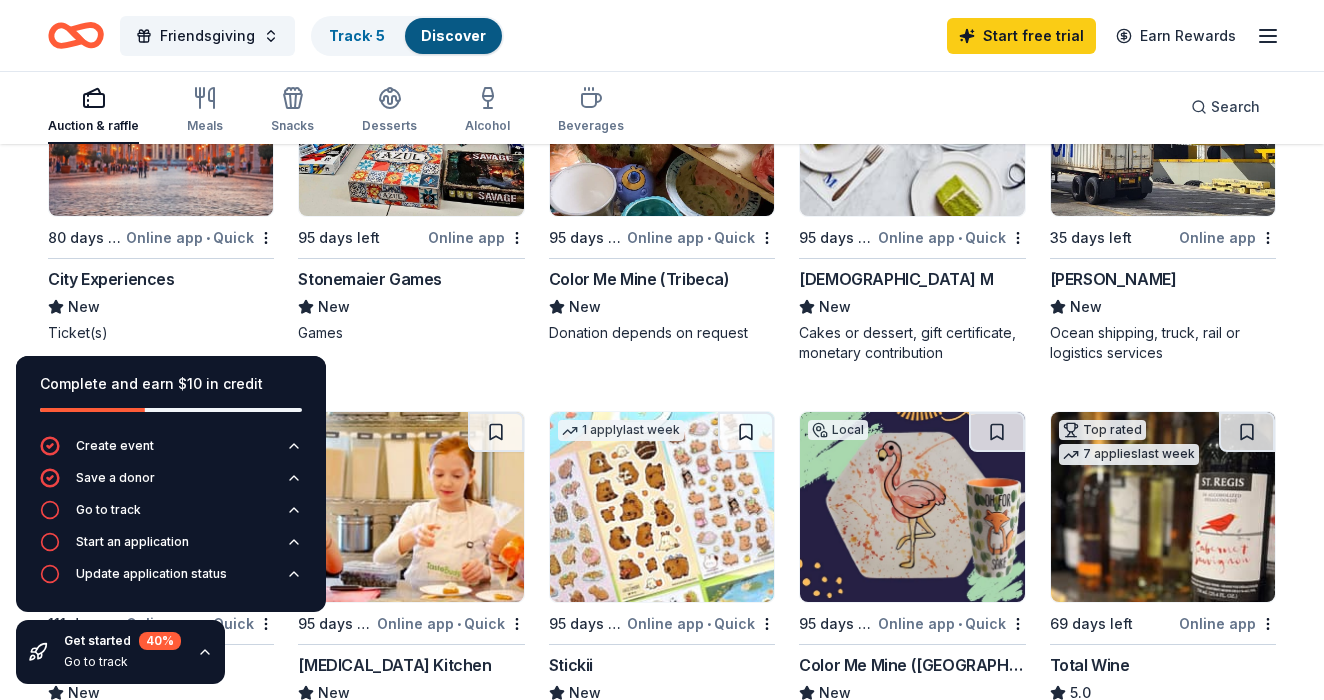 scroll, scrollTop: 1128, scrollLeft: 0, axis: vertical 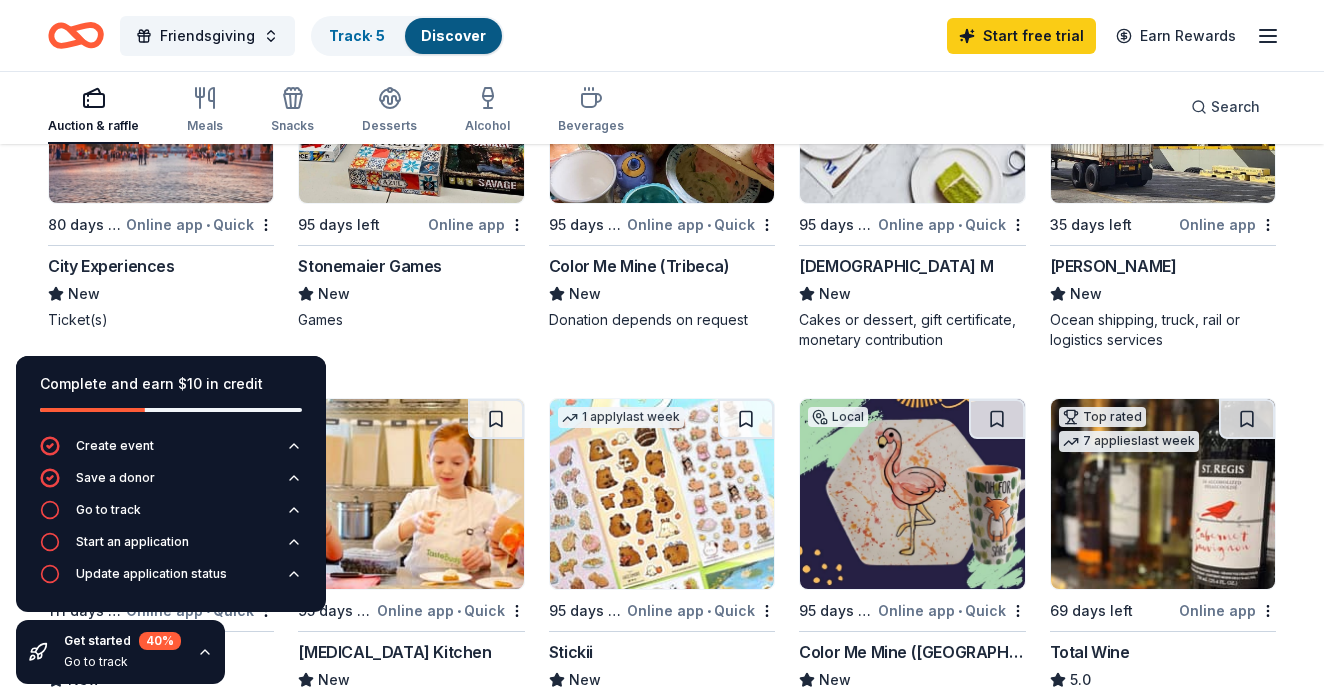 click at bounding box center (662, 494) 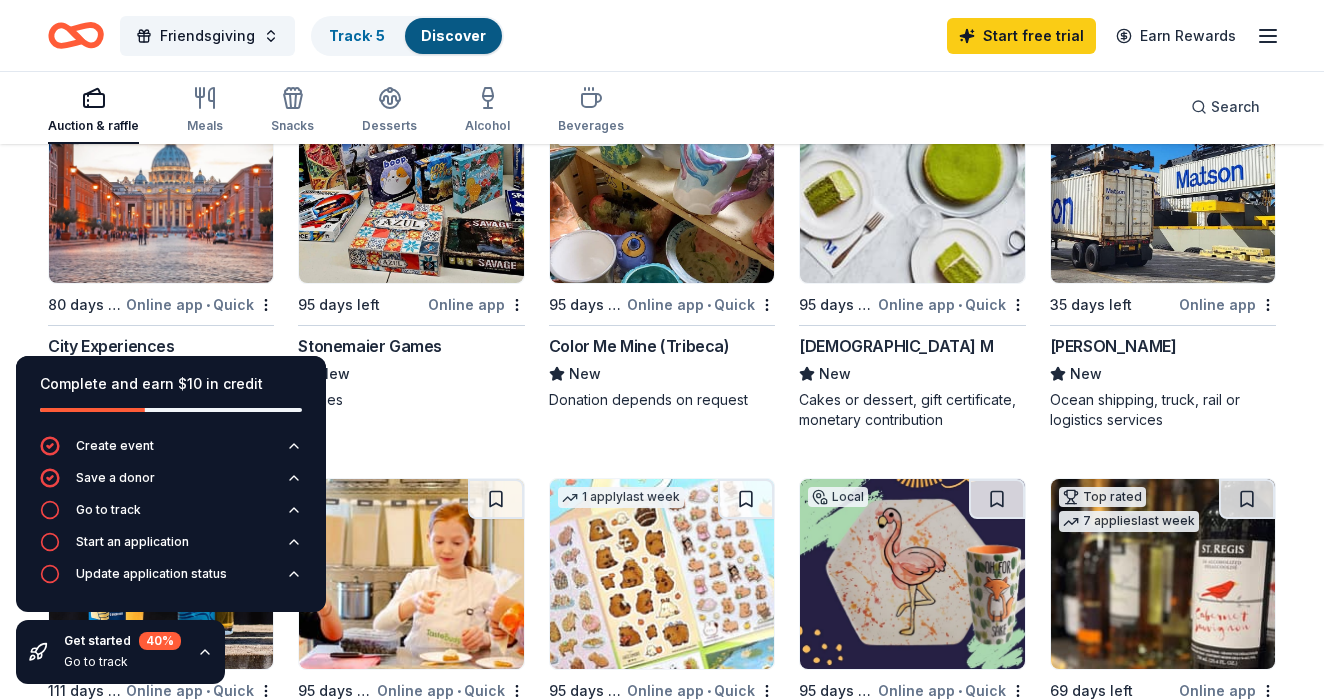 scroll, scrollTop: 1035, scrollLeft: 0, axis: vertical 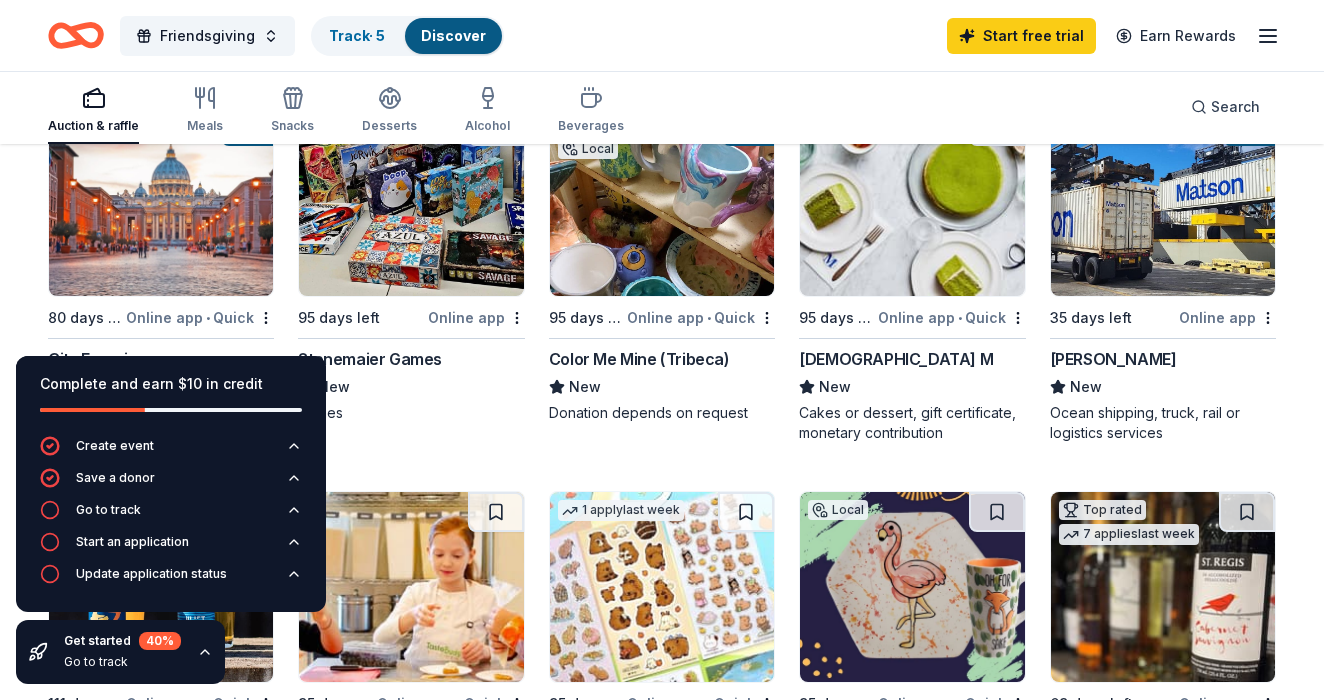 click at bounding box center [912, 201] 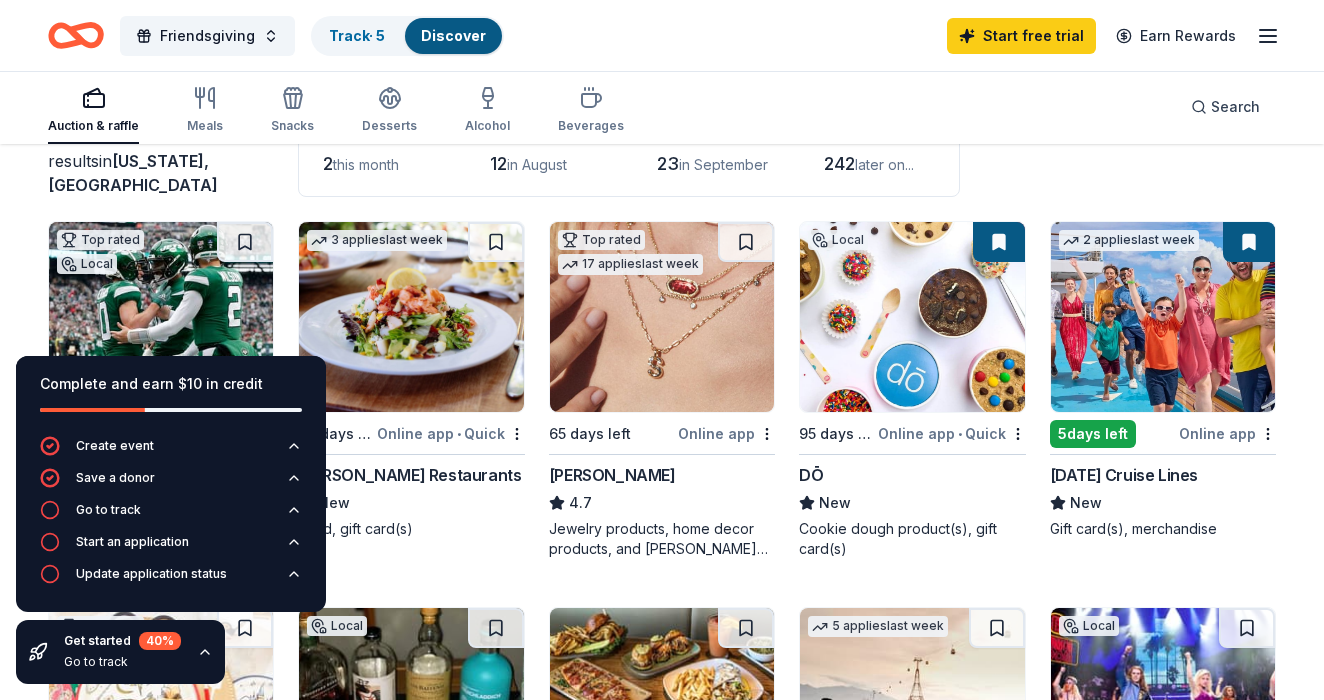 scroll, scrollTop: 138, scrollLeft: 0, axis: vertical 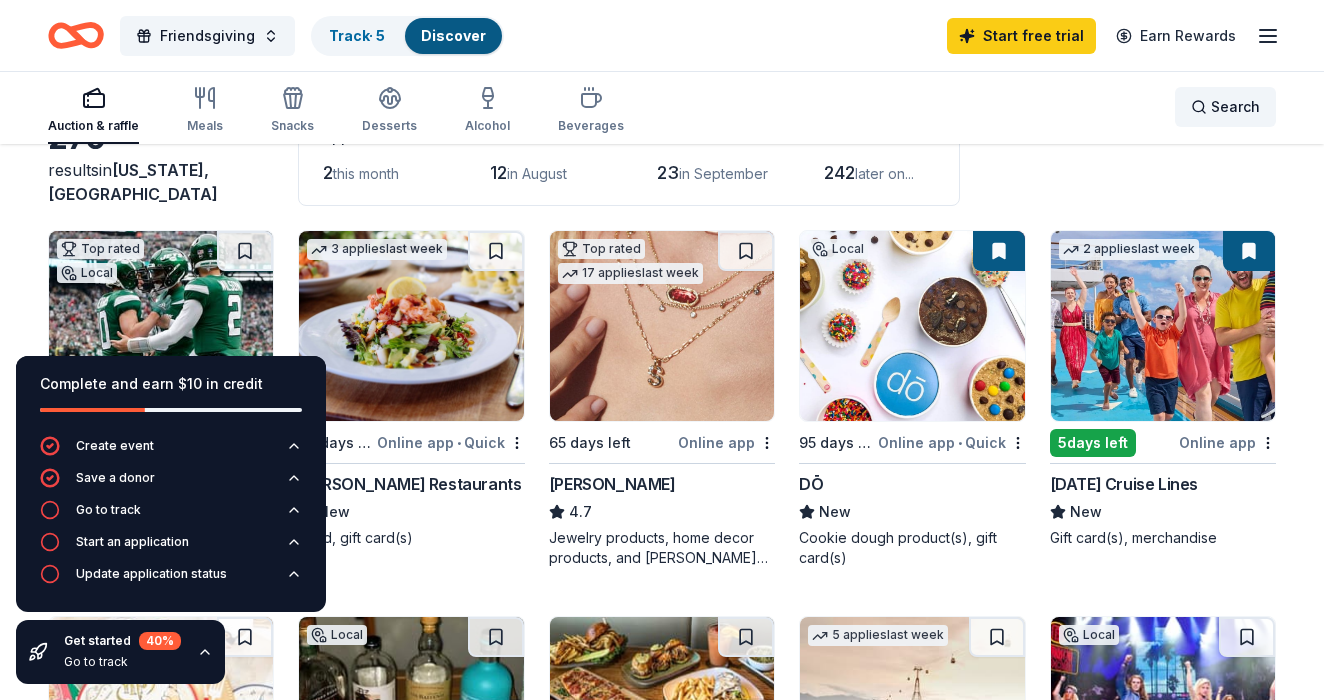 click on "Search" at bounding box center [1235, 107] 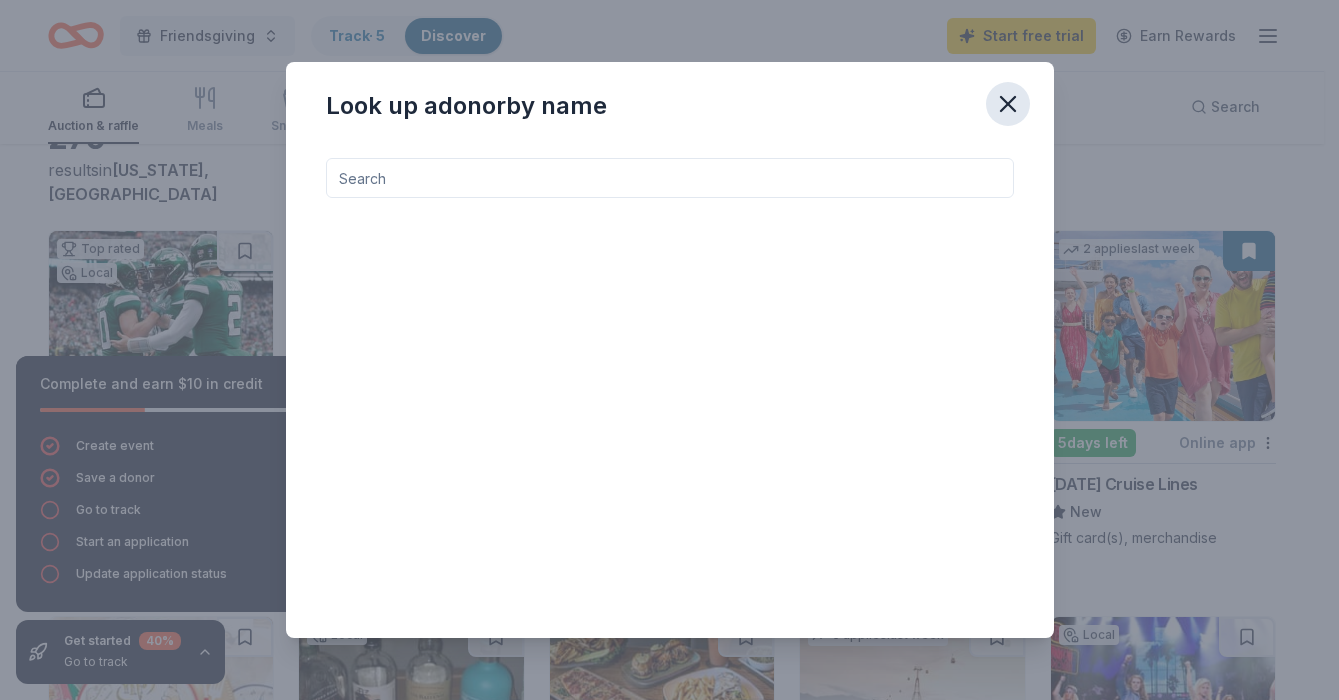 click 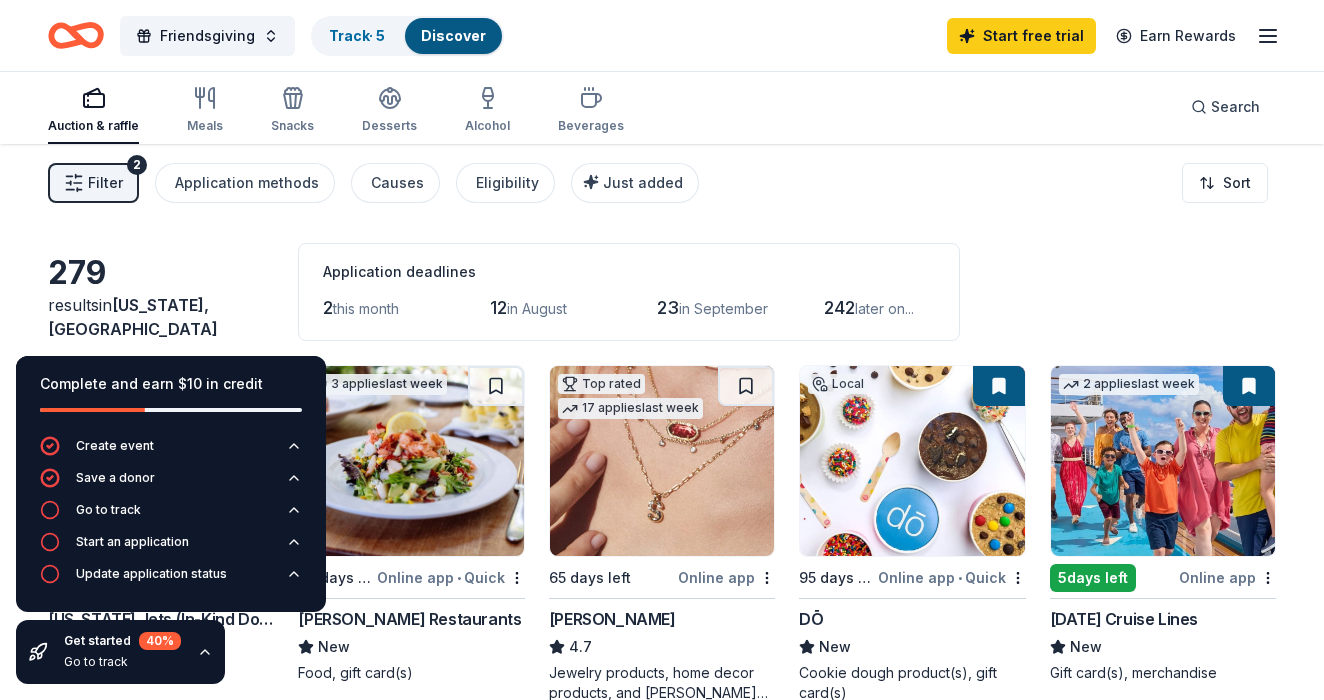 scroll, scrollTop: 0, scrollLeft: 0, axis: both 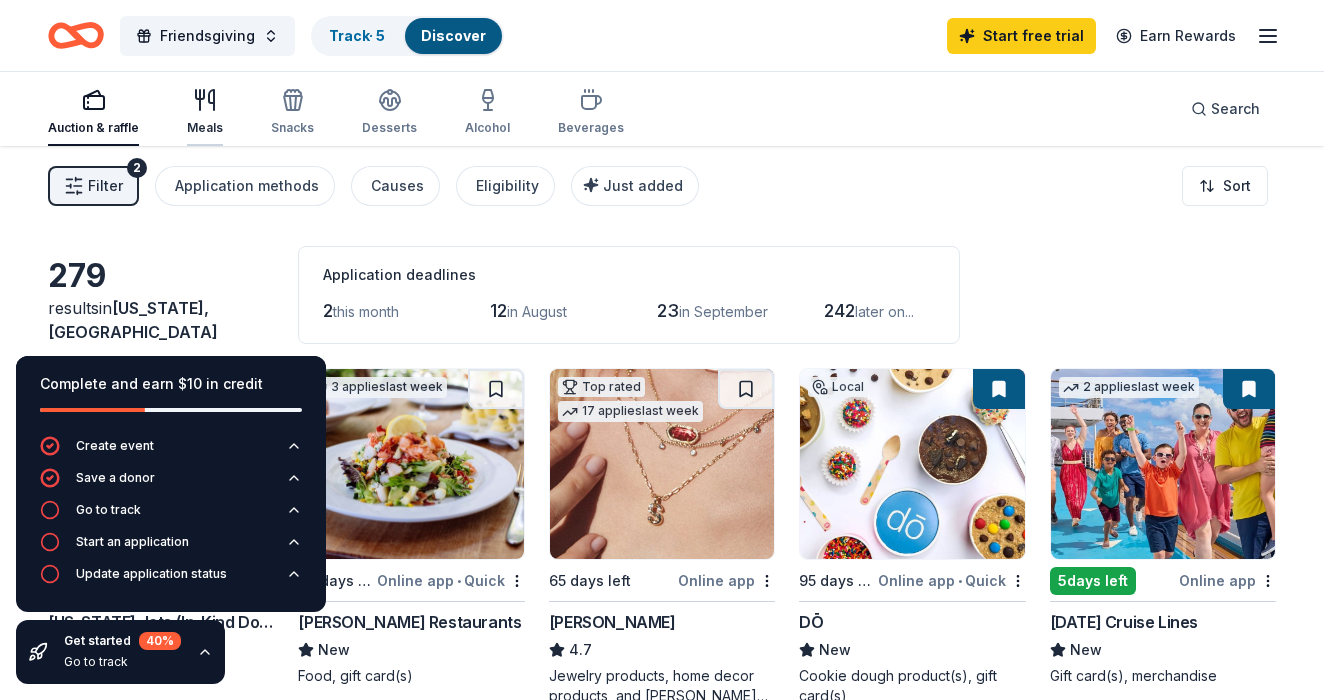 click on "Meals" at bounding box center (205, 112) 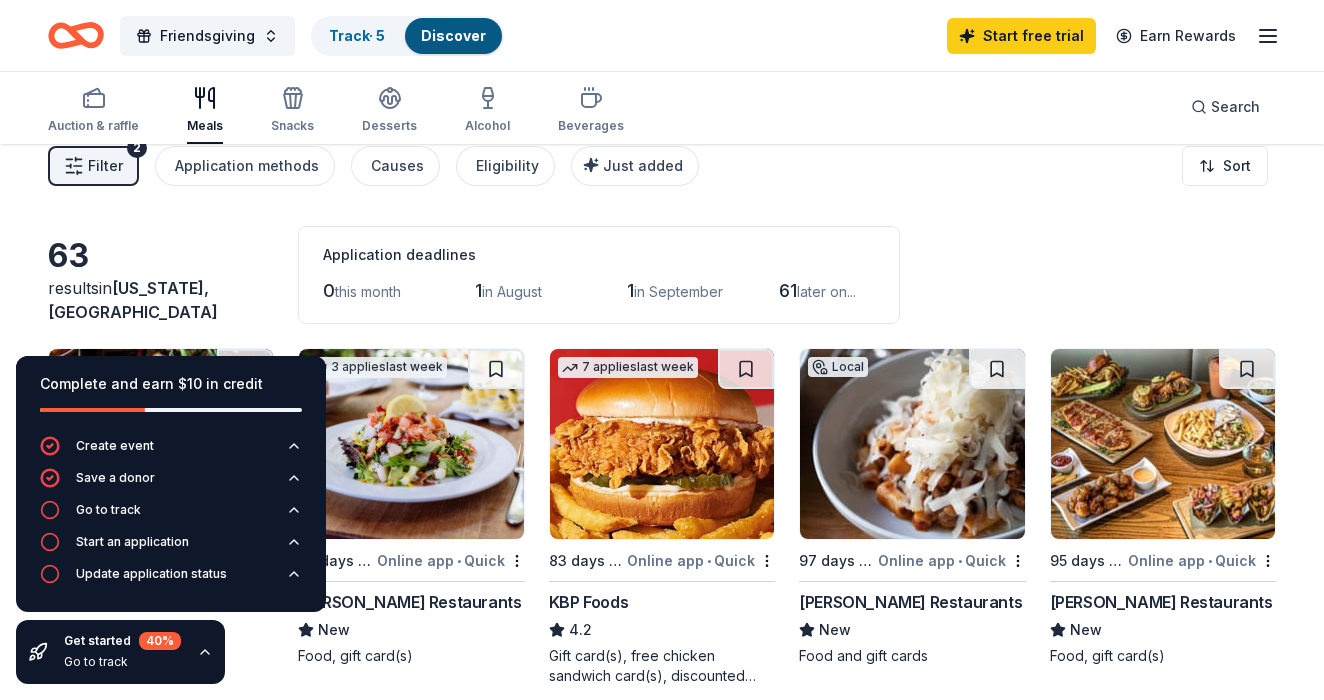 scroll, scrollTop: 24, scrollLeft: 0, axis: vertical 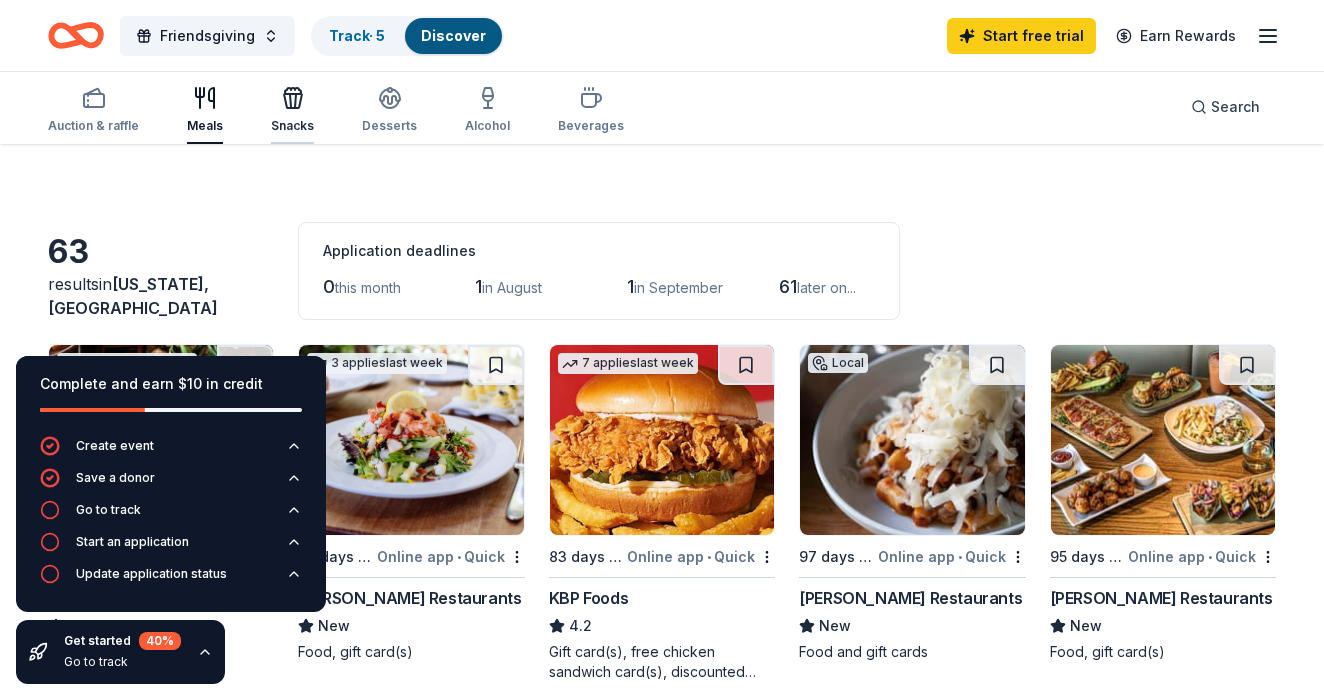 click 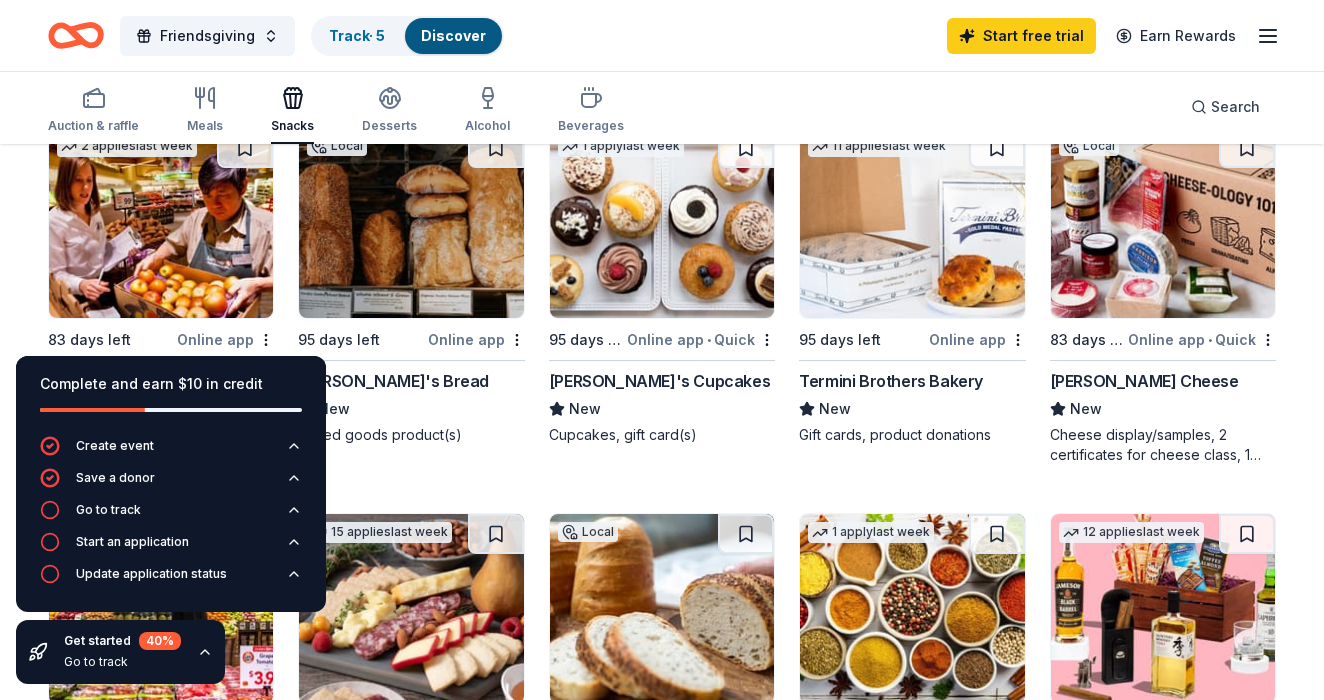 scroll, scrollTop: 0, scrollLeft: 0, axis: both 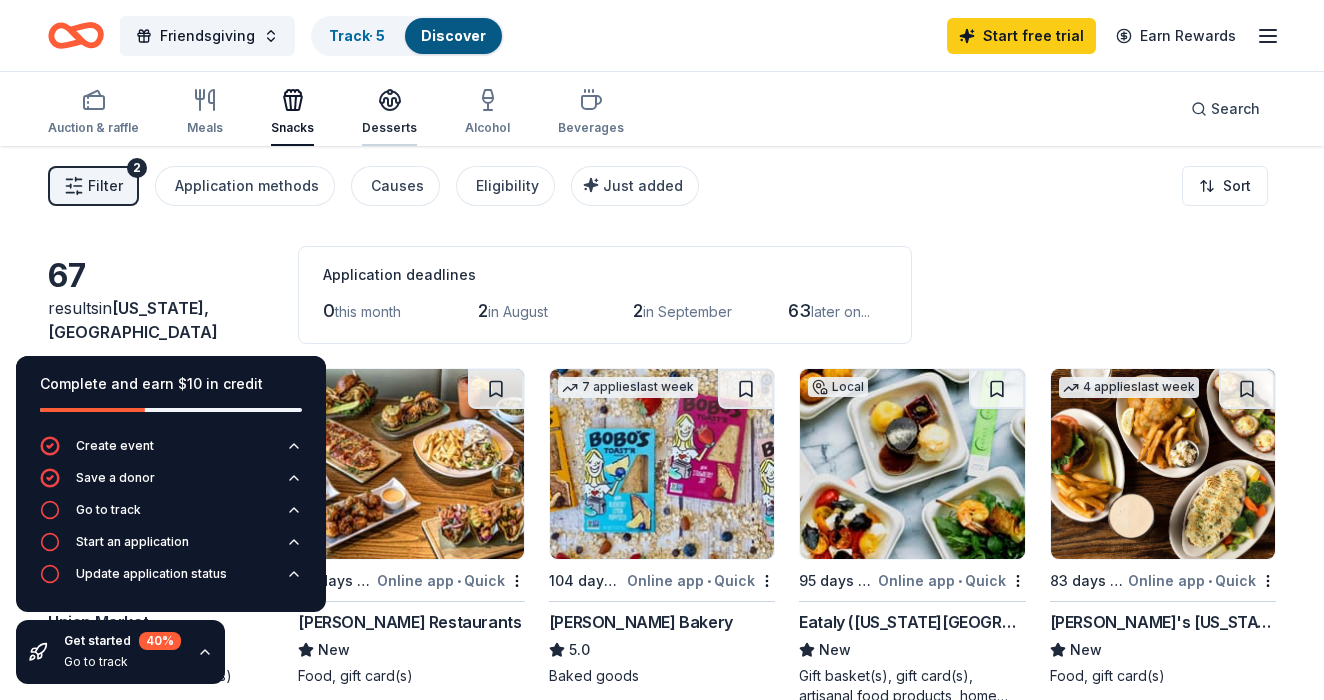 click on "Desserts" at bounding box center [389, 128] 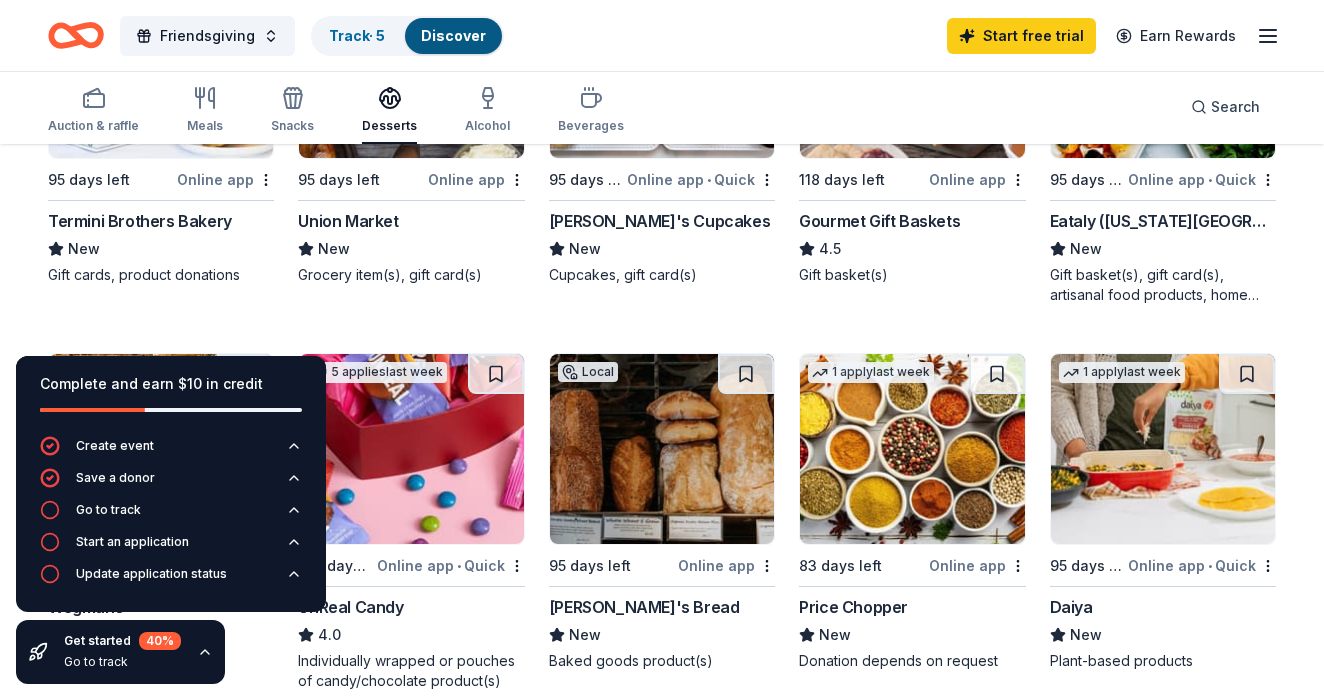 scroll, scrollTop: 552, scrollLeft: 0, axis: vertical 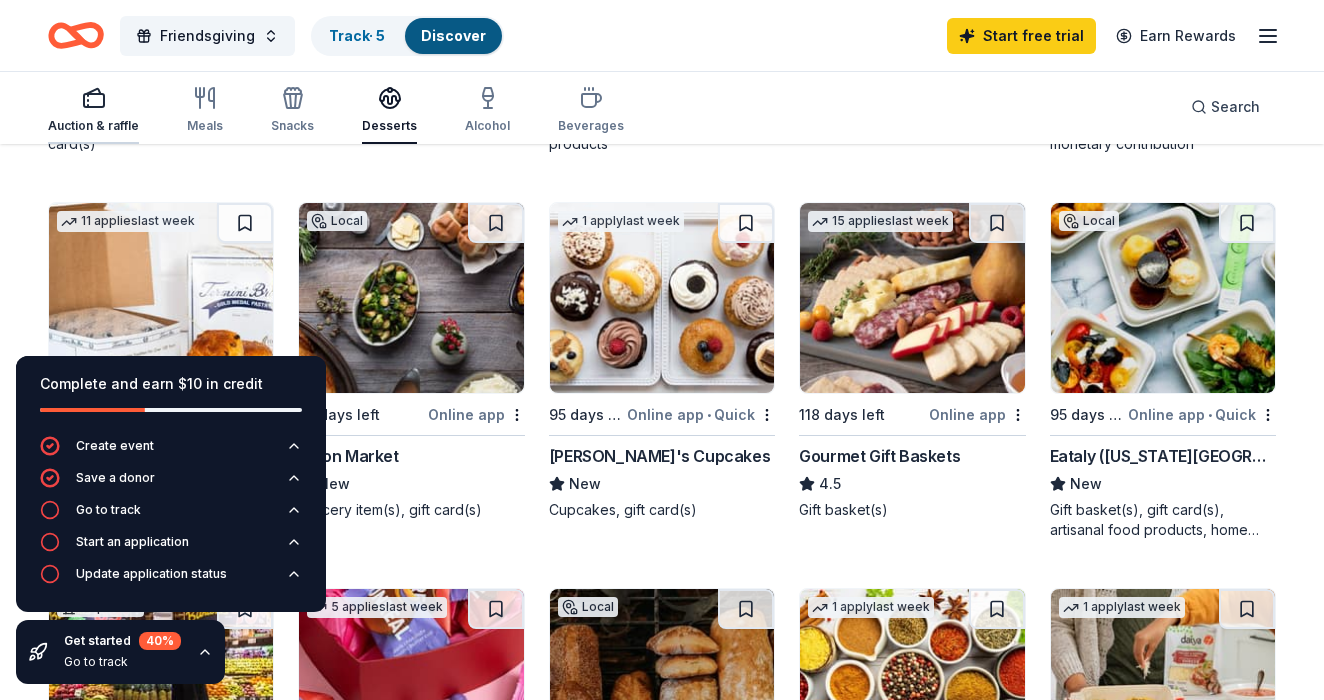 click 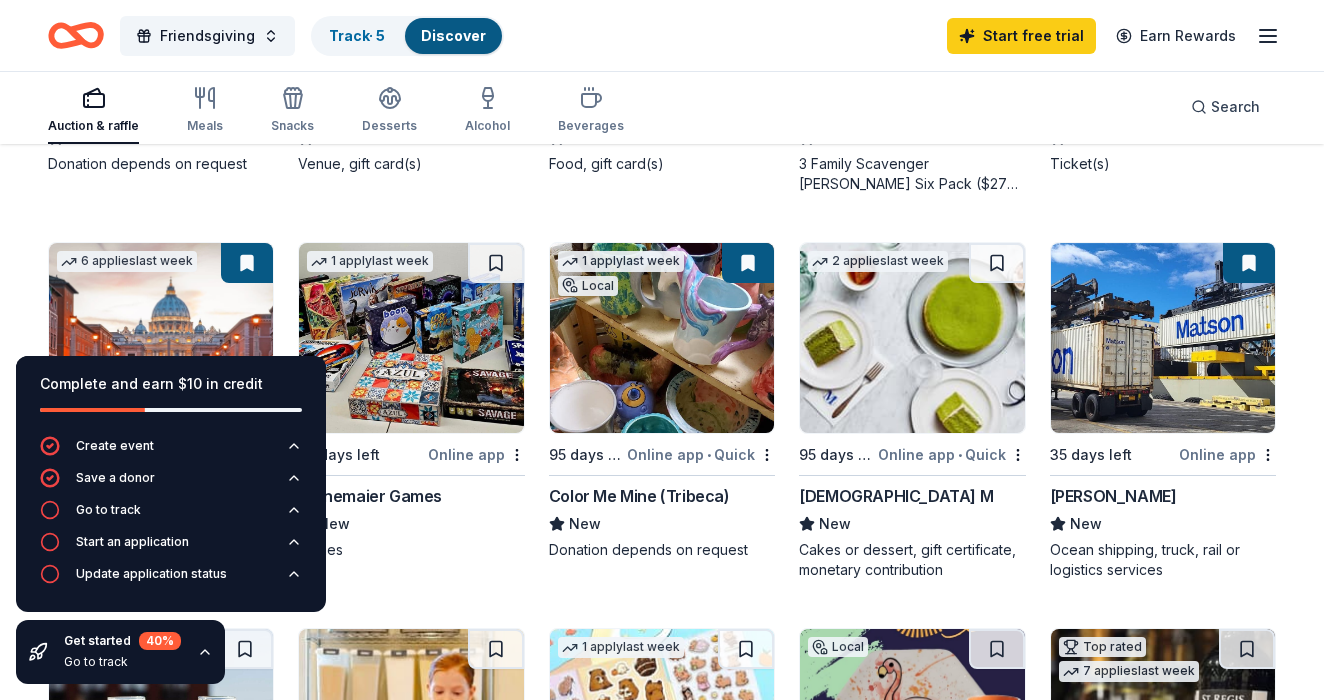scroll, scrollTop: 911, scrollLeft: 0, axis: vertical 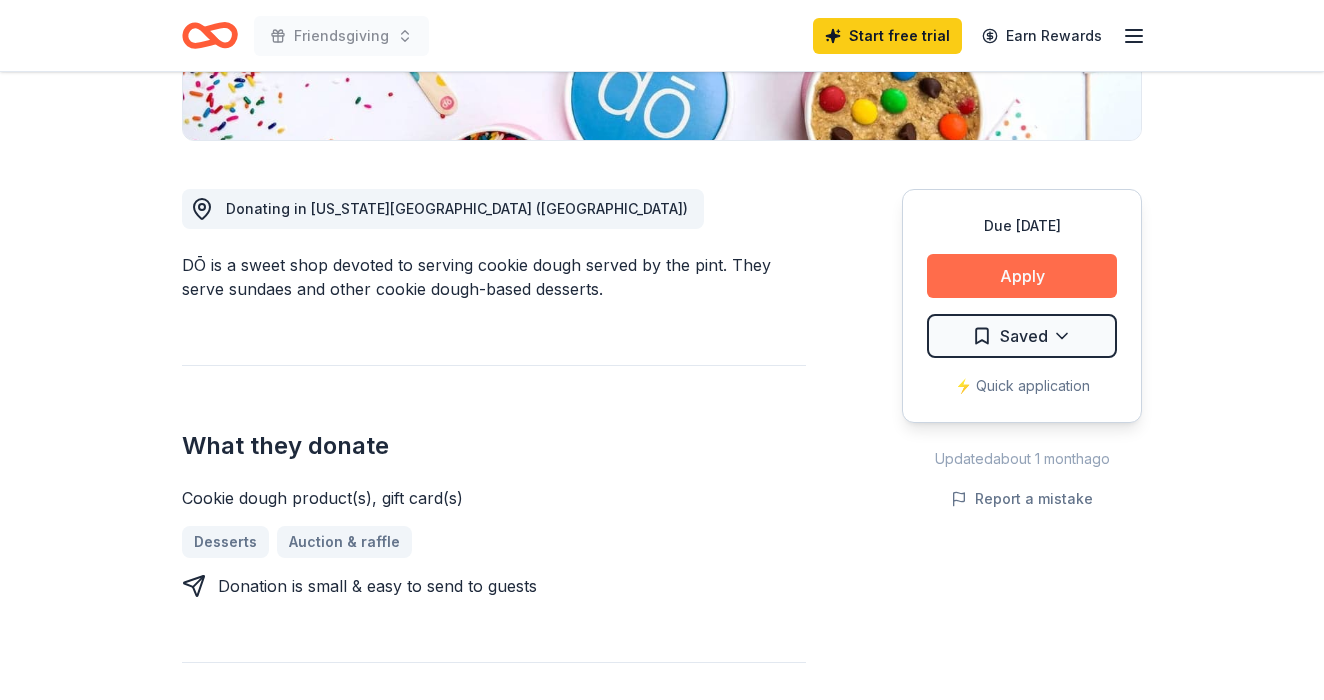 click on "Apply" at bounding box center (1022, 276) 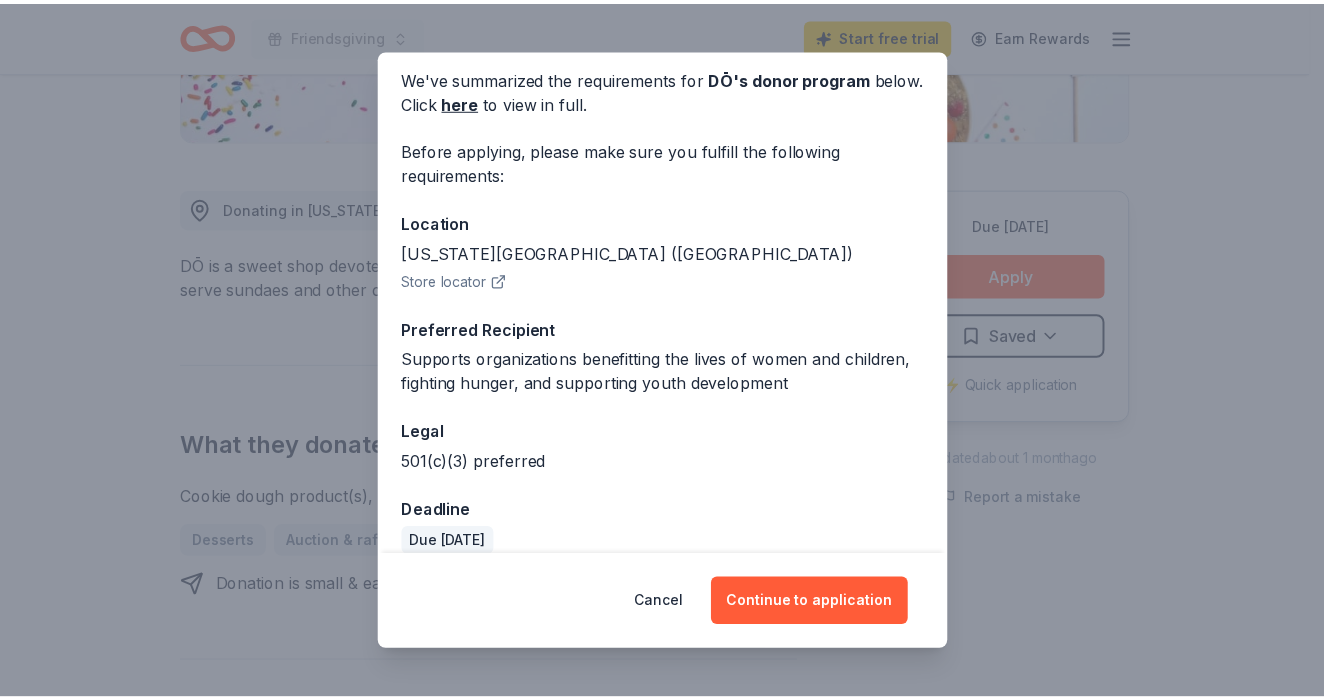 scroll, scrollTop: 105, scrollLeft: 0, axis: vertical 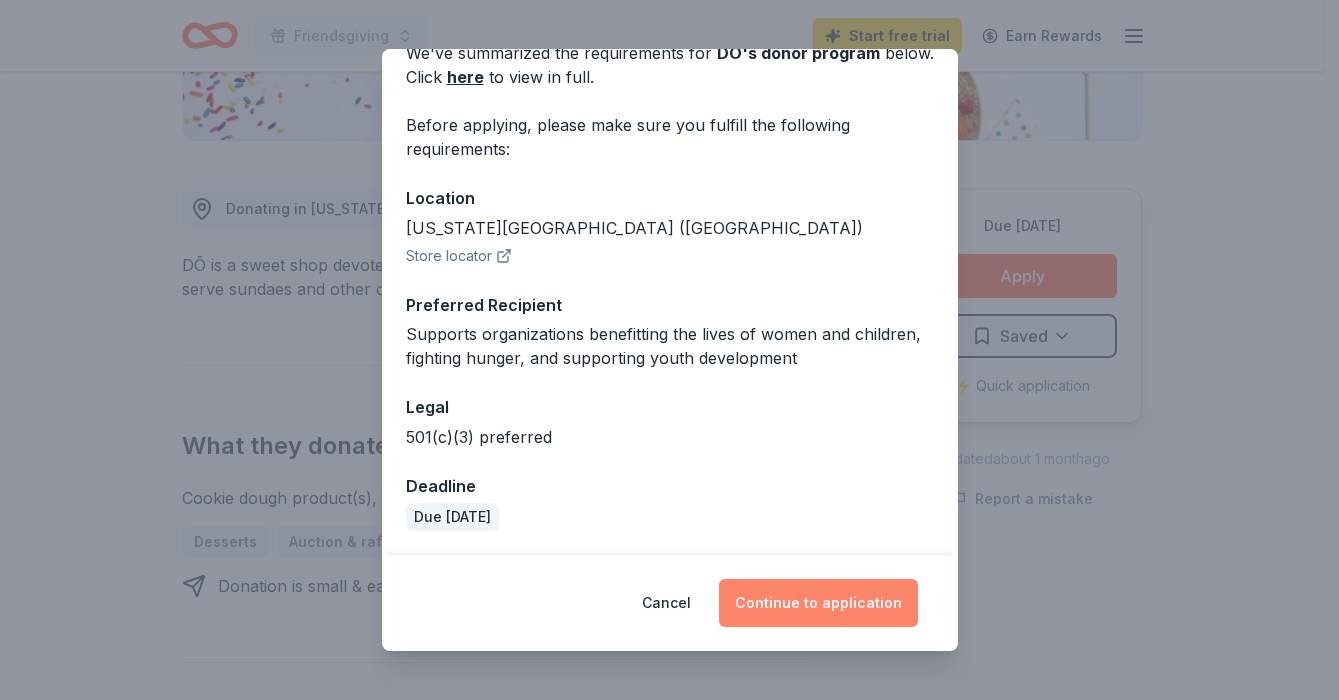 click on "Continue to application" at bounding box center [818, 603] 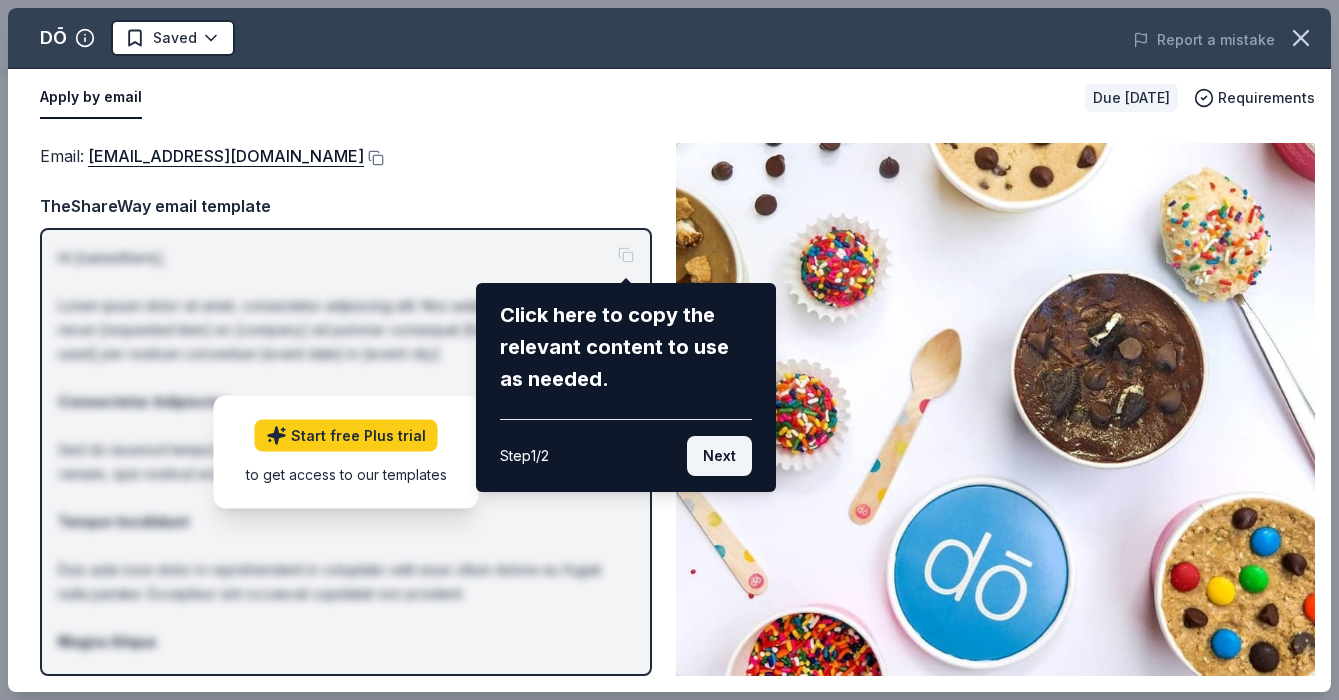 click on "Next" at bounding box center [719, 456] 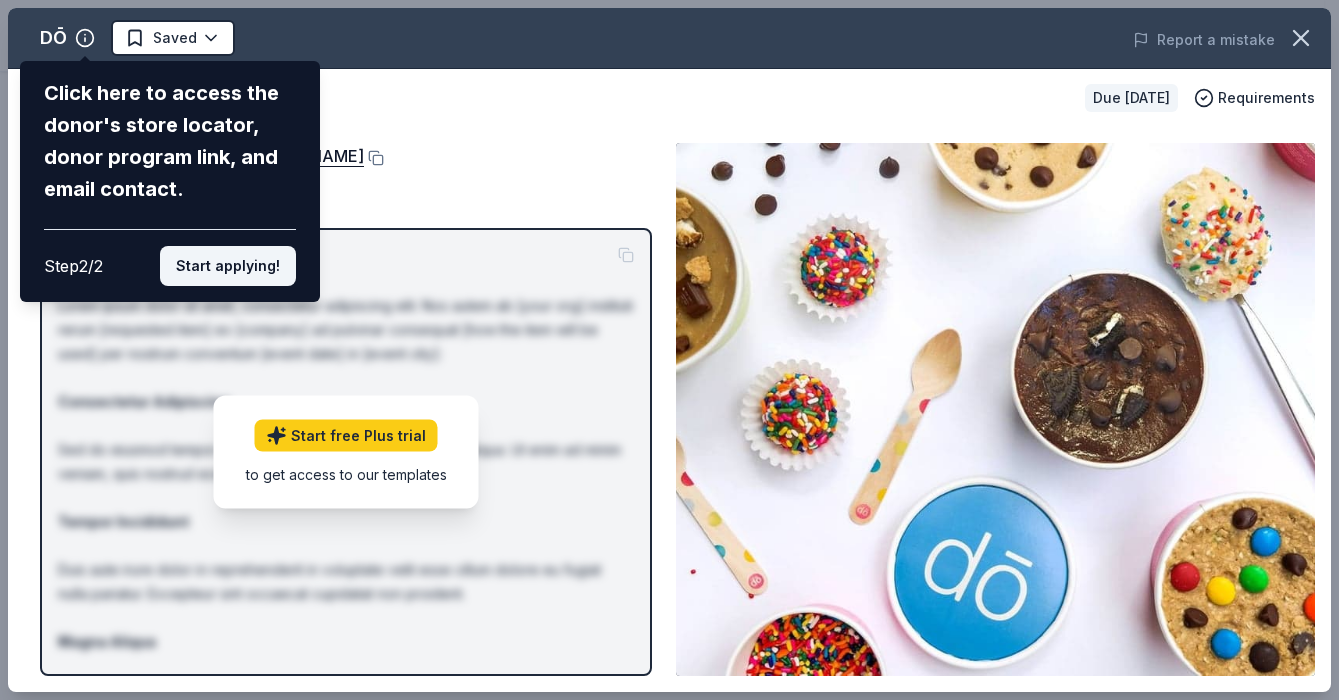 click on "Start applying!" at bounding box center (228, 266) 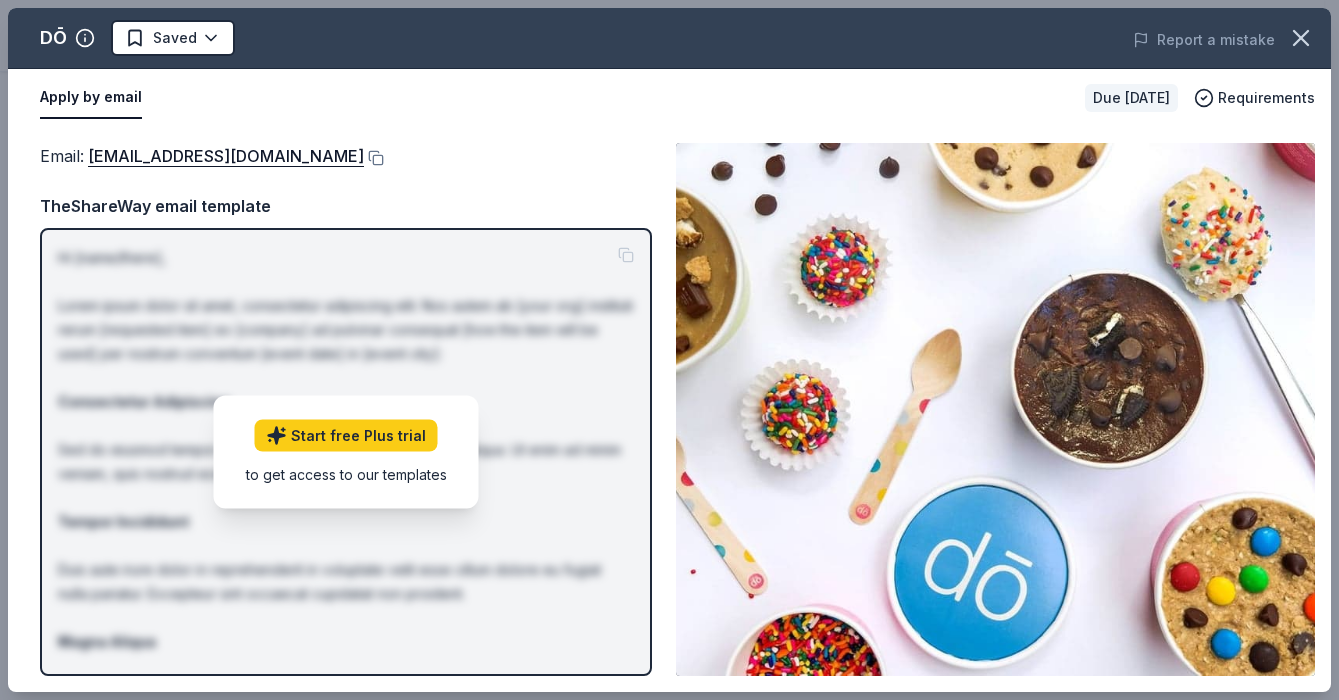 click on "TheShareWay email template" at bounding box center (346, 206) 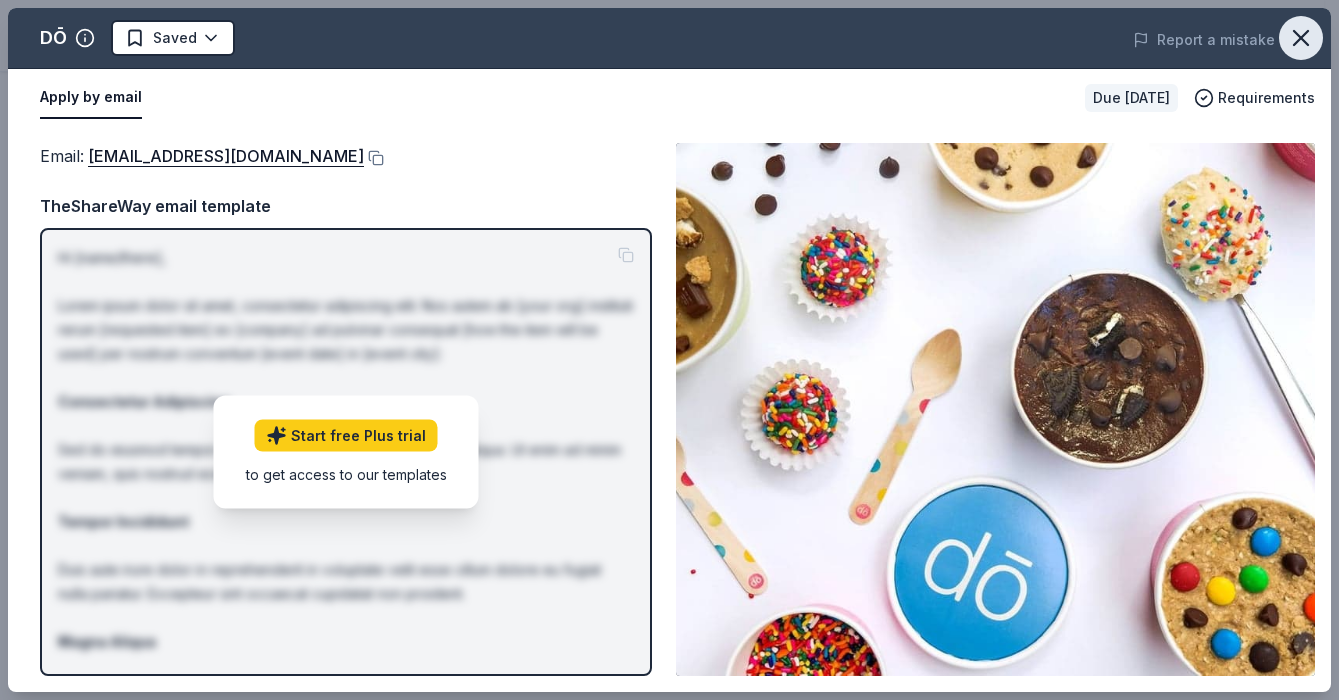 click 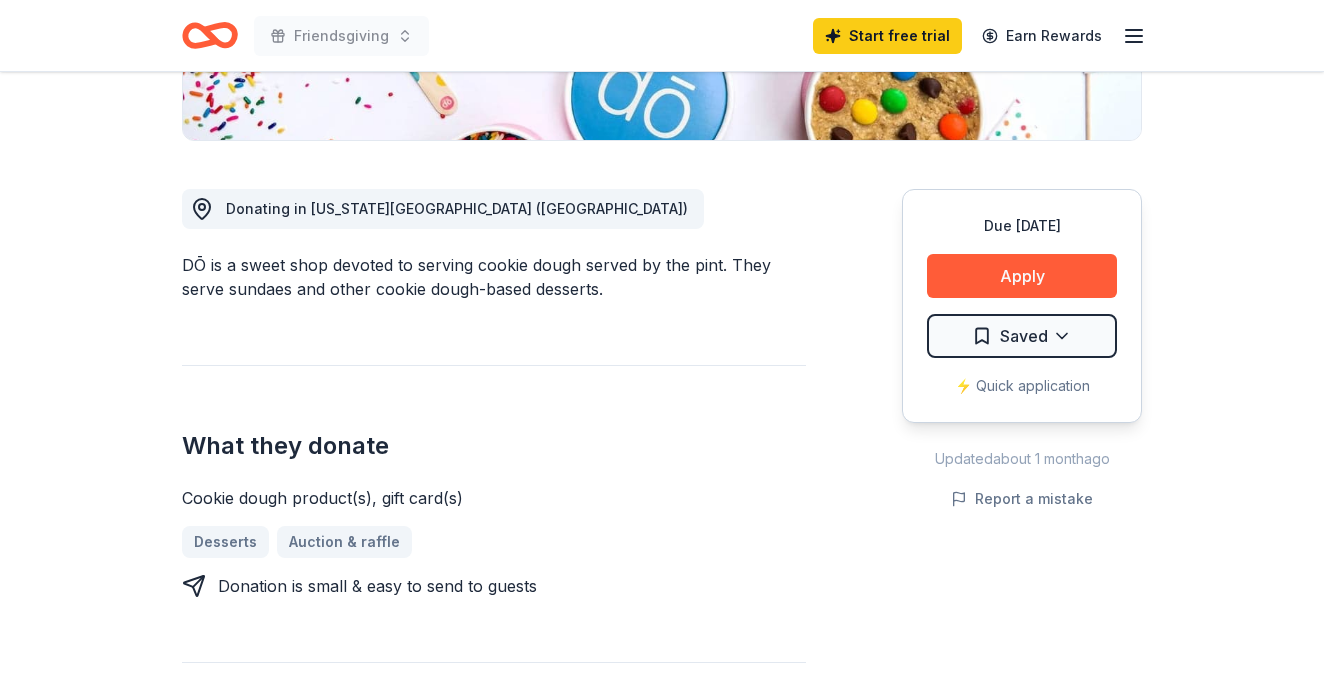 scroll, scrollTop: 0, scrollLeft: 0, axis: both 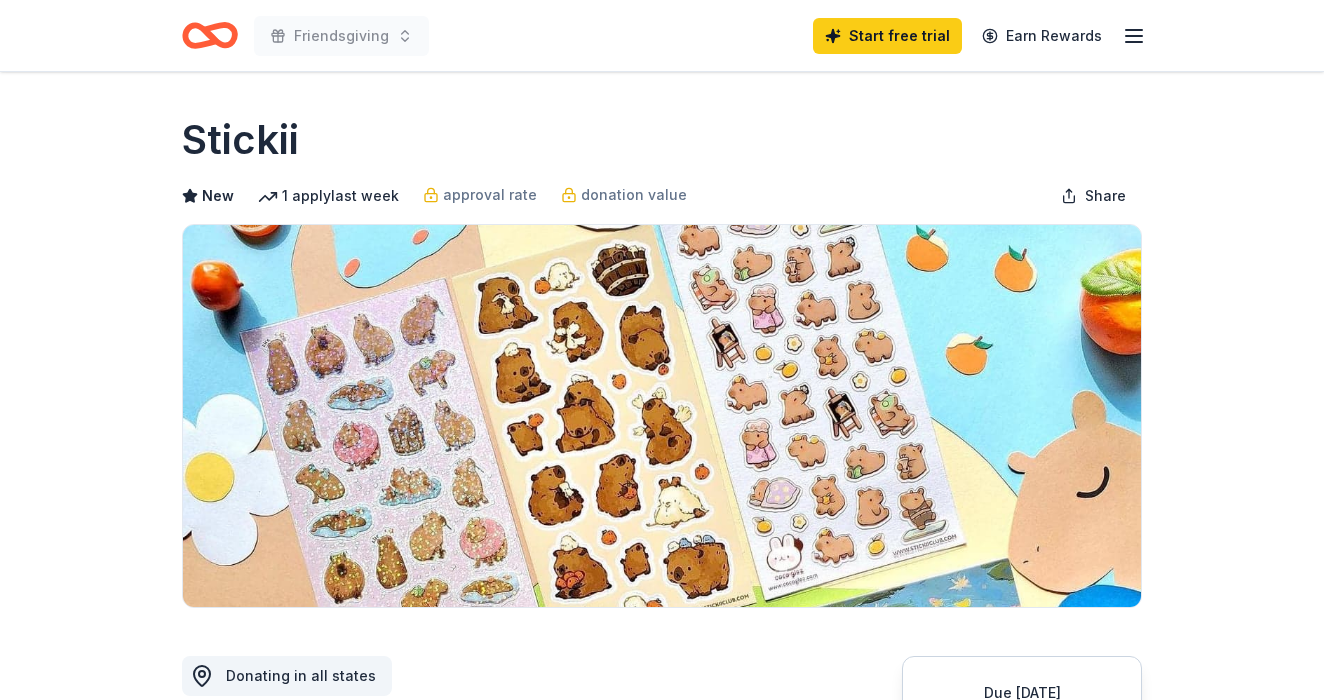 click on "Apply" at bounding box center [1022, 743] 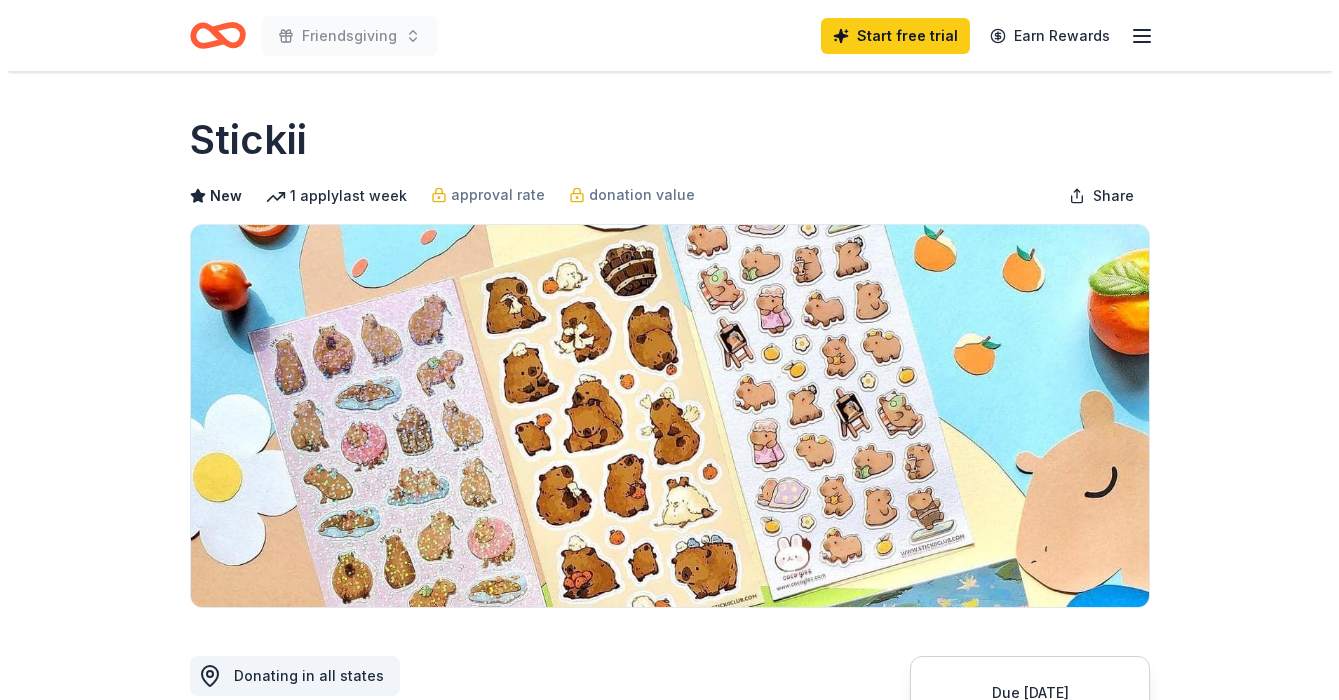 scroll, scrollTop: 319, scrollLeft: 0, axis: vertical 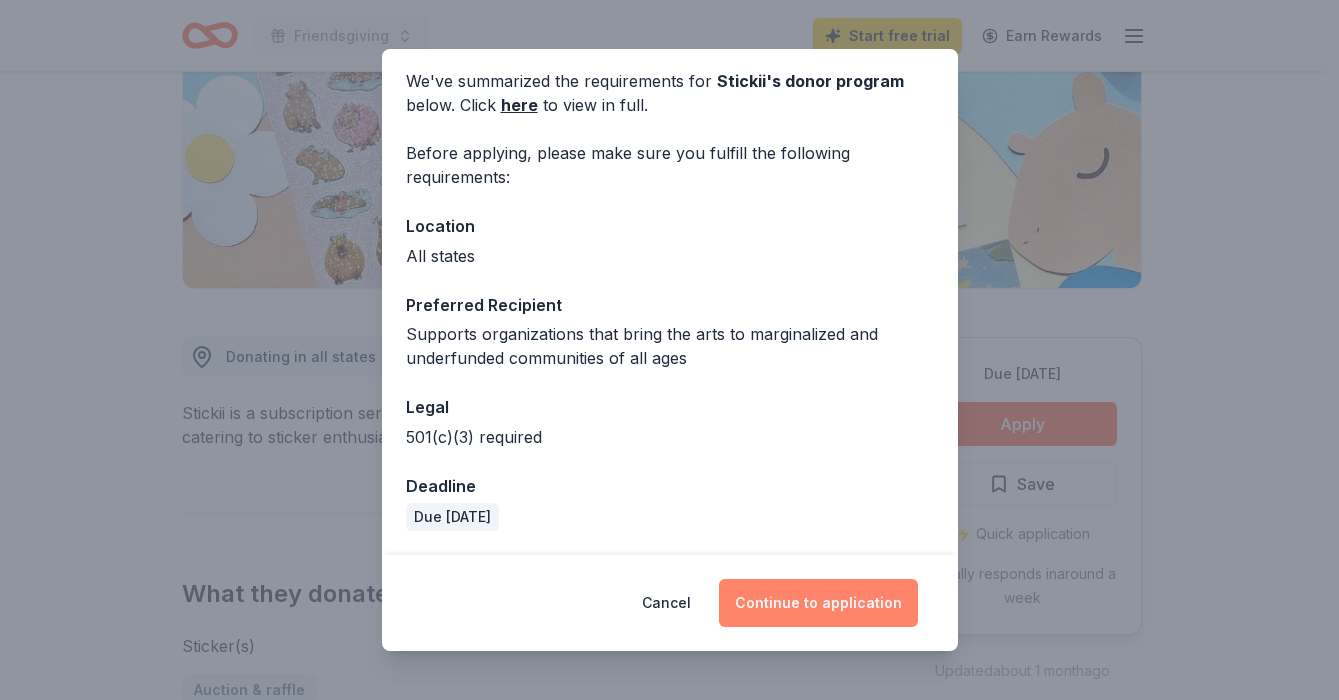 click on "Continue to application" at bounding box center [818, 603] 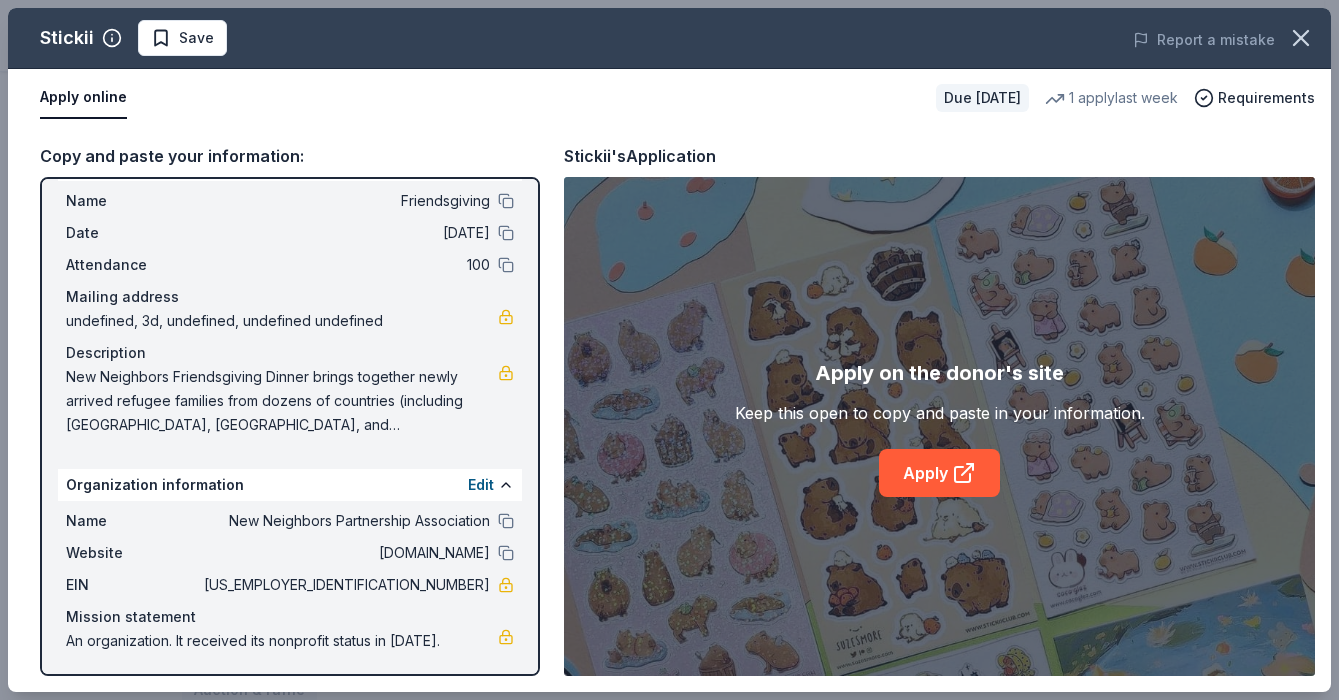 scroll, scrollTop: 49, scrollLeft: 0, axis: vertical 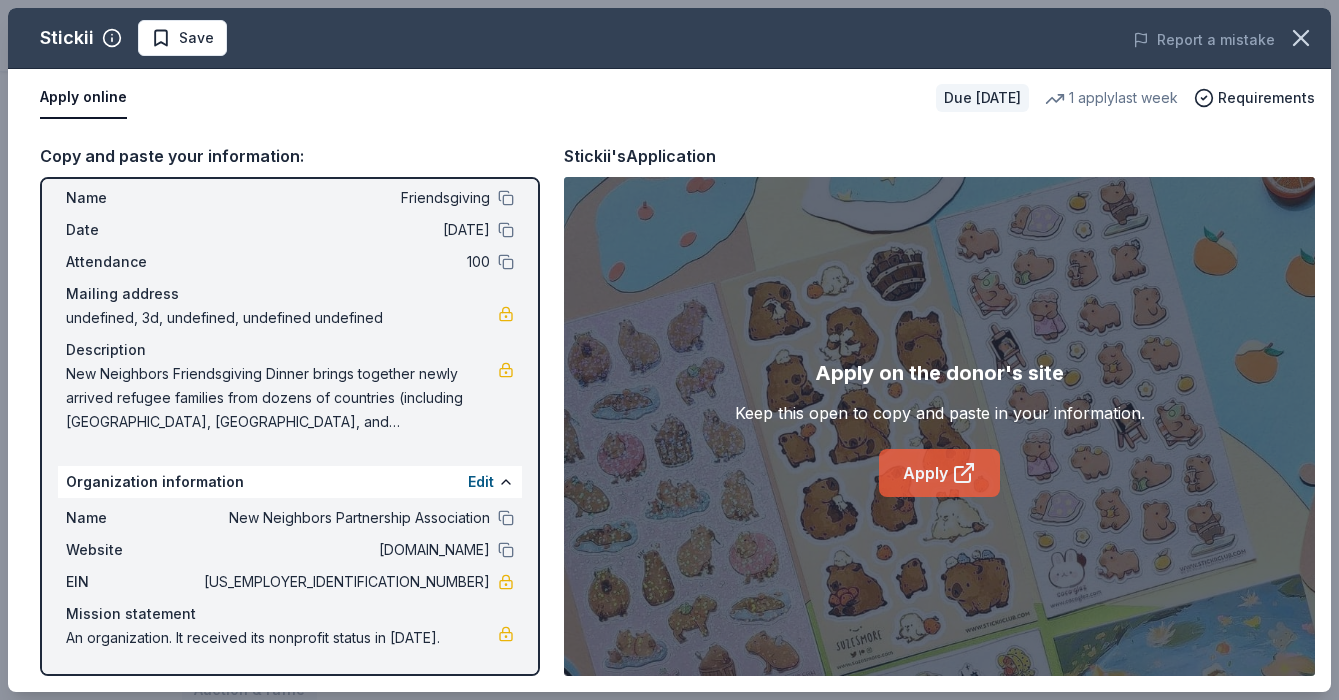click on "Apply" at bounding box center (939, 473) 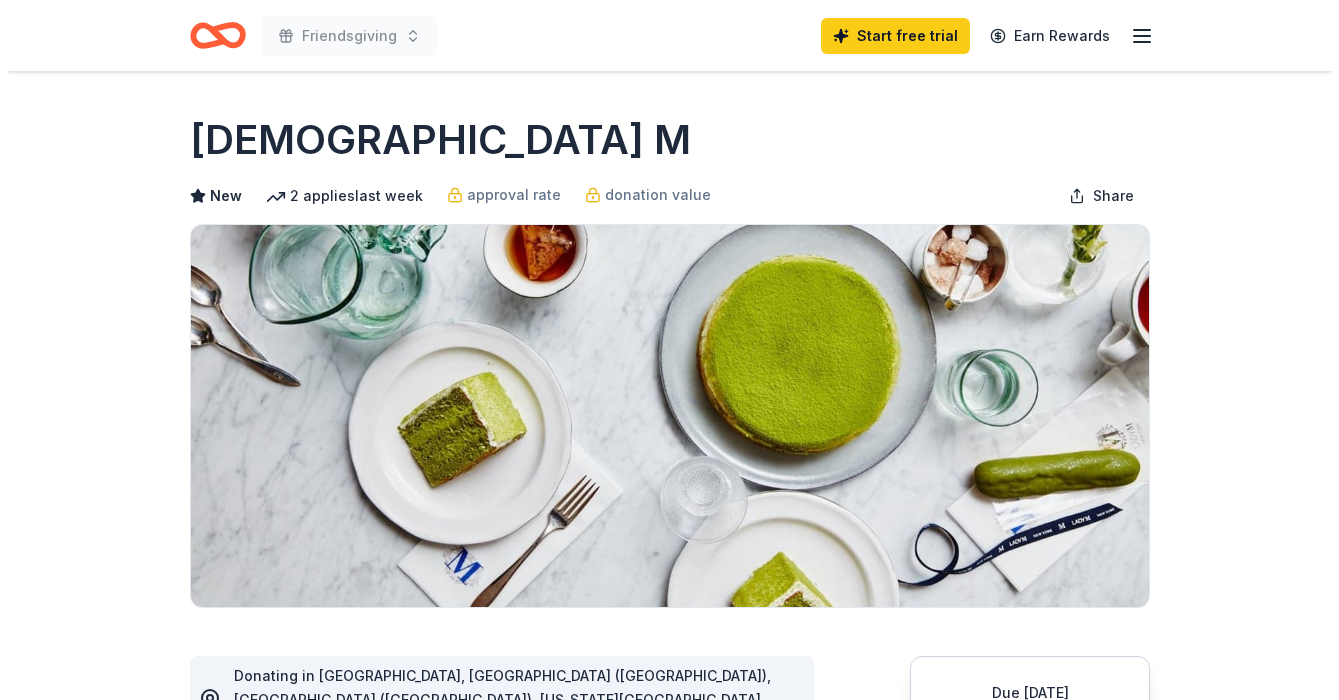 scroll, scrollTop: 526, scrollLeft: 0, axis: vertical 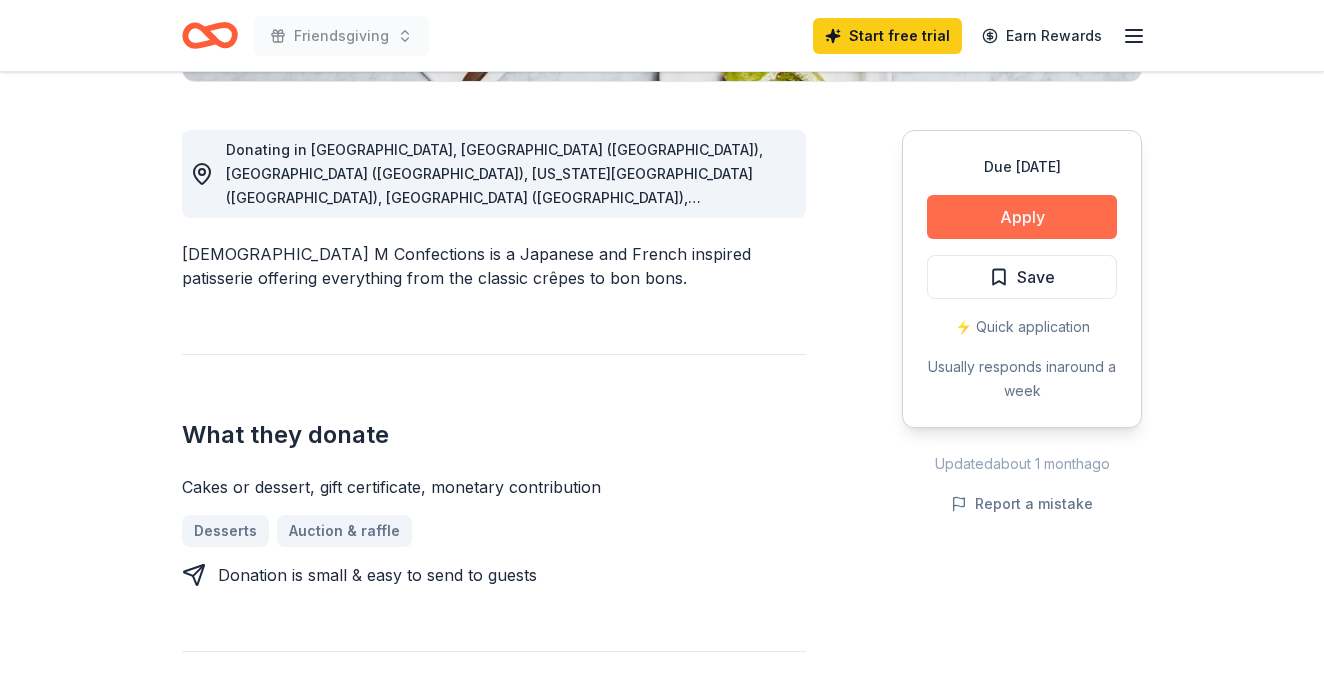 click on "Apply" at bounding box center [1022, 217] 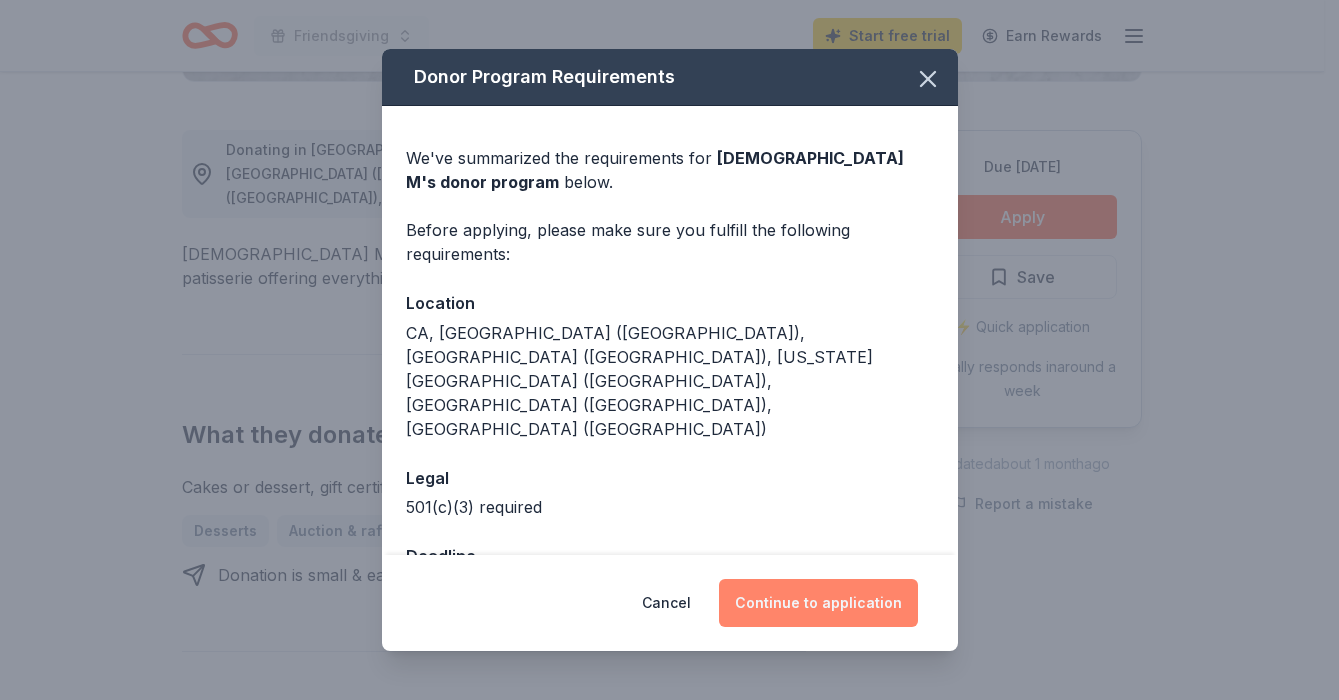 click on "Continue to application" at bounding box center (818, 603) 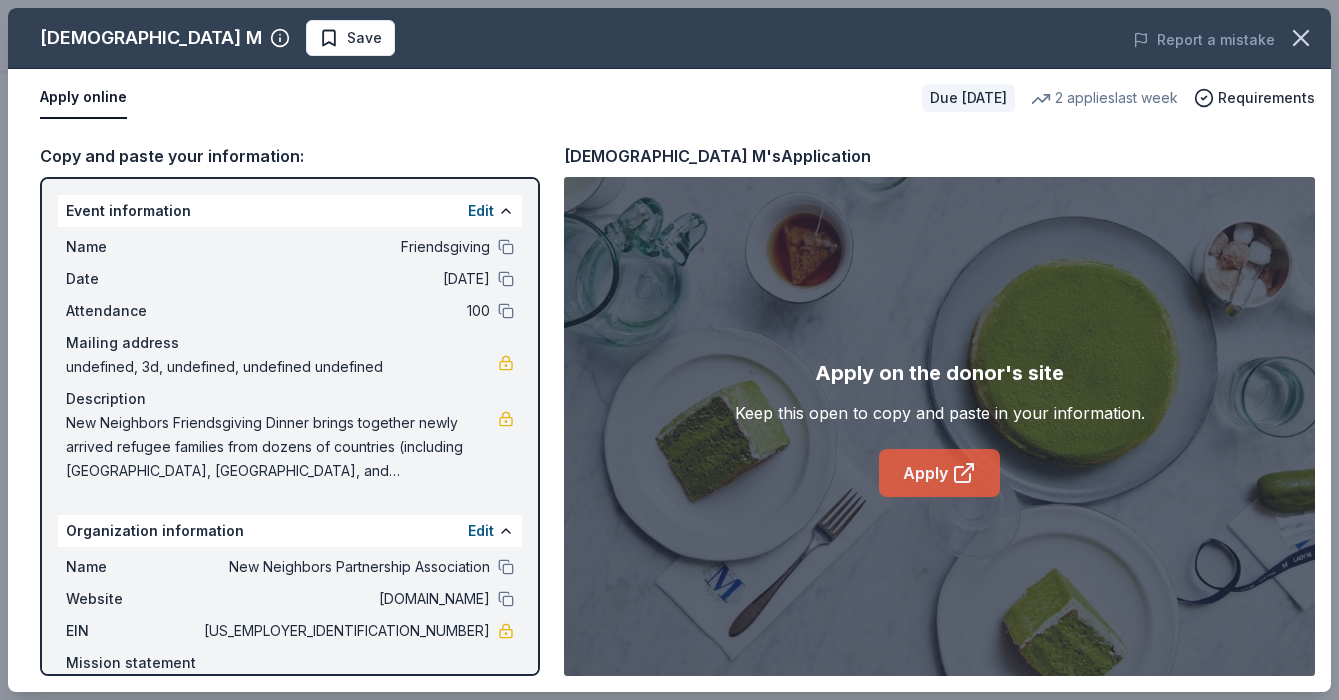 click on "Apply" at bounding box center [939, 473] 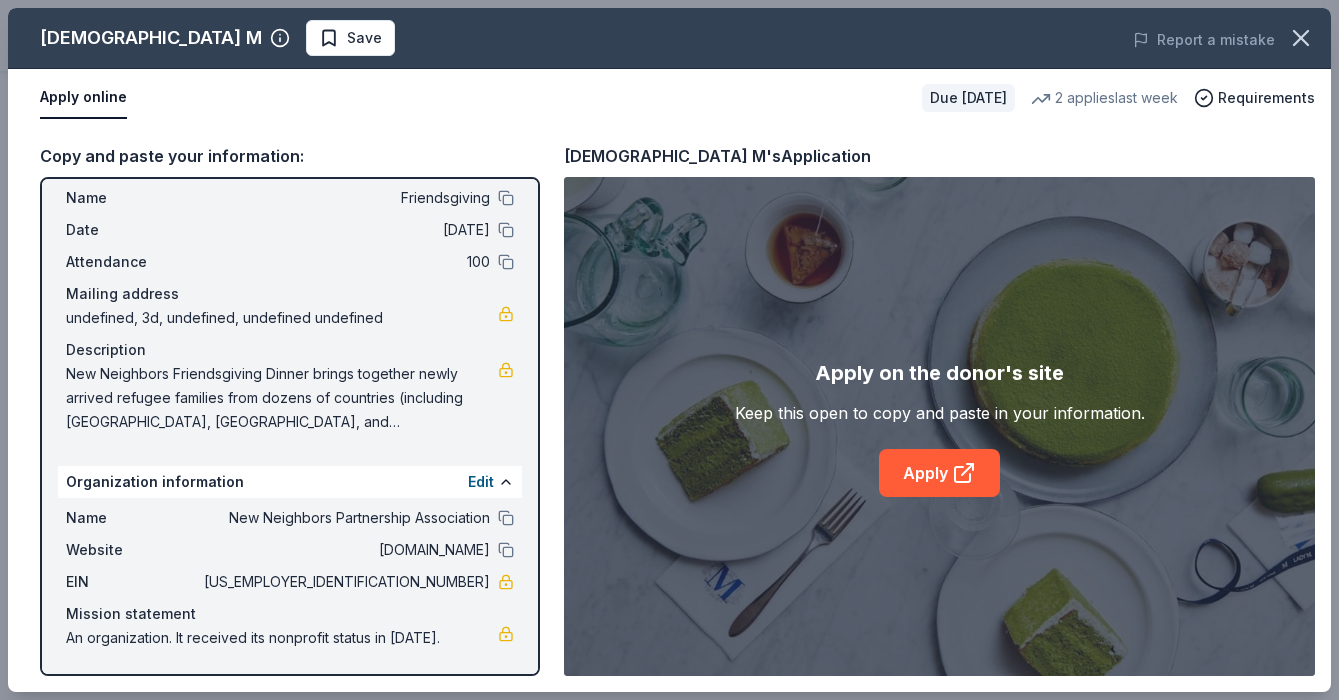 scroll, scrollTop: 0, scrollLeft: 0, axis: both 